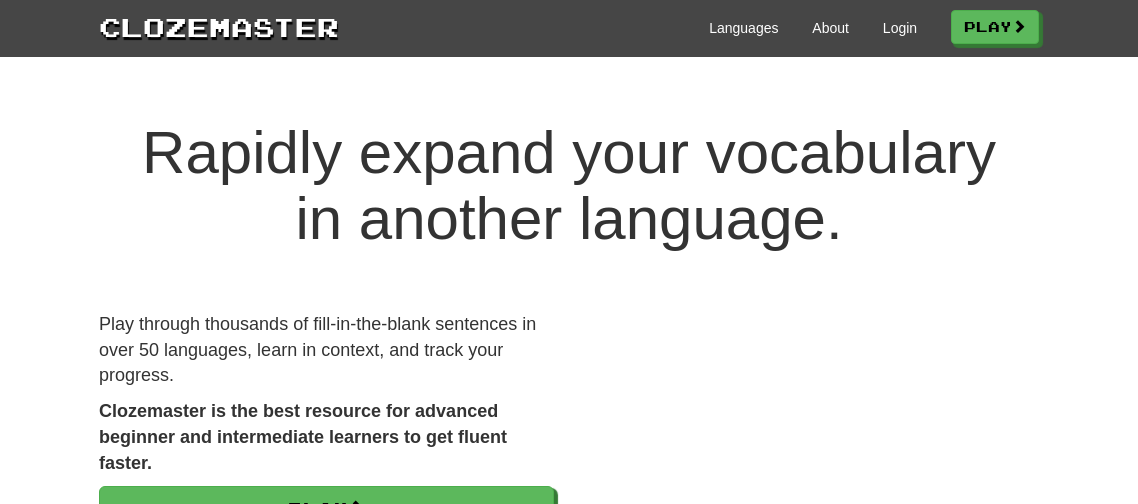 scroll, scrollTop: 0, scrollLeft: 0, axis: both 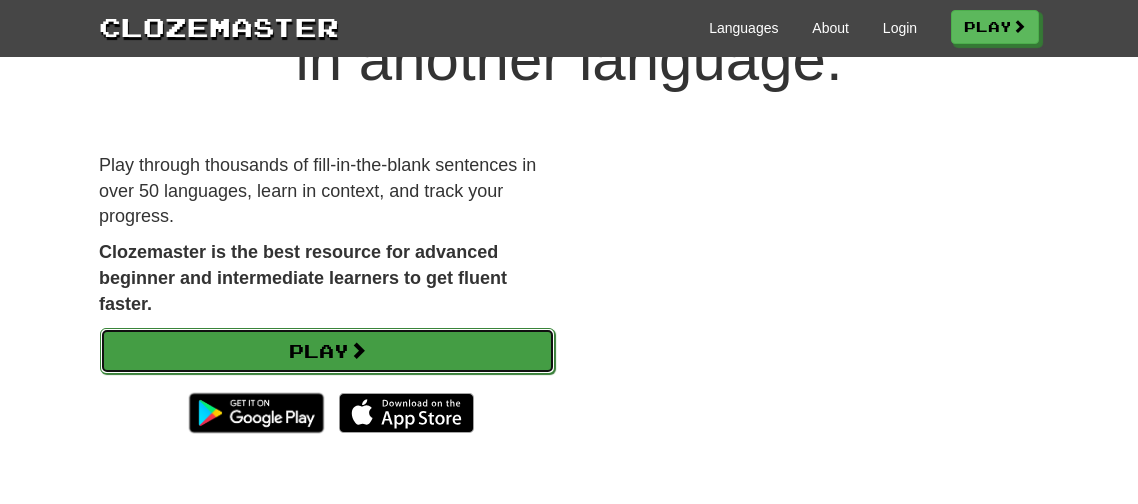 click on "Play" at bounding box center [327, 351] 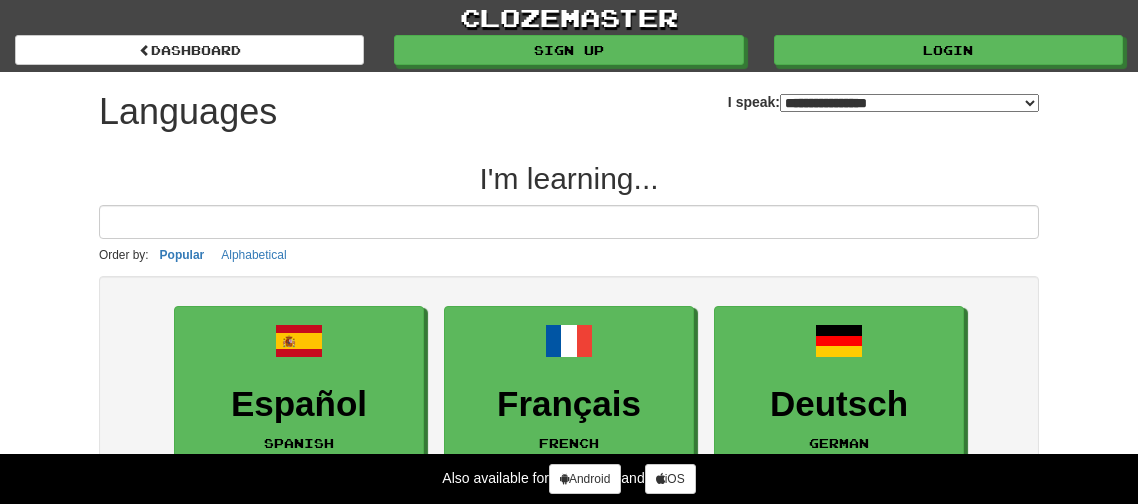 select on "*******" 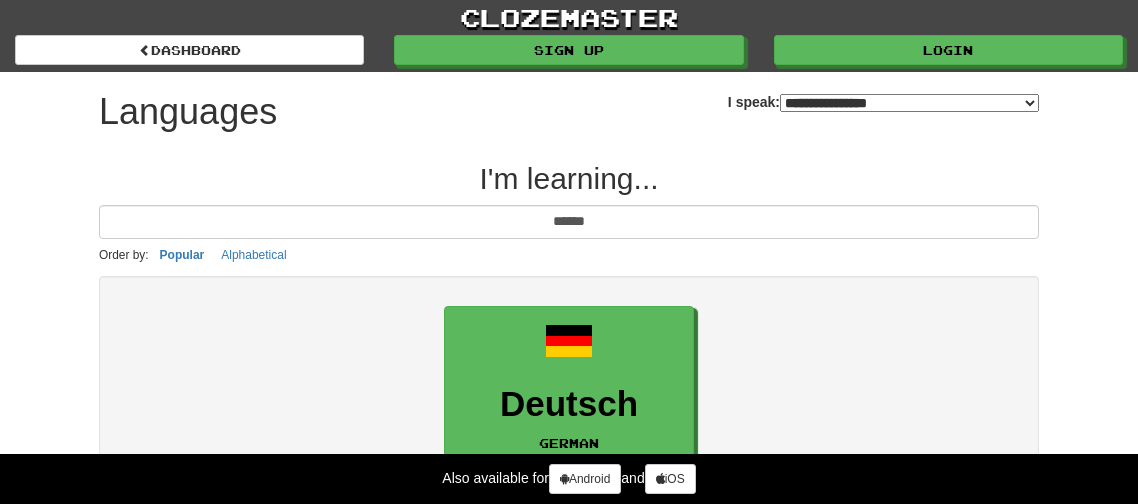 type on "******" 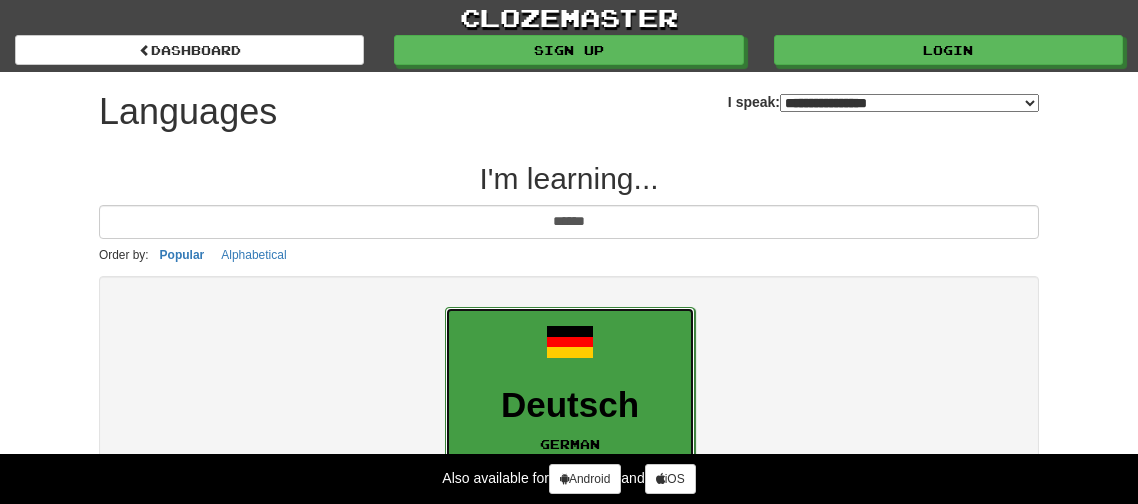 click on "Deutsch German" at bounding box center [570, 386] 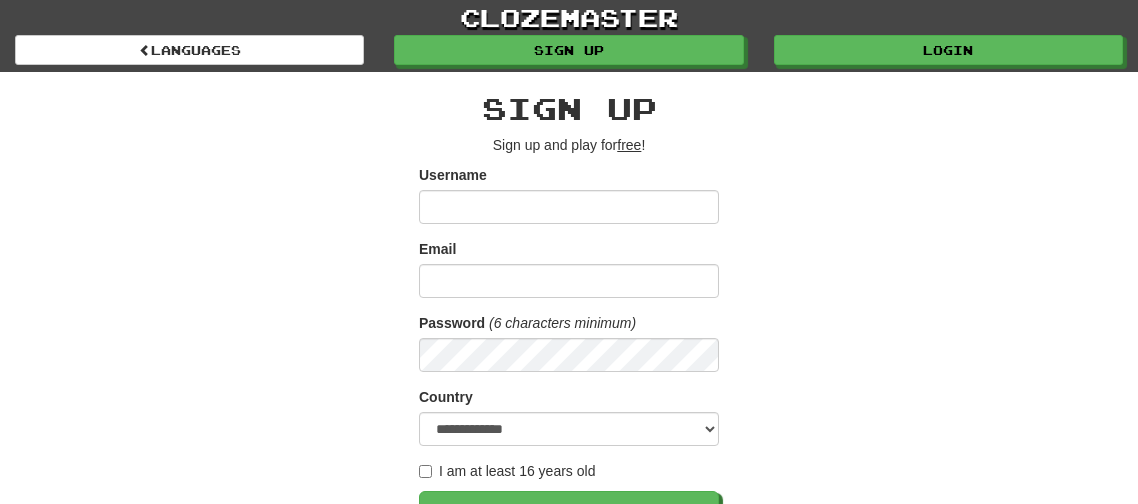 scroll, scrollTop: 0, scrollLeft: 0, axis: both 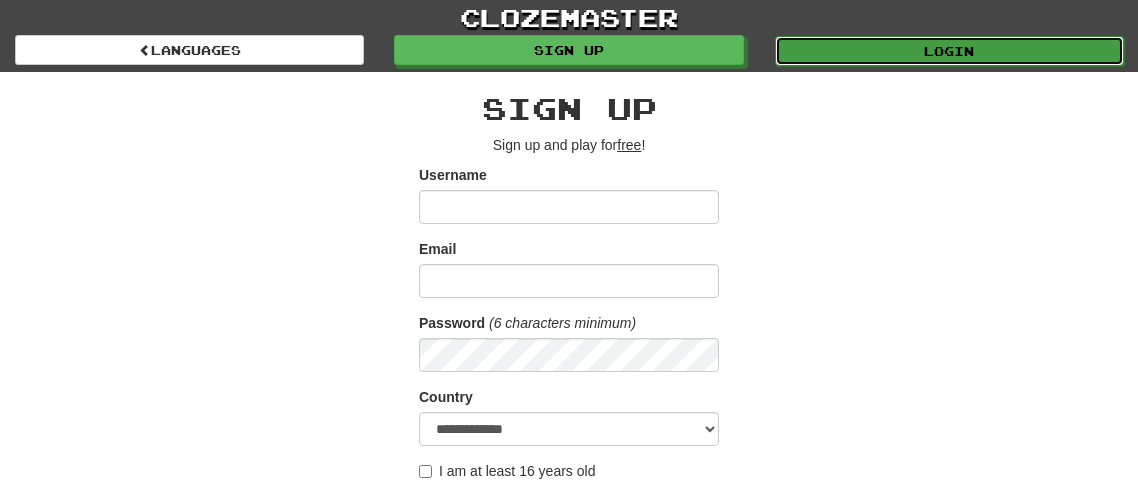 click on "Login" at bounding box center (949, 51) 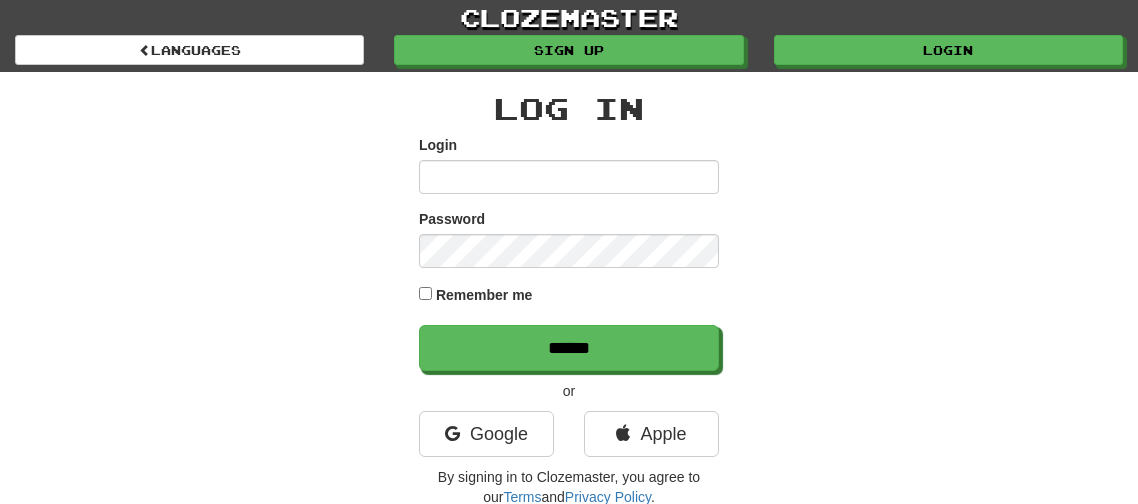 scroll, scrollTop: 0, scrollLeft: 0, axis: both 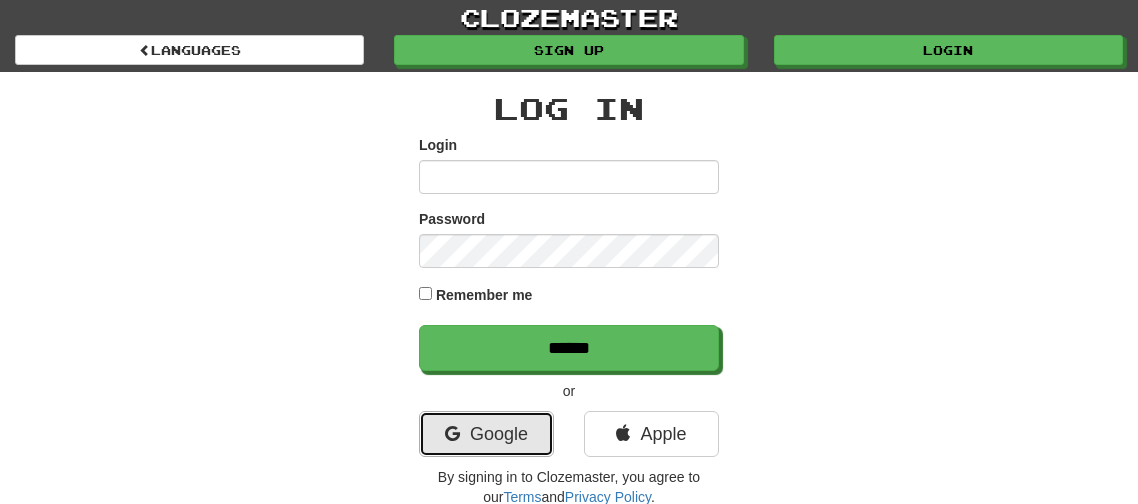 click on "Google" at bounding box center [486, 434] 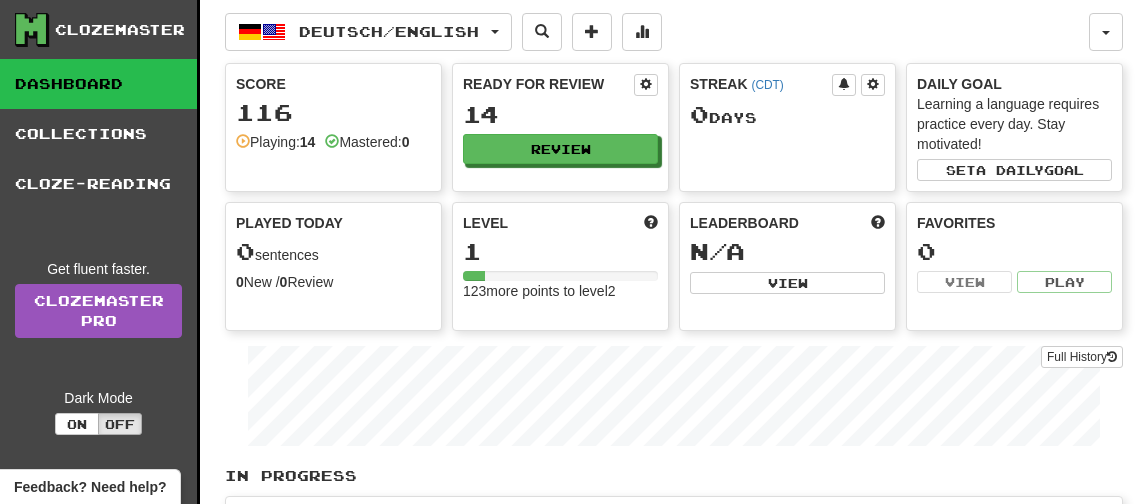 scroll, scrollTop: 0, scrollLeft: 0, axis: both 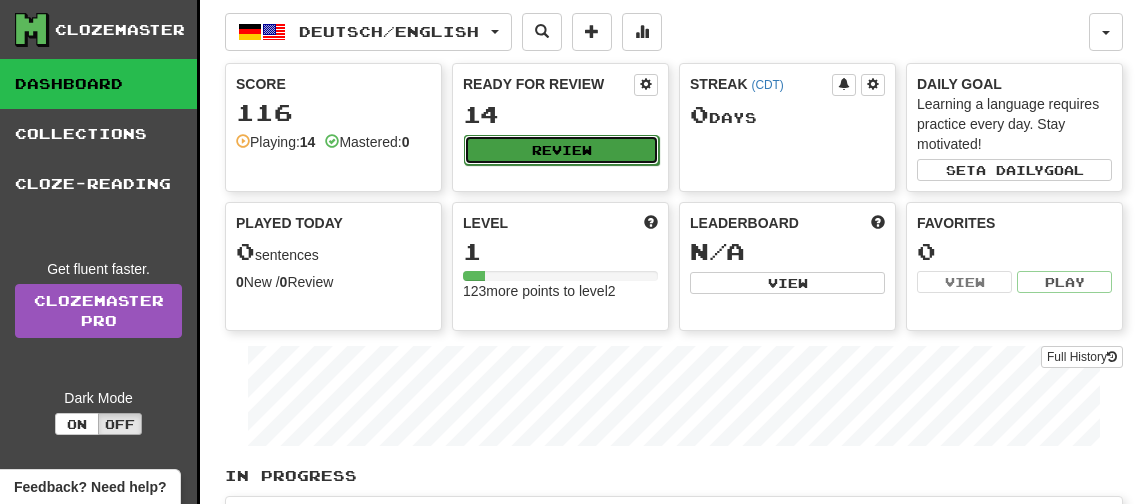click on "Review" at bounding box center [561, 150] 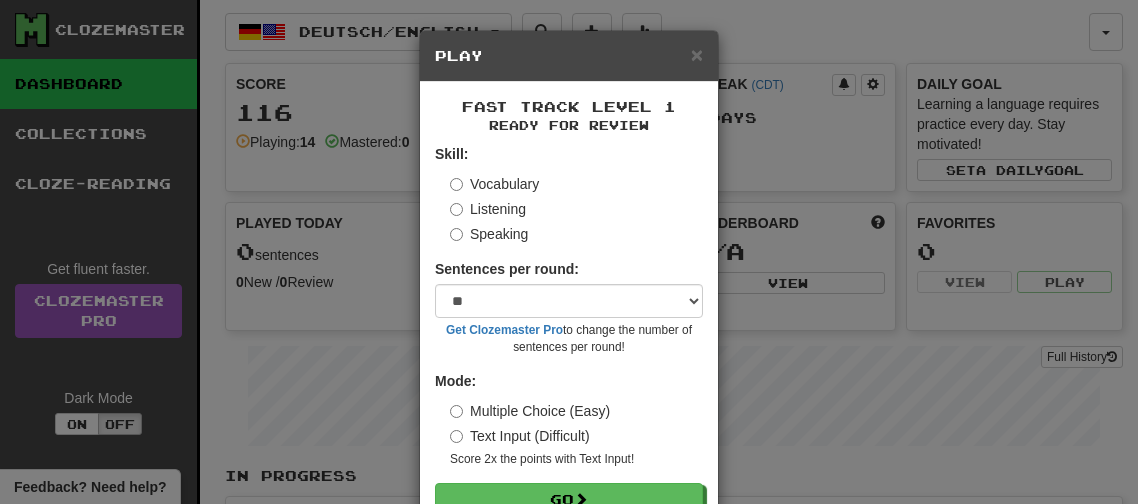 click on "Listening" at bounding box center [488, 209] 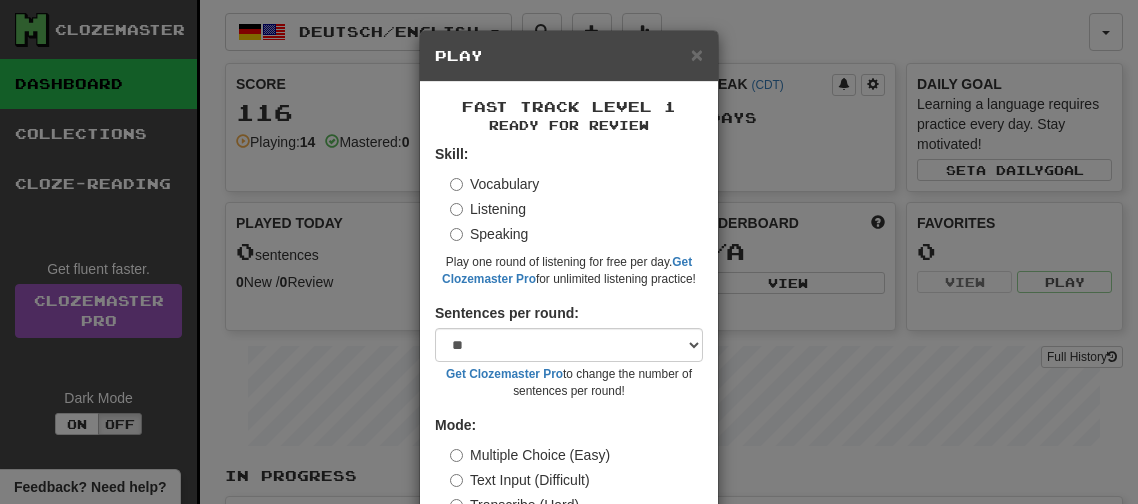 click on "Speaking" at bounding box center [489, 234] 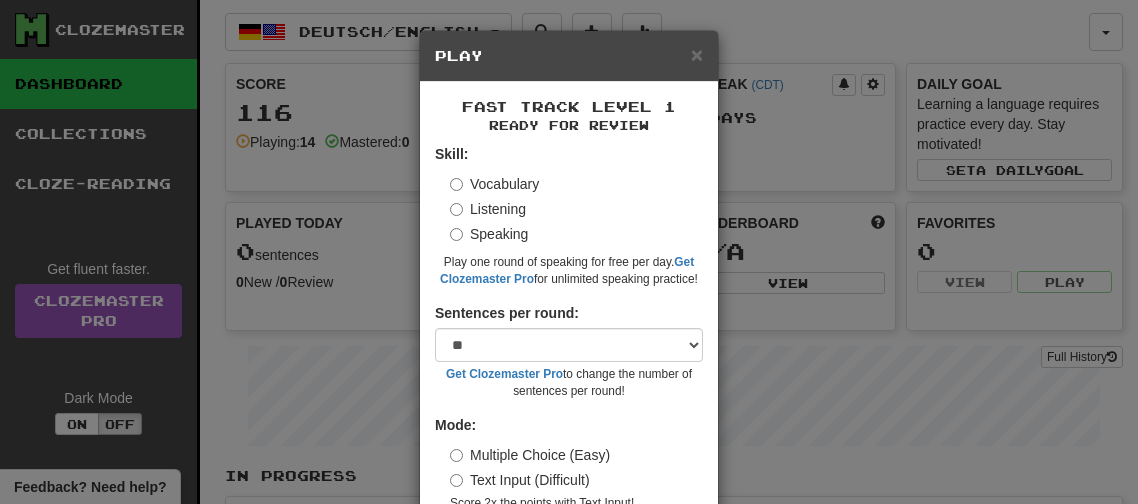 click on "Vocabulary Listening Speaking" at bounding box center (576, 209) 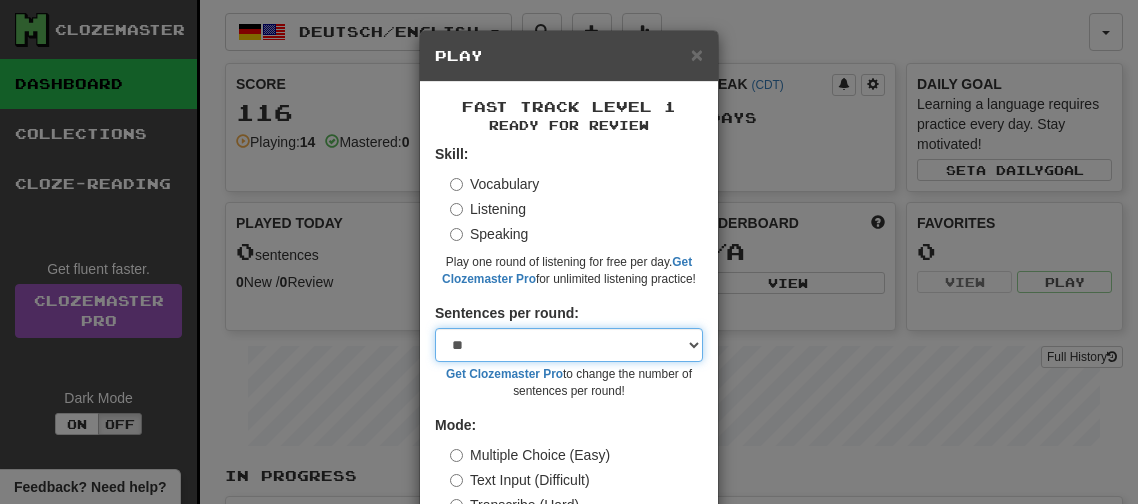 click on "* ** ** ** ** ** *** ********" at bounding box center [569, 345] 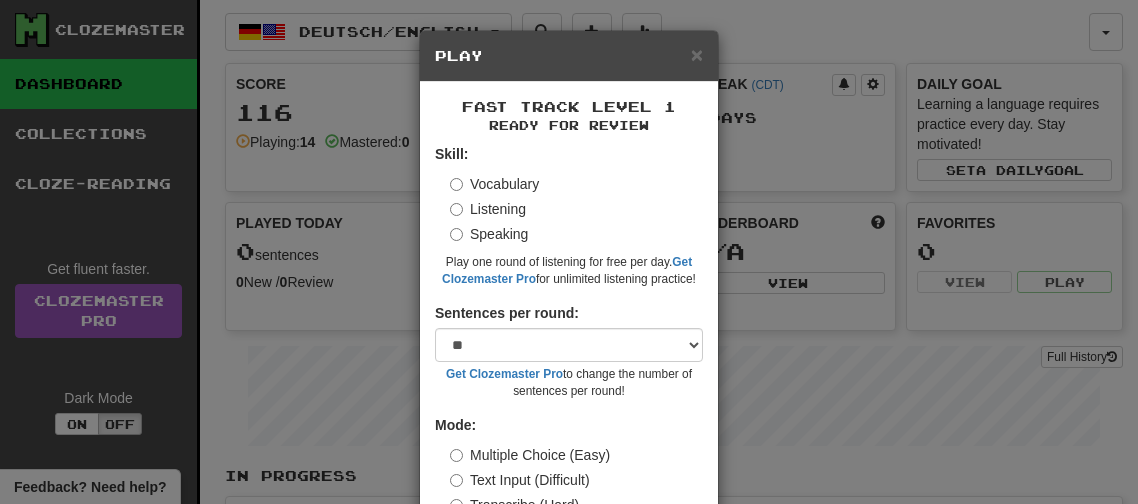click on "Mode: Multiple Choice (Easy) Text Input (Difficult) Transcribe (Hard) Score 2x the points with Text Input  and Transcribe !" at bounding box center (569, 484) 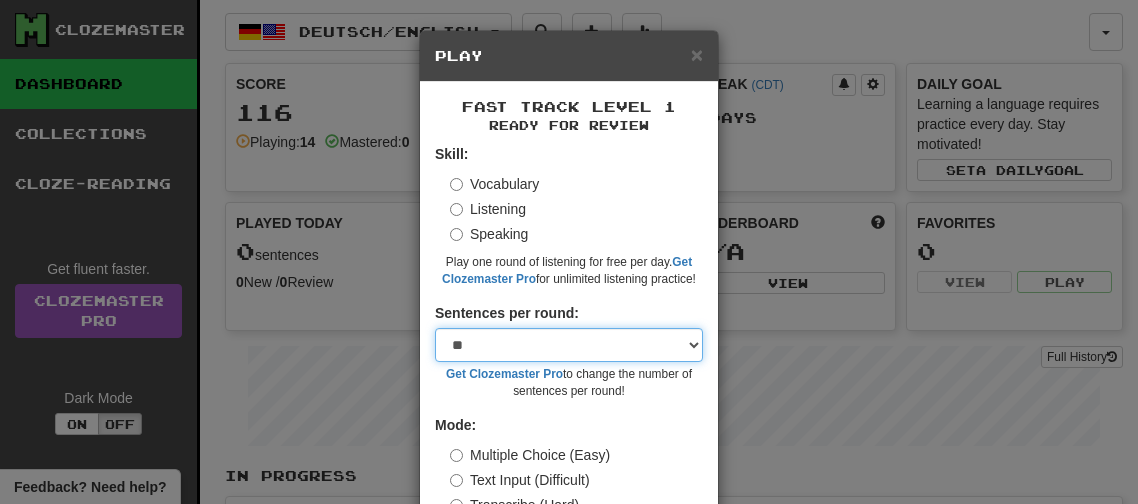 click on "* ** ** ** ** ** *** ********" at bounding box center [569, 345] 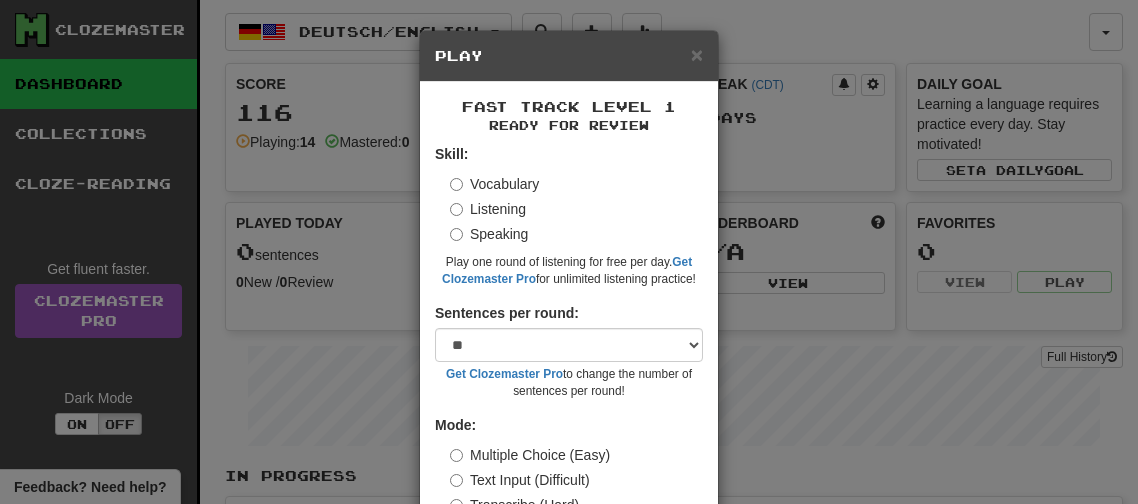 click on "Get Clozemaster Pro  to change the number of sentences per round!" at bounding box center (569, 383) 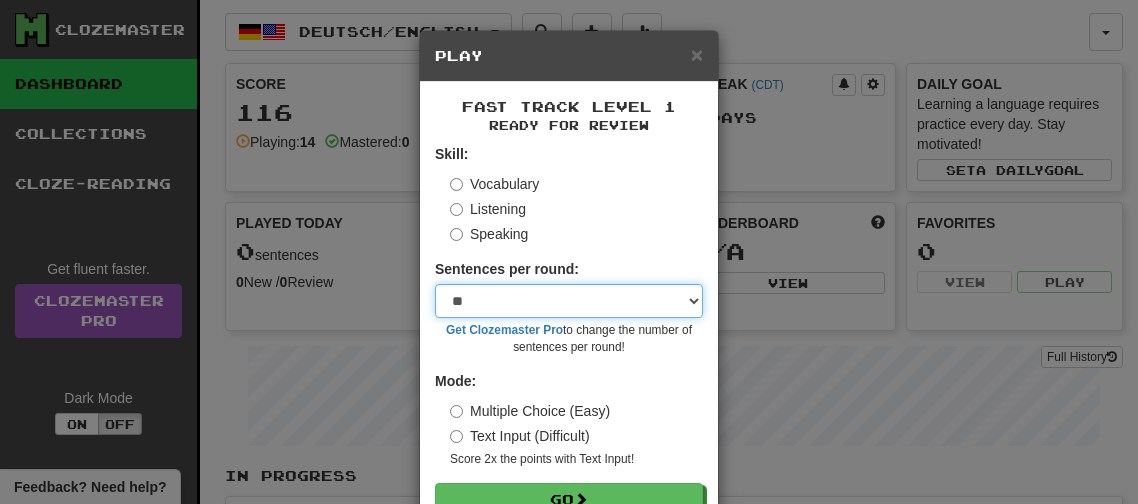 click on "* ** ** ** ** ** *** ********" at bounding box center [569, 301] 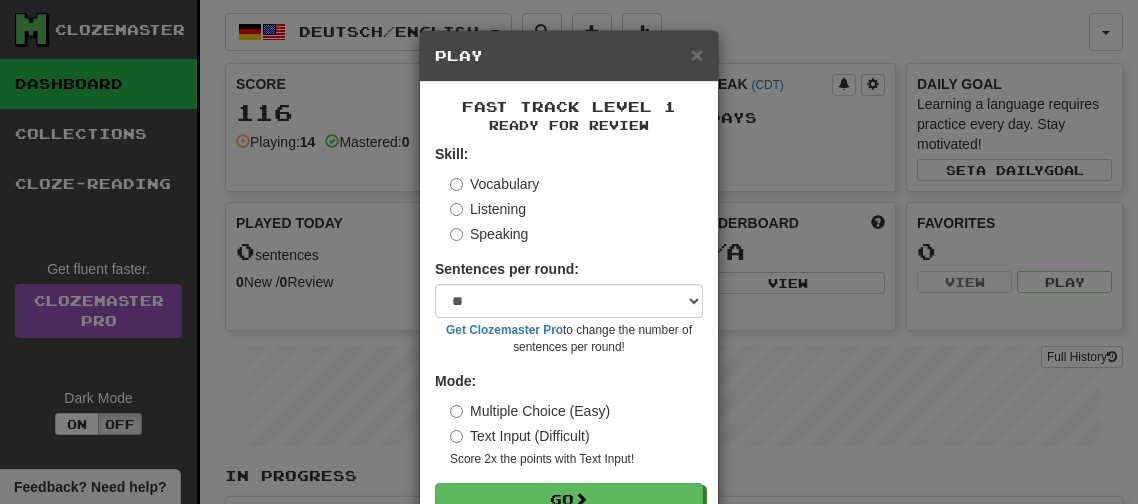 click on "Skill: Vocabulary Listening Speaking Sentences per round: * ** ** ** ** ** *** ******** Get Clozemaster Pro  to change the number of sentences per round! Mode: Multiple Choice (Easy) Text Input (Difficult) Score 2x the points with Text Input ! Go" at bounding box center (569, 330) 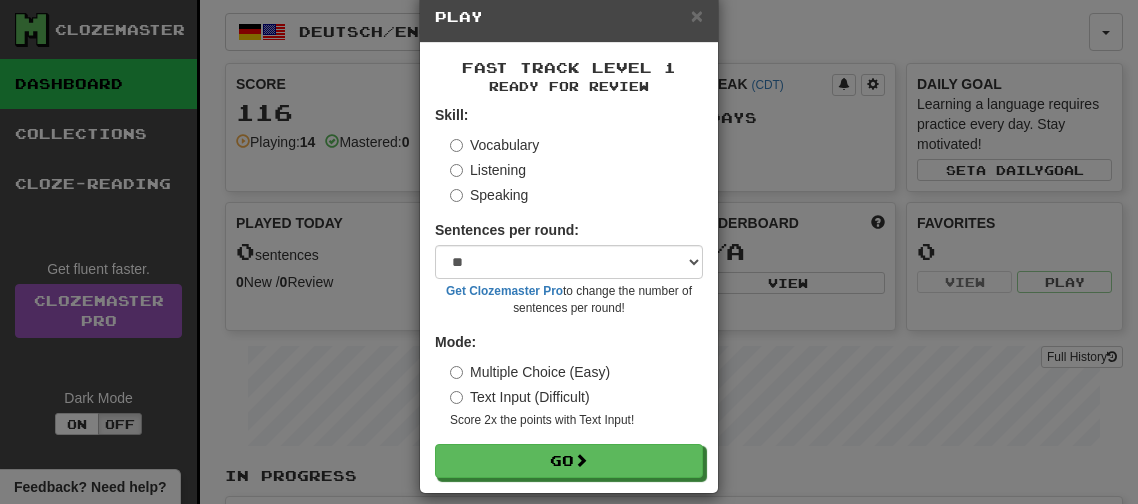 scroll, scrollTop: 59, scrollLeft: 0, axis: vertical 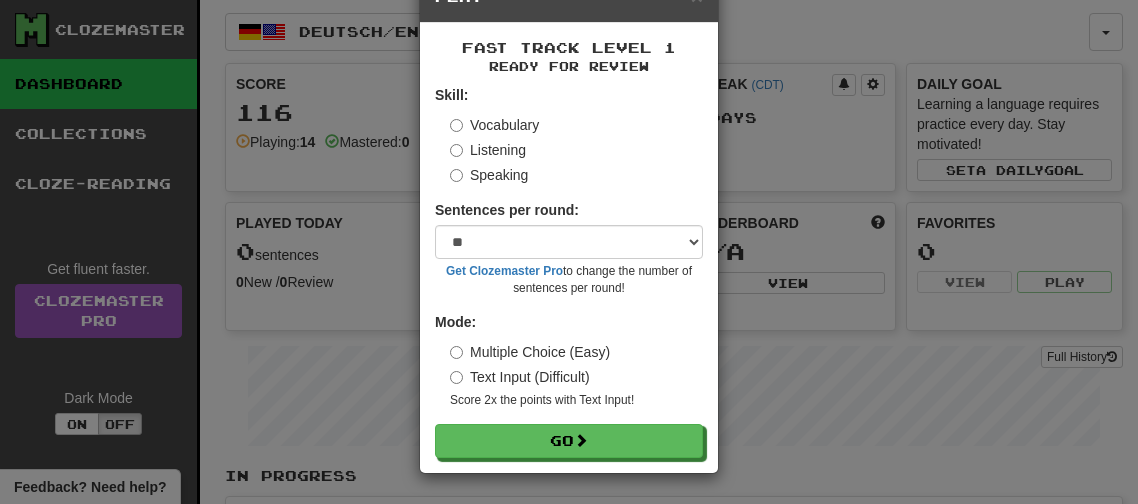 click on "Text Input (Difficult)" at bounding box center [520, 377] 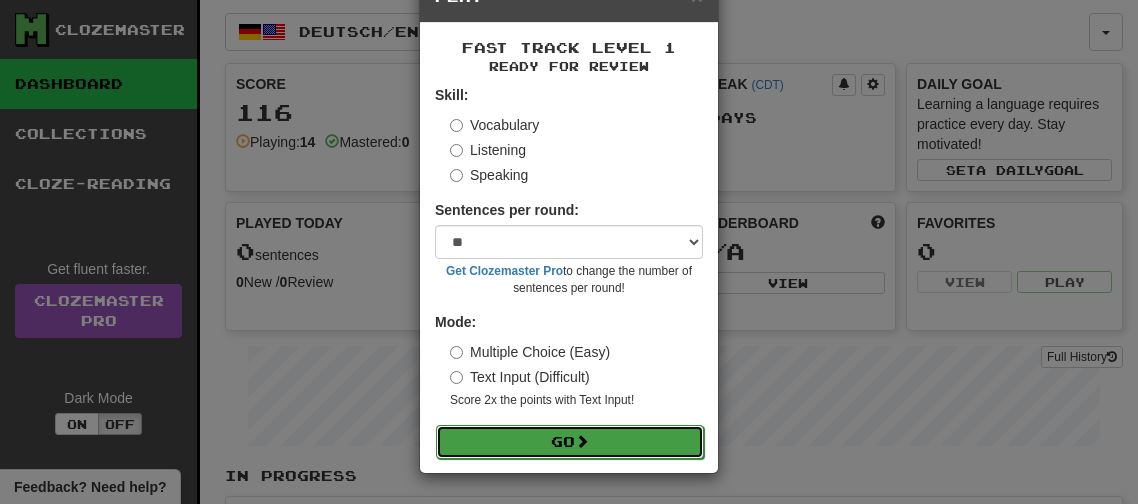 click on "Go" at bounding box center [570, 442] 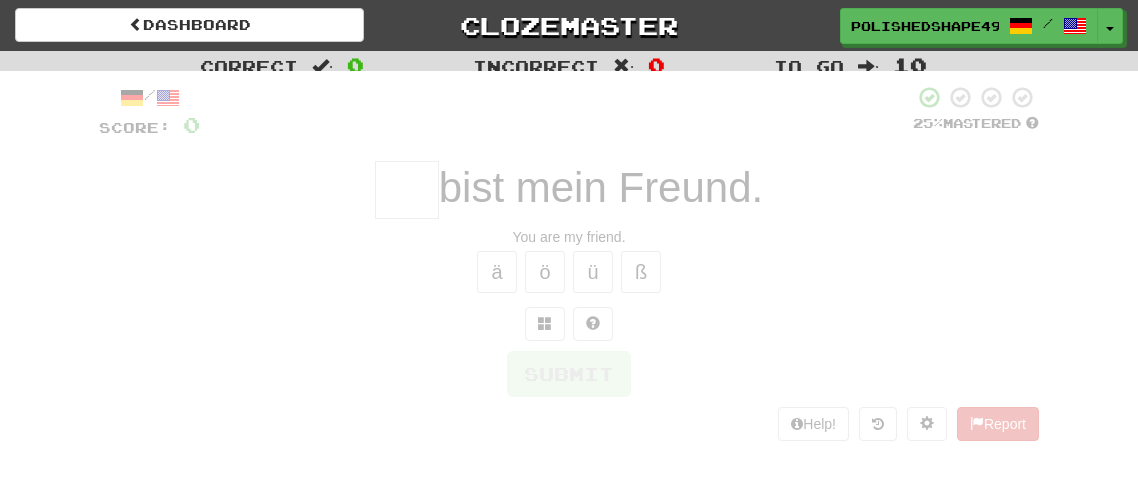 scroll, scrollTop: 0, scrollLeft: 0, axis: both 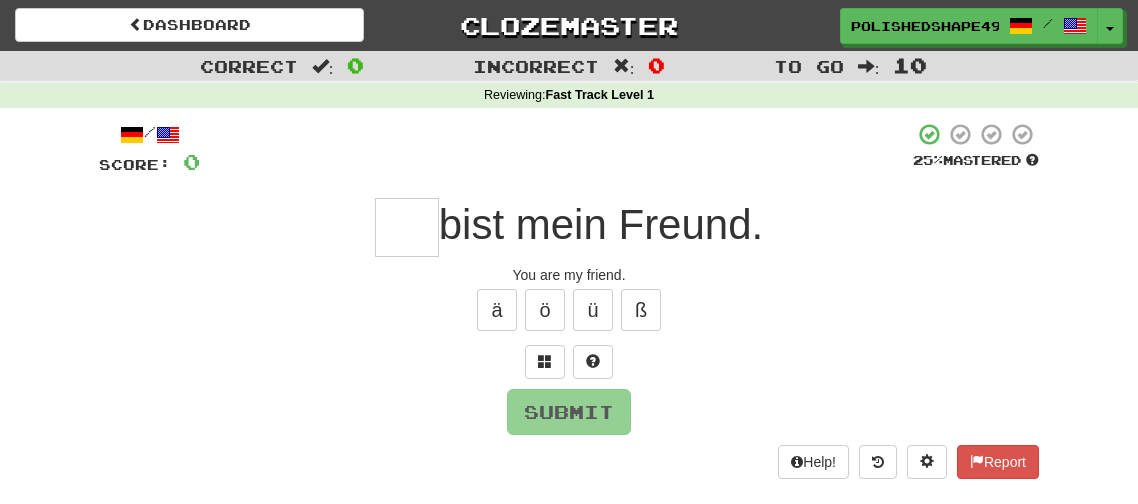 click at bounding box center [407, 227] 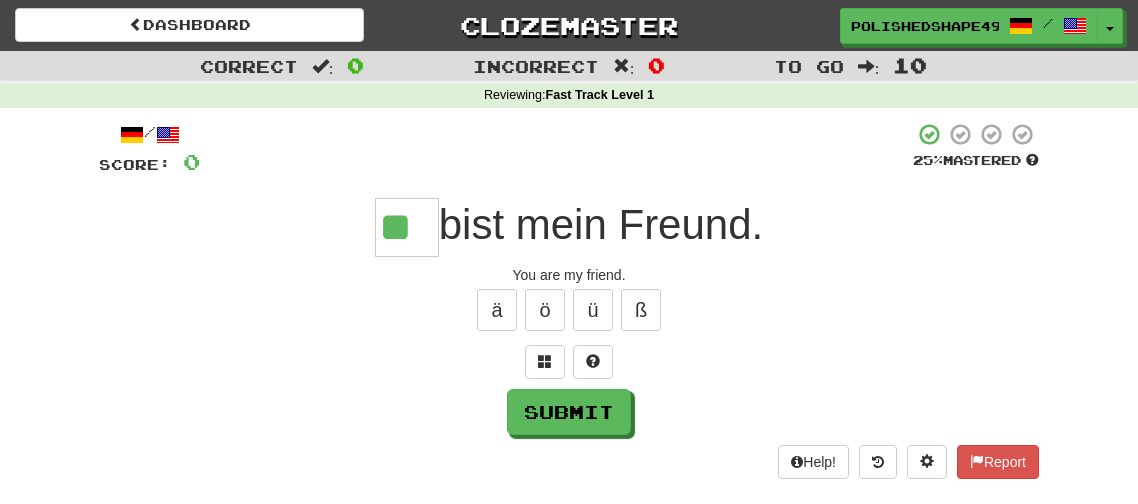type on "**" 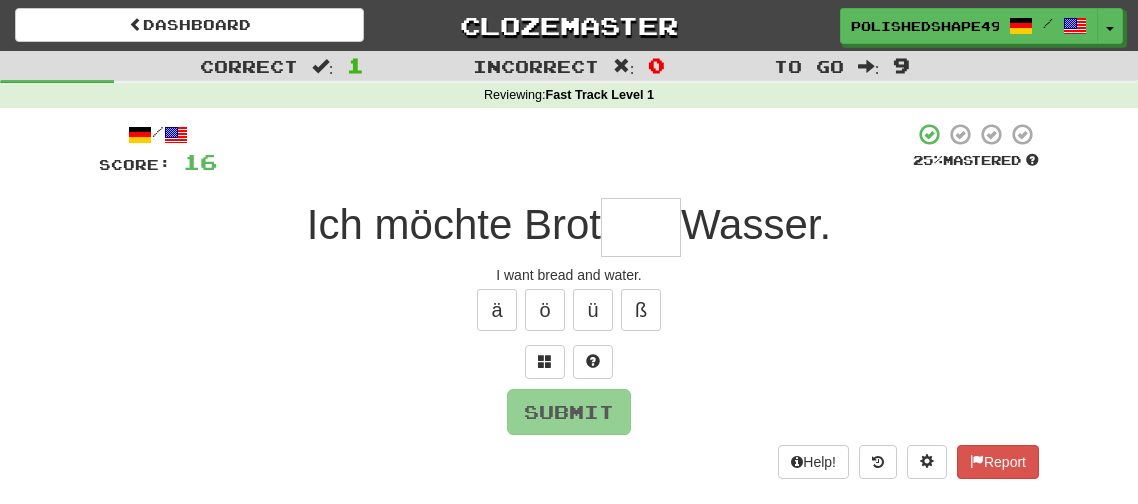 click at bounding box center (641, 227) 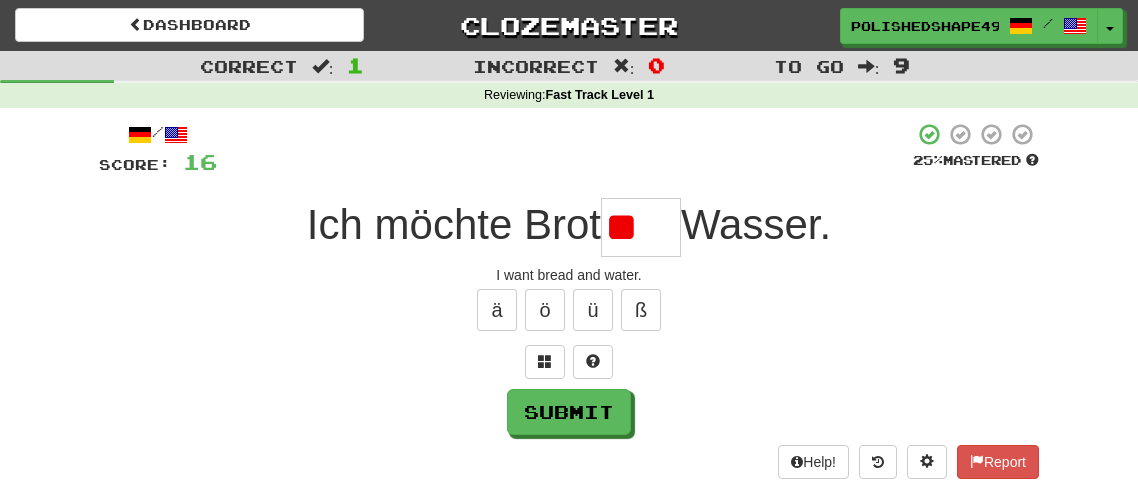 type on "*" 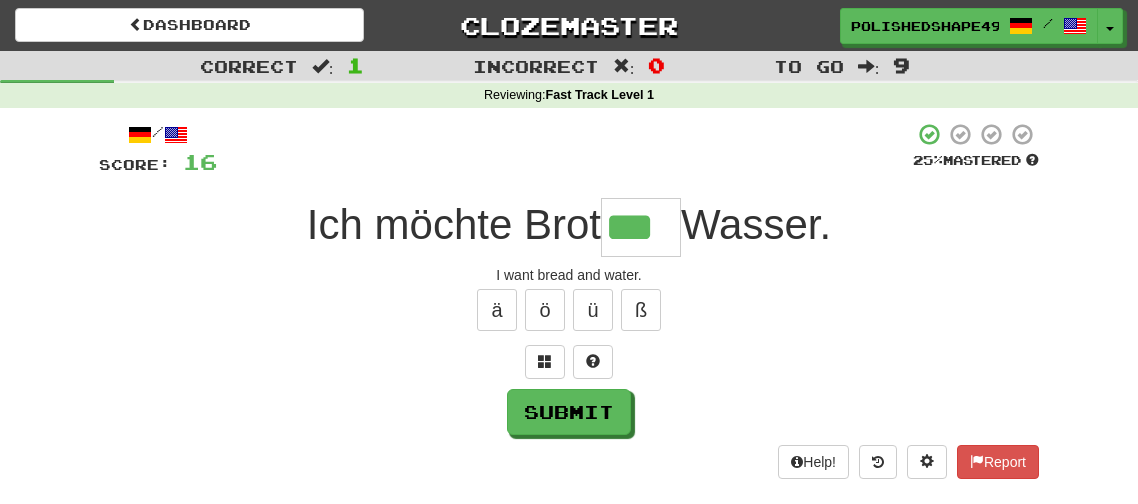 type on "***" 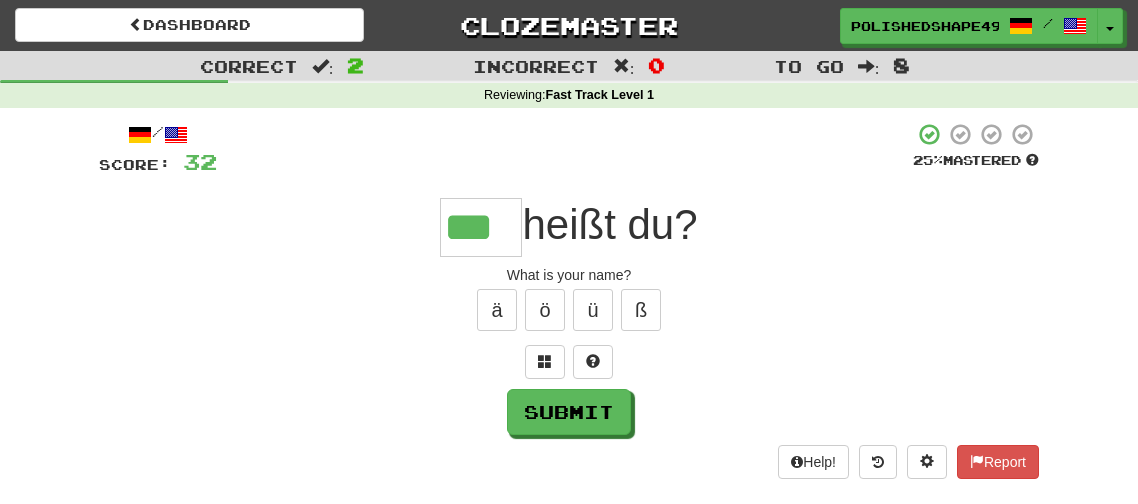 type on "***" 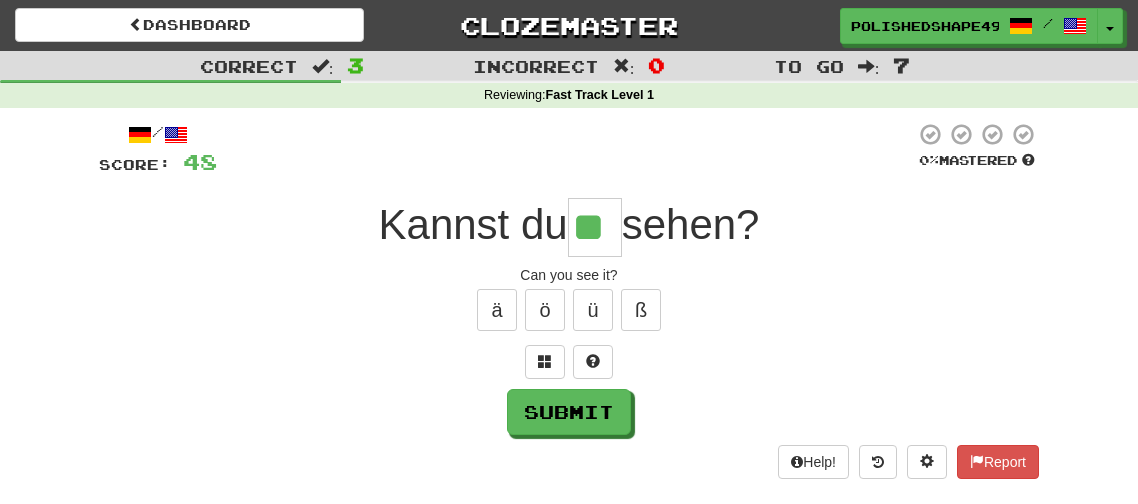 type on "**" 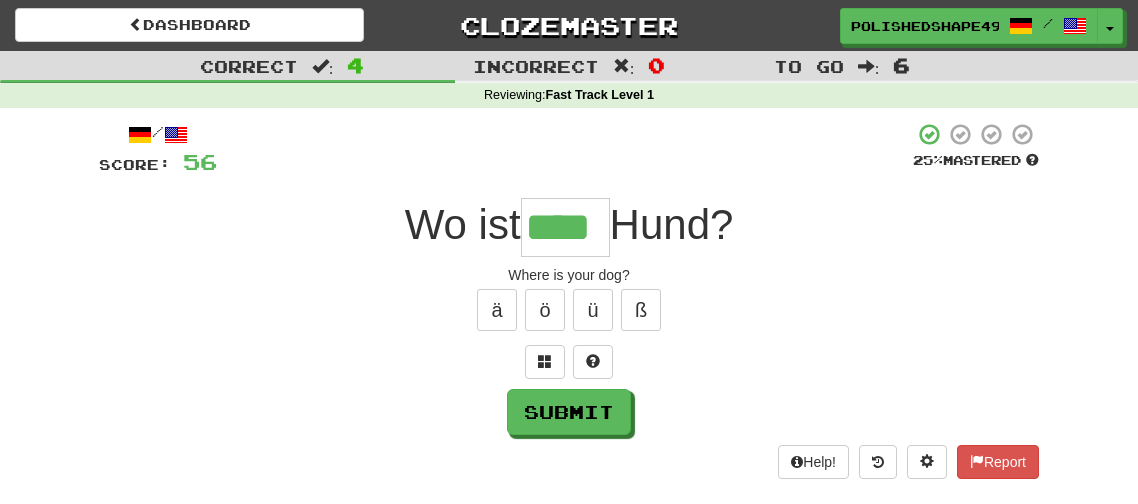 type on "****" 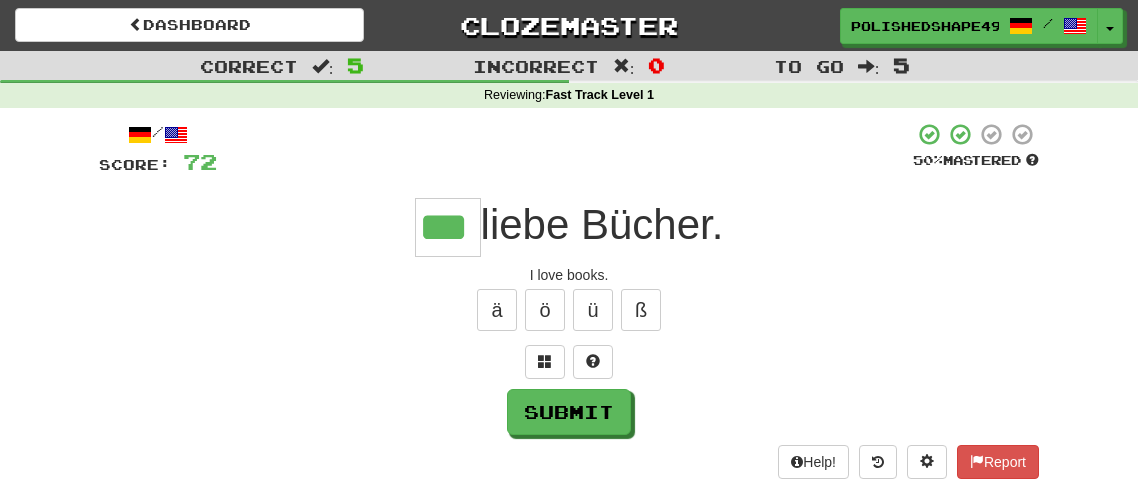 type on "***" 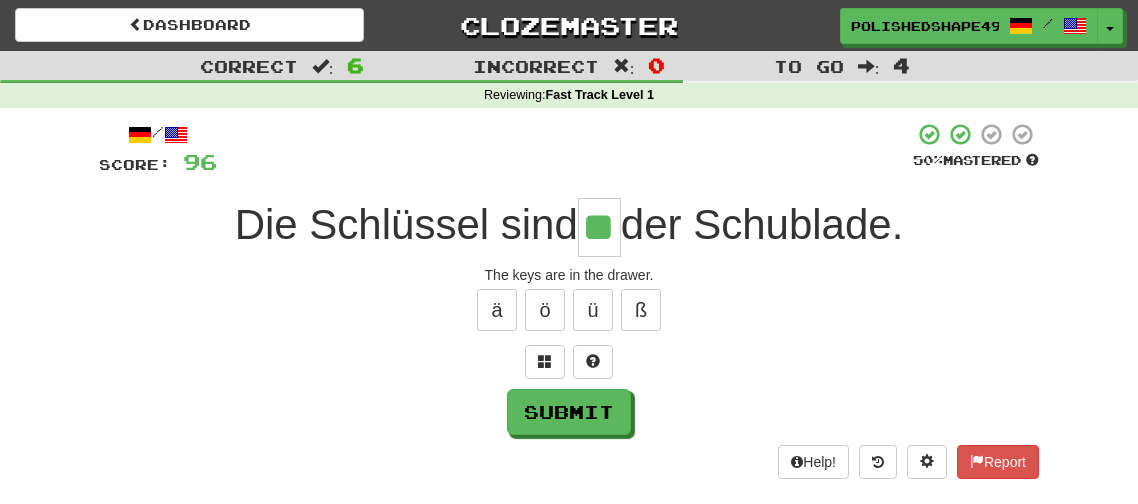 type on "**" 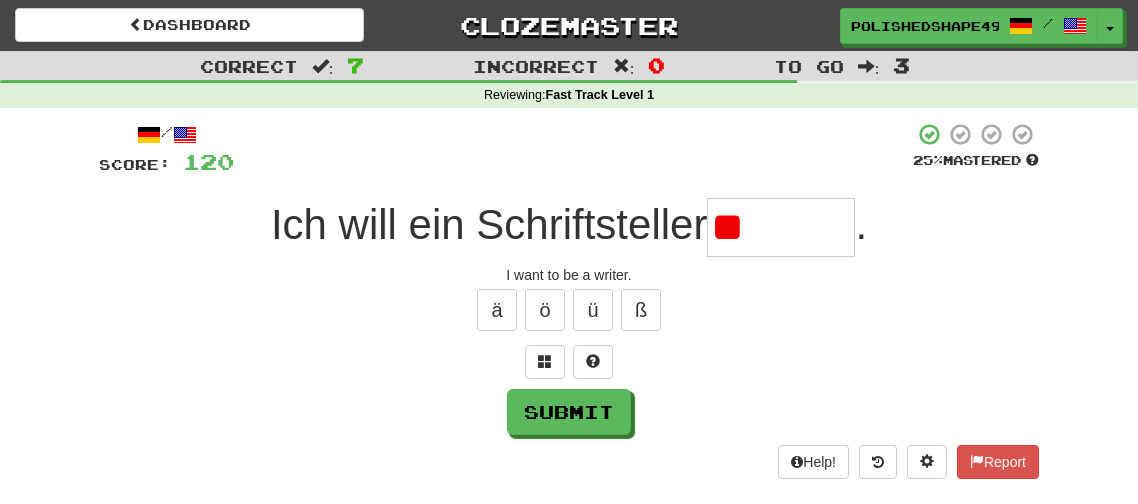 type on "*" 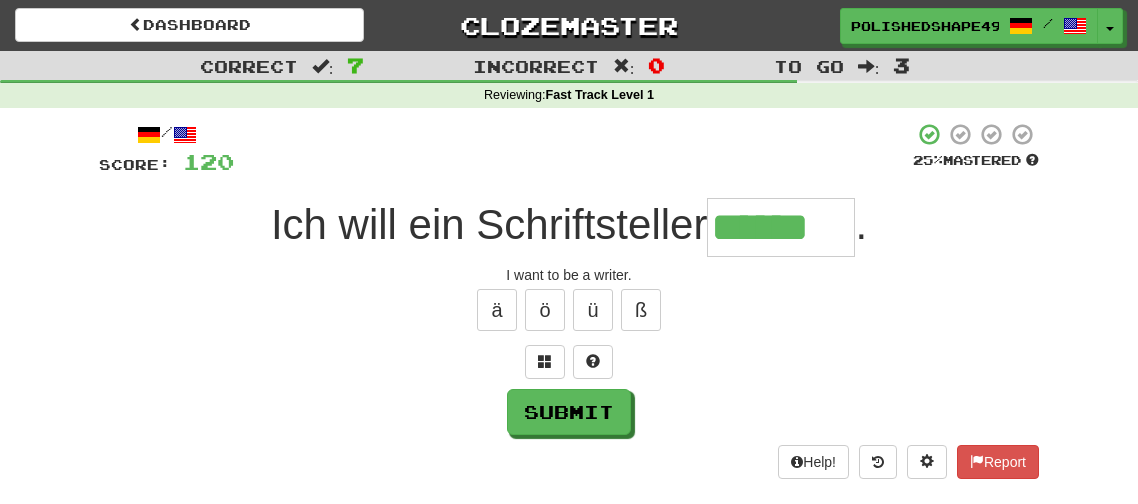 type on "******" 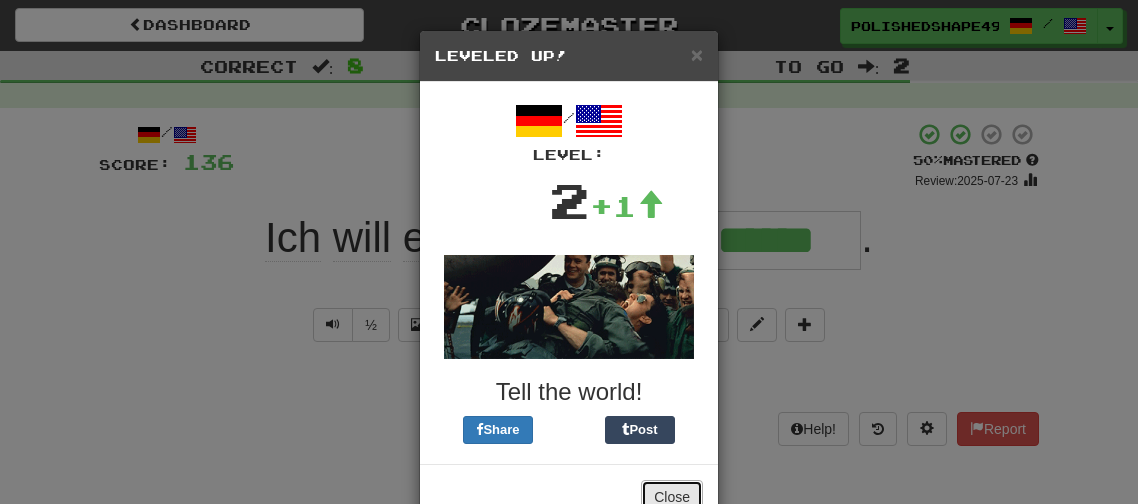 click on "Close" at bounding box center (672, 497) 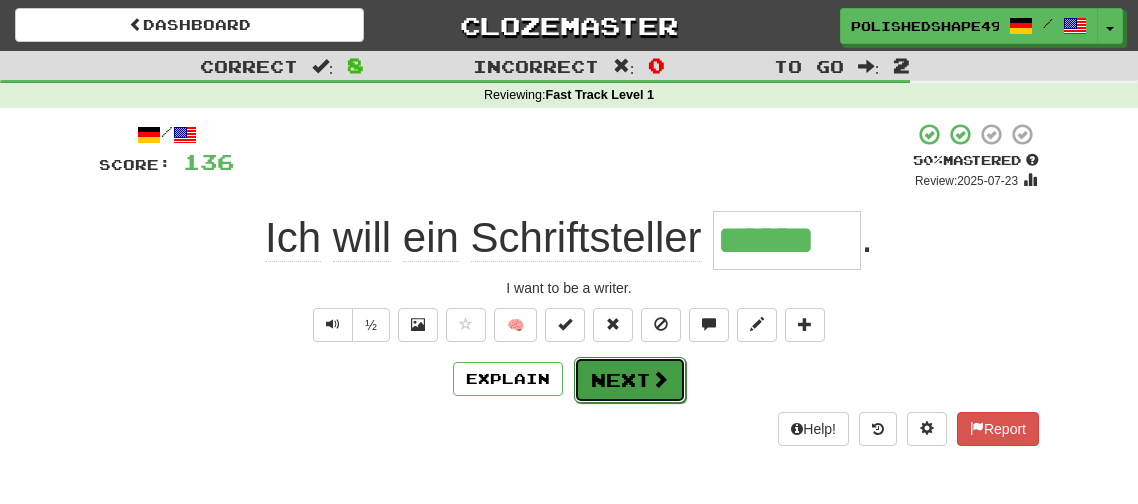 click on "Next" at bounding box center [630, 380] 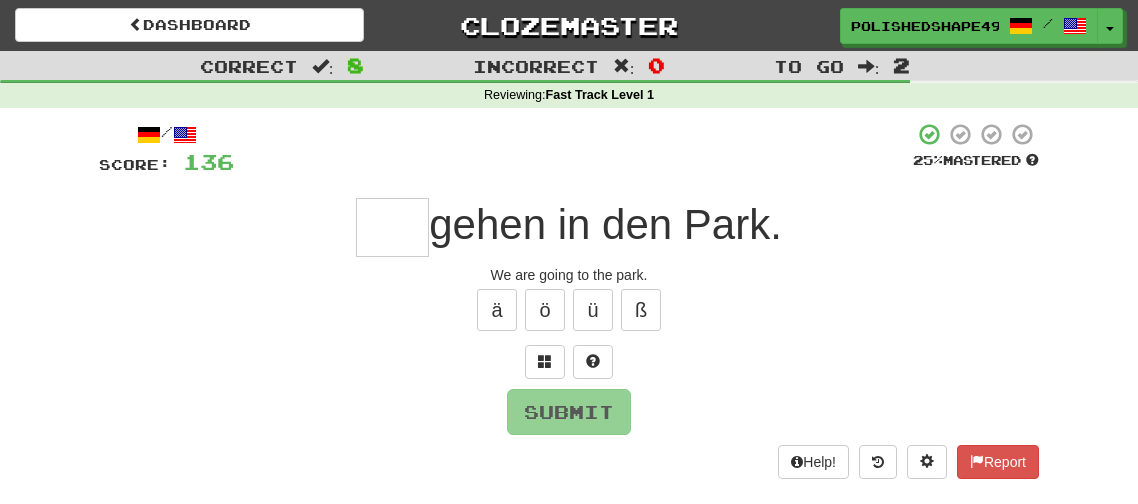 click at bounding box center [392, 227] 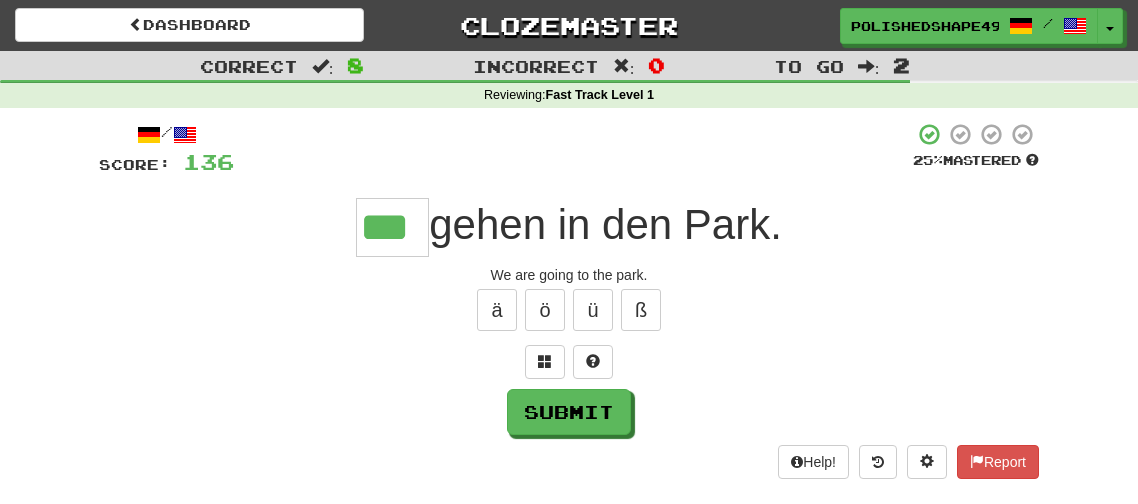 type on "***" 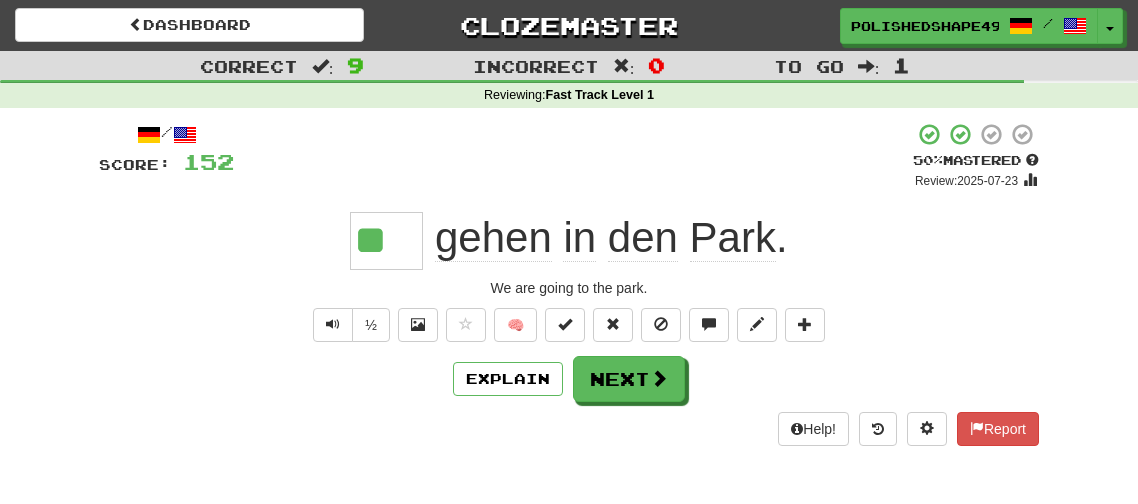 scroll, scrollTop: 0, scrollLeft: 0, axis: both 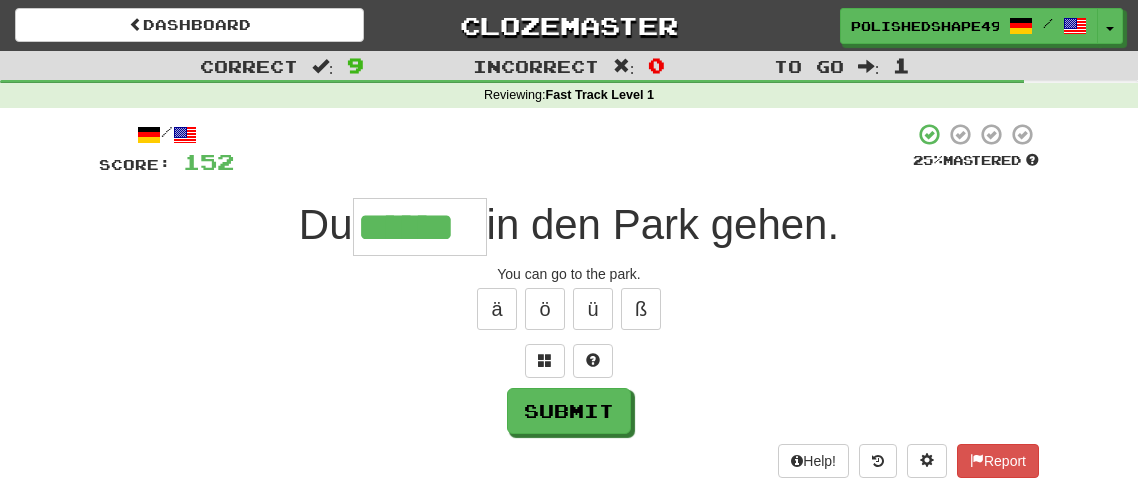 type on "******" 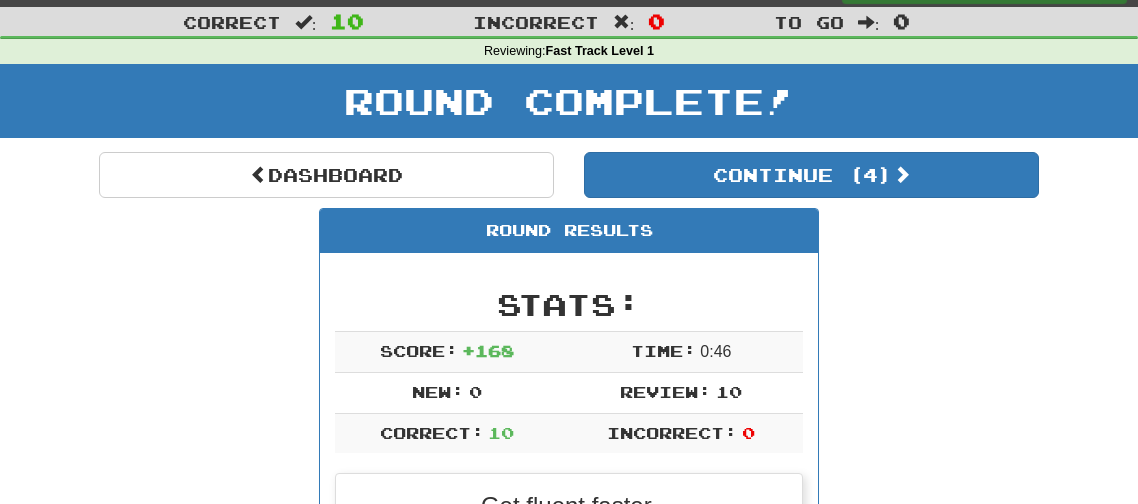 scroll, scrollTop: 0, scrollLeft: 0, axis: both 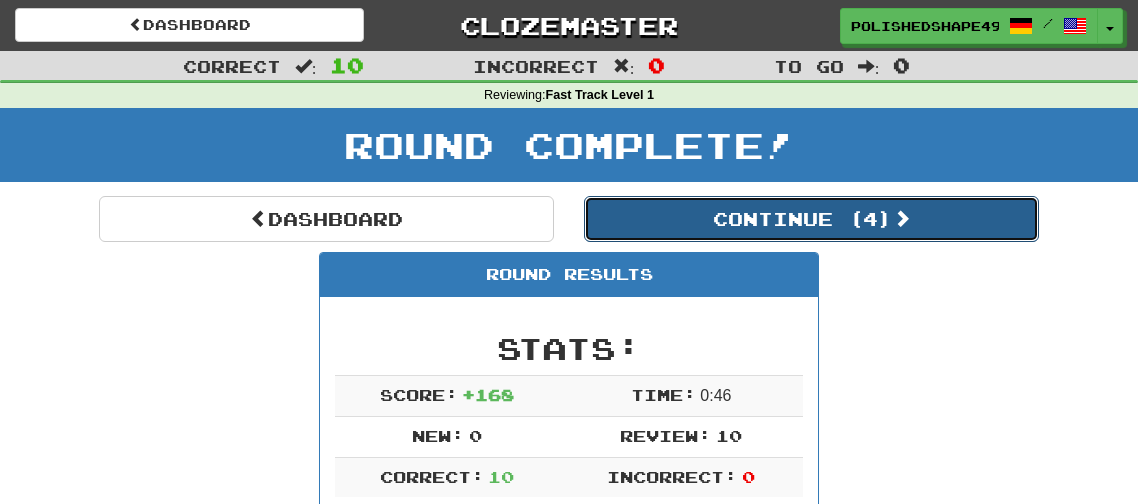 click on "Continue ( 4 )" at bounding box center (811, 219) 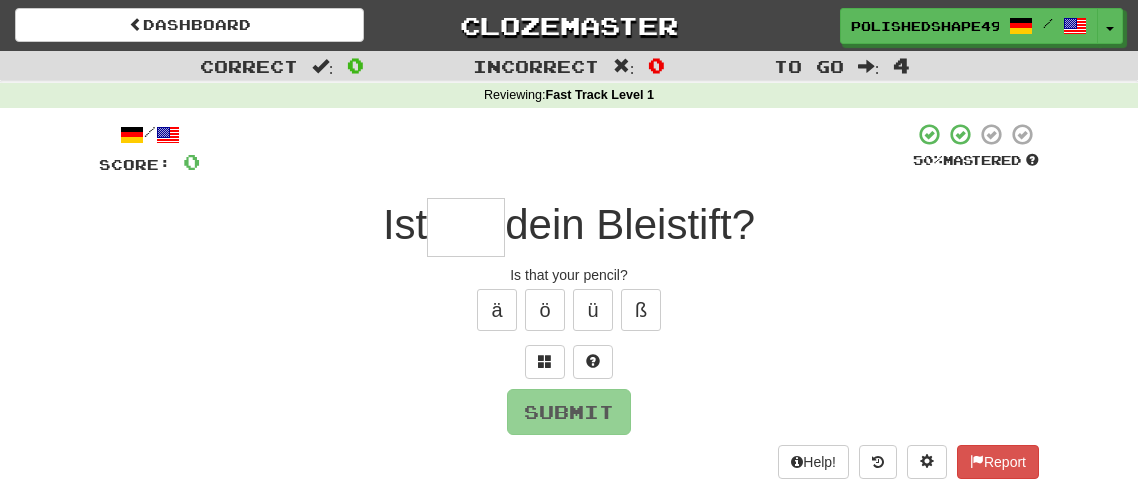 click on "Ist   dein Bleistift?" at bounding box center [569, 227] 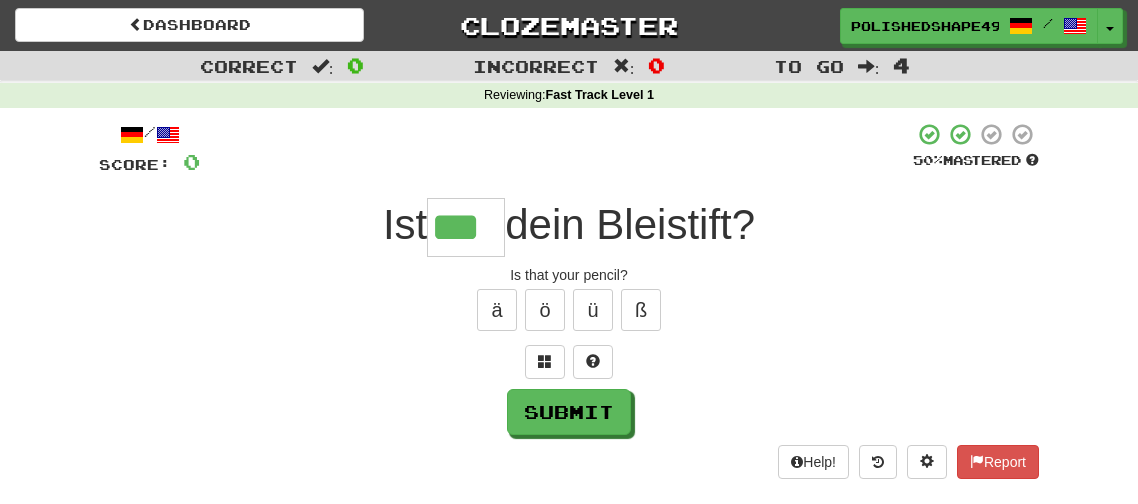 type on "***" 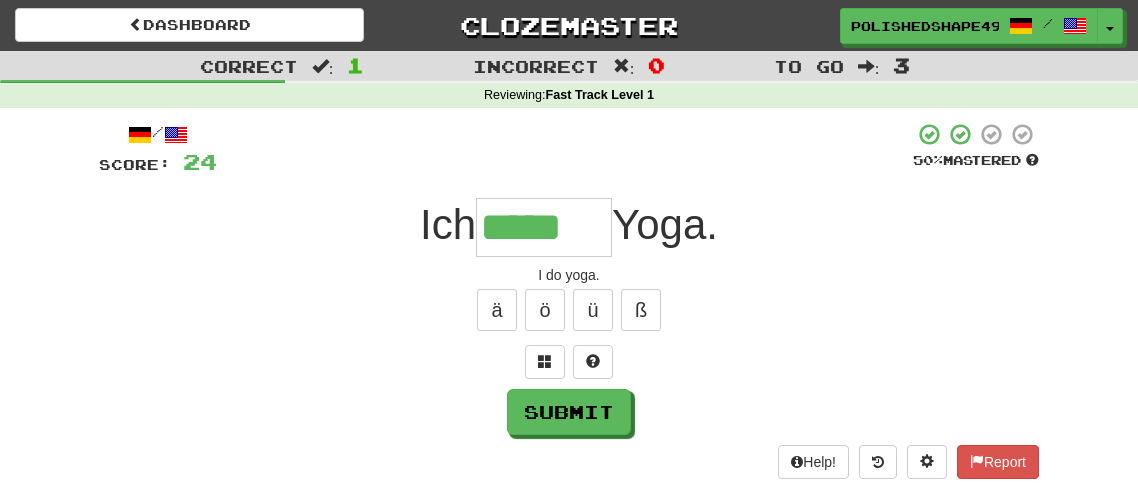 type on "*****" 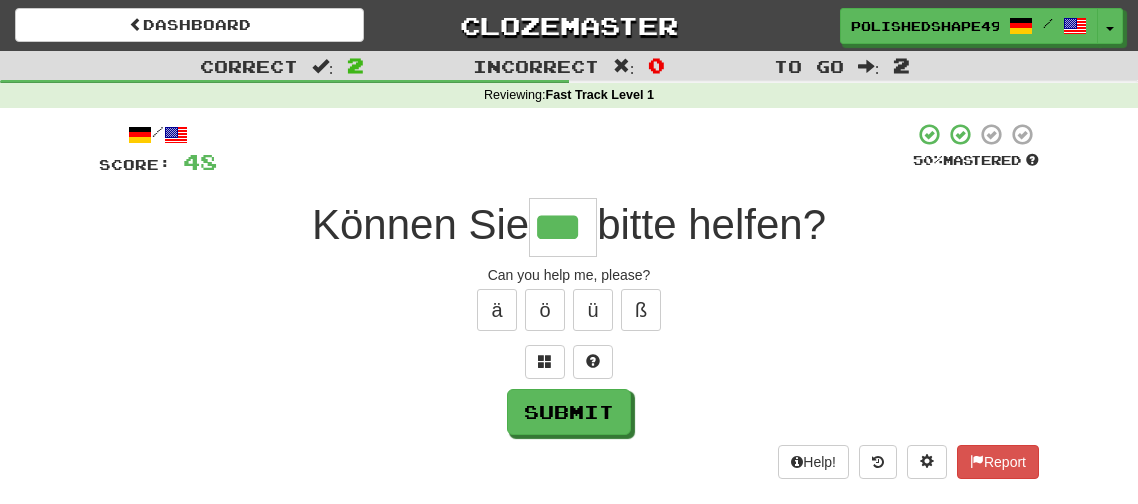 type on "***" 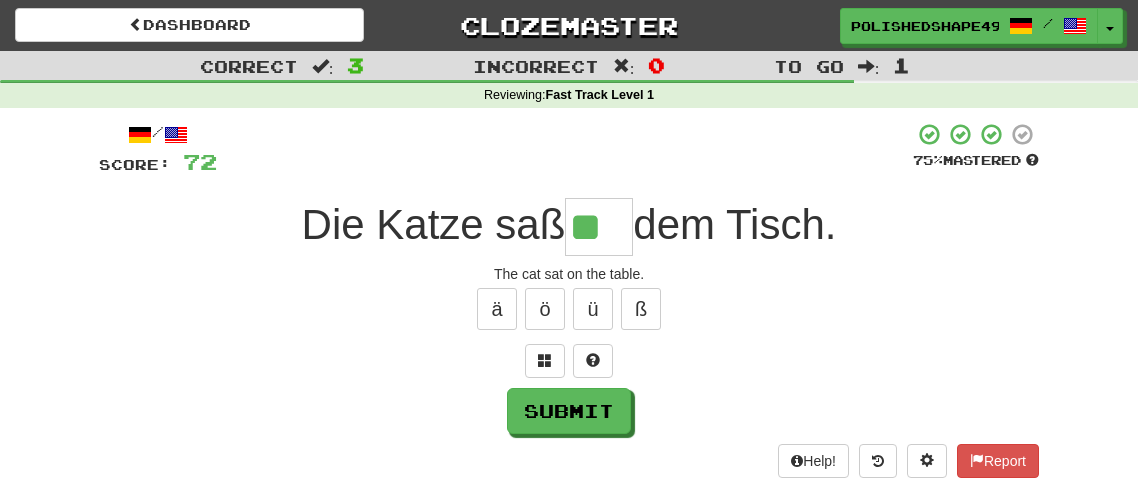 scroll, scrollTop: 0, scrollLeft: 0, axis: both 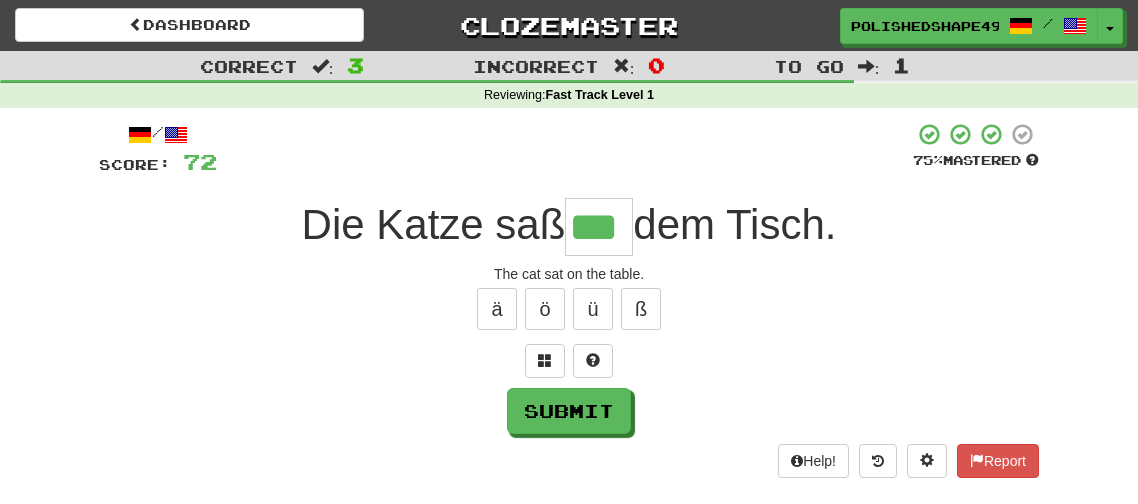 type on "***" 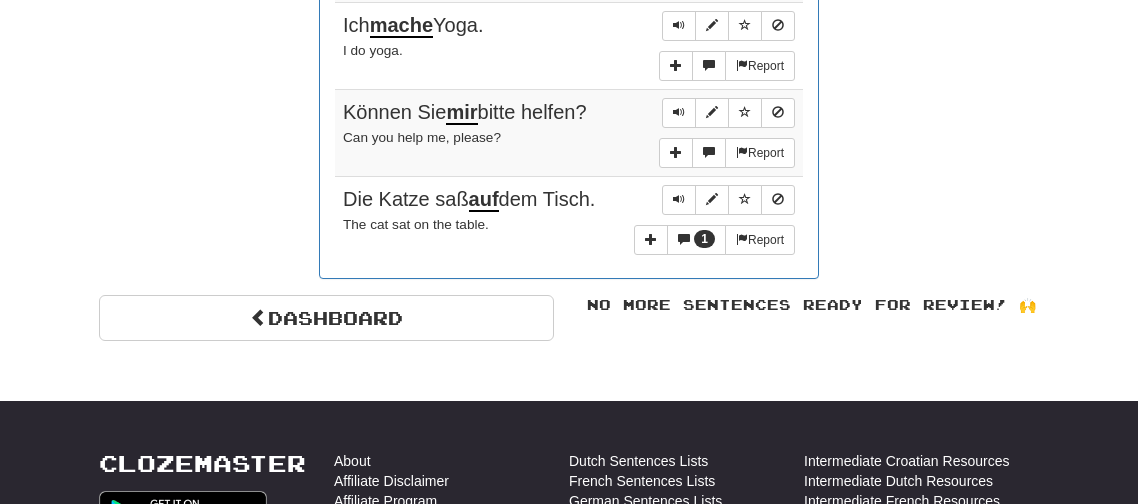 scroll, scrollTop: 1267, scrollLeft: 0, axis: vertical 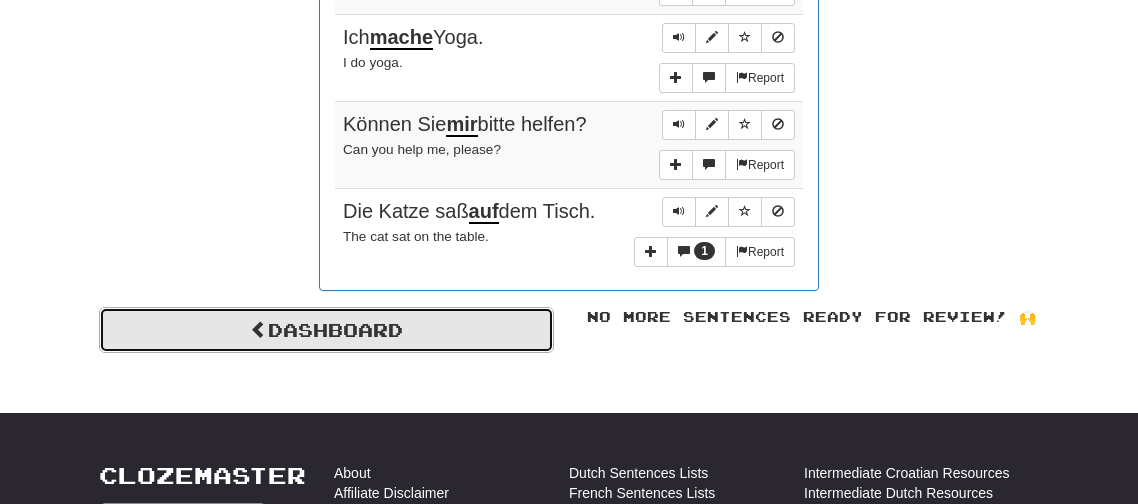 click on "Dashboard" at bounding box center (326, 330) 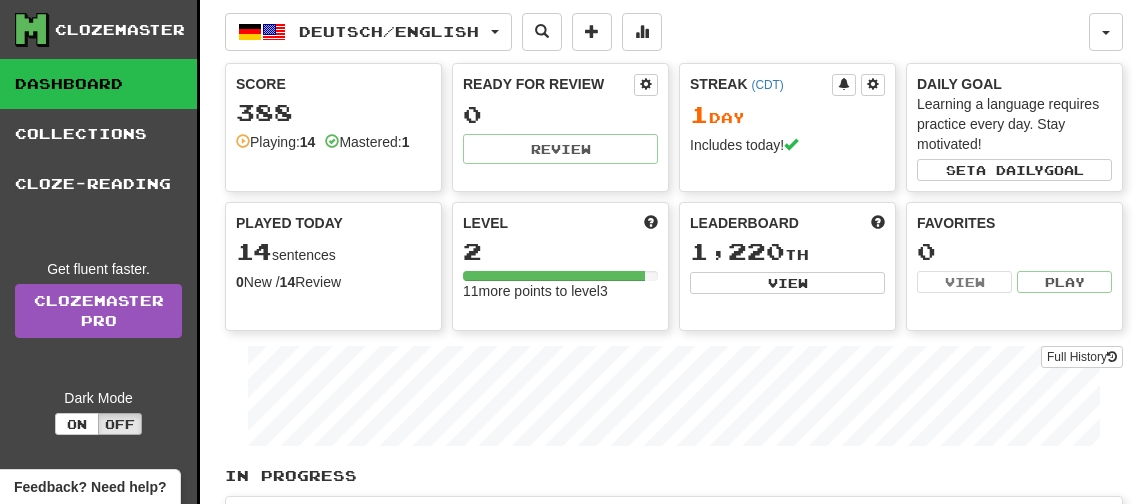 scroll, scrollTop: 0, scrollLeft: 0, axis: both 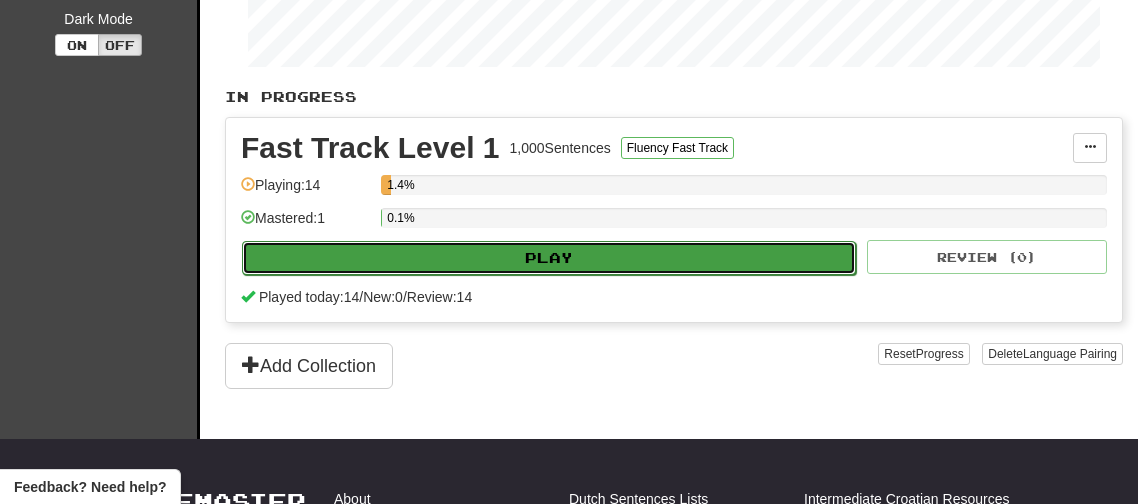 click on "Play" at bounding box center [549, 258] 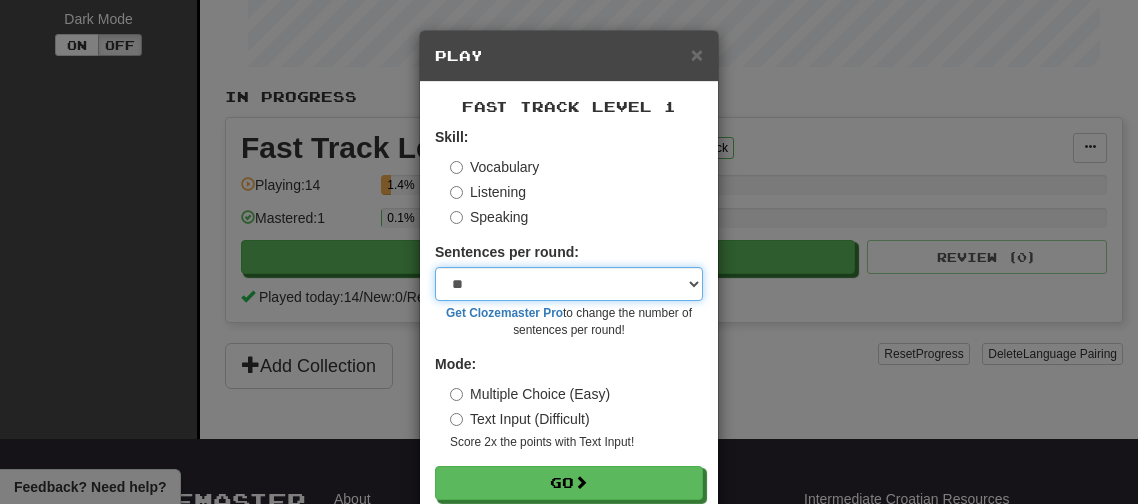 click on "* ** ** ** ** ** *** ********" at bounding box center [569, 284] 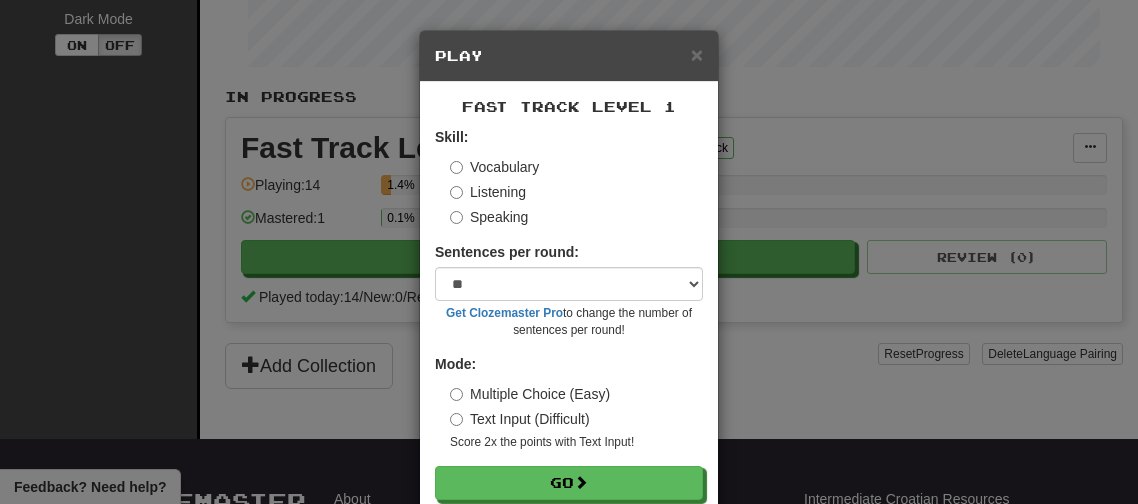 click on "Listening" at bounding box center (576, 192) 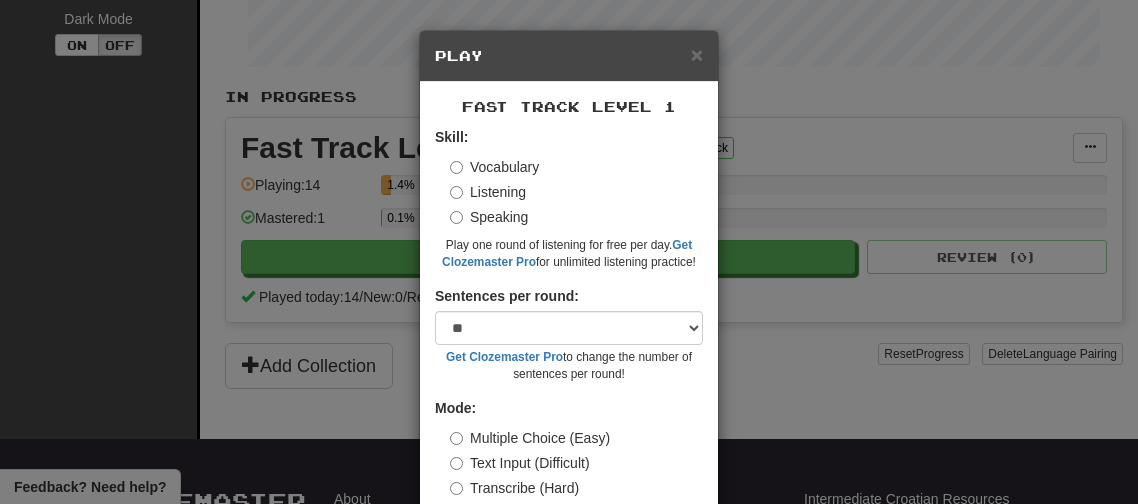click on "Mode: Multiple Choice (Easy) Text Input (Difficult) Transcribe (Hard) Score 2x the points with Text Input  and Transcribe !" at bounding box center (569, 467) 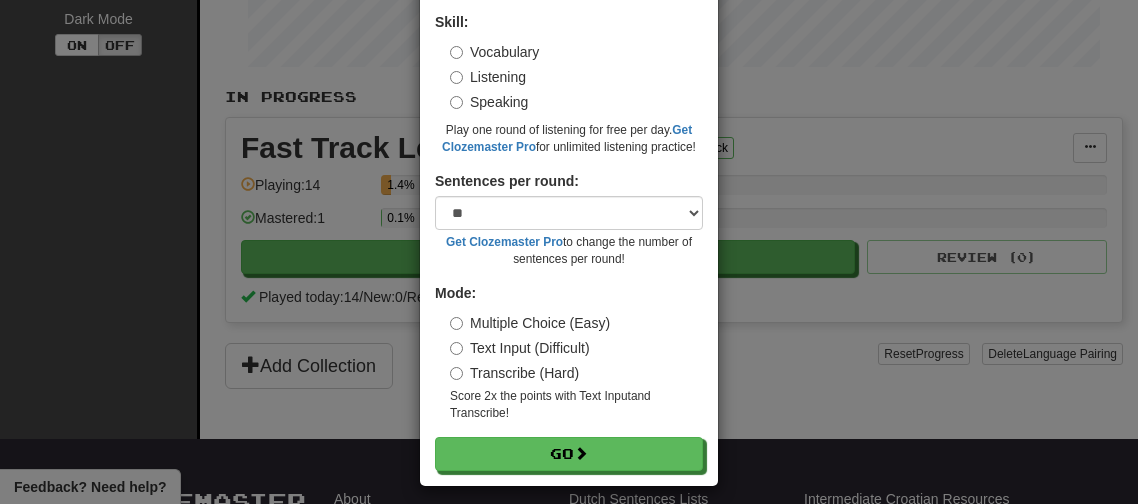 scroll, scrollTop: 119, scrollLeft: 0, axis: vertical 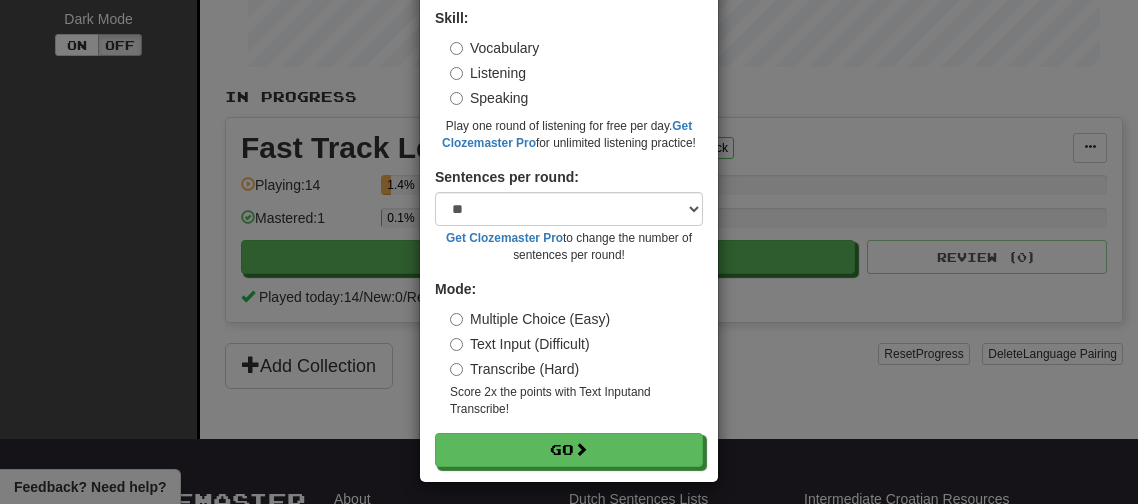 click on "Transcribe (Hard)" at bounding box center (514, 369) 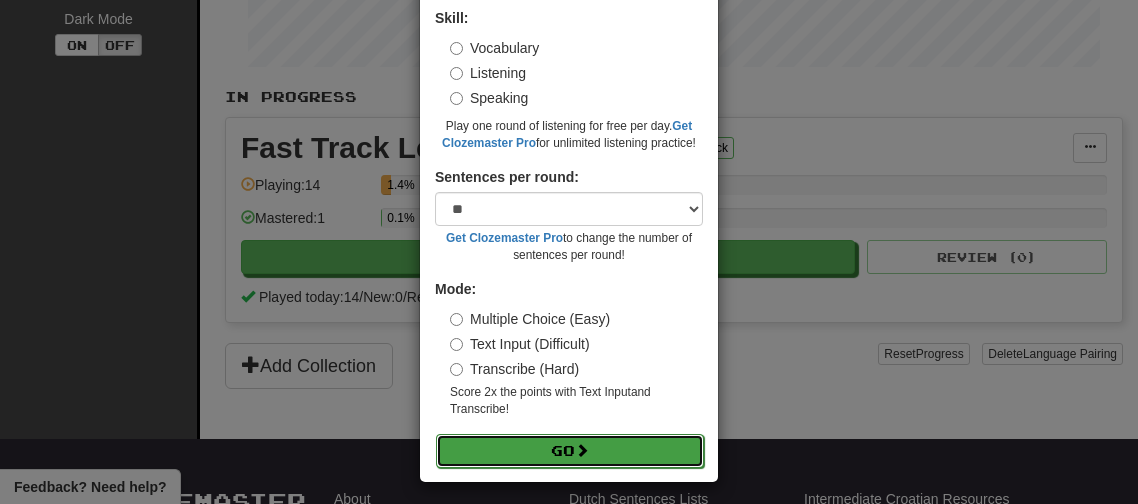click on "Go" at bounding box center (570, 451) 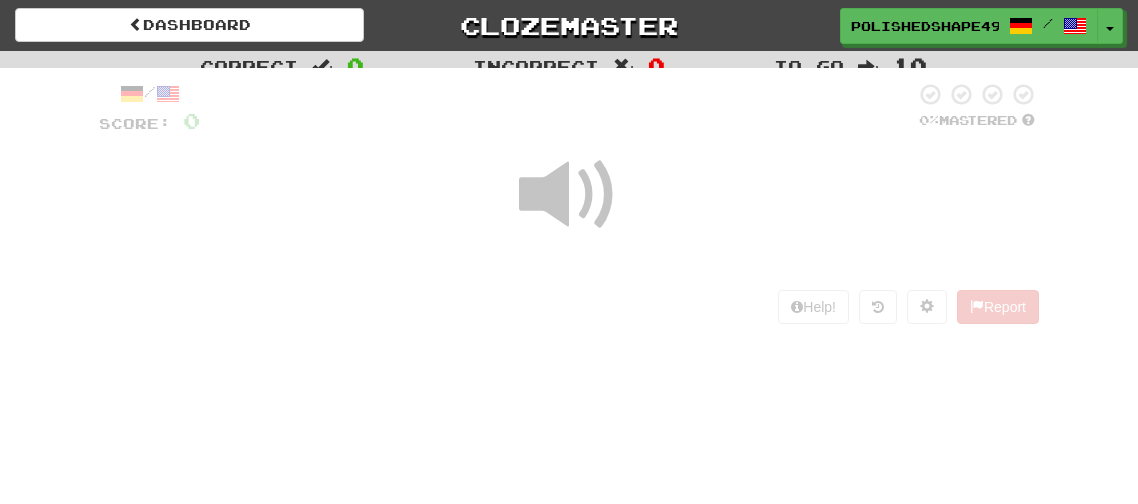 scroll, scrollTop: 0, scrollLeft: 0, axis: both 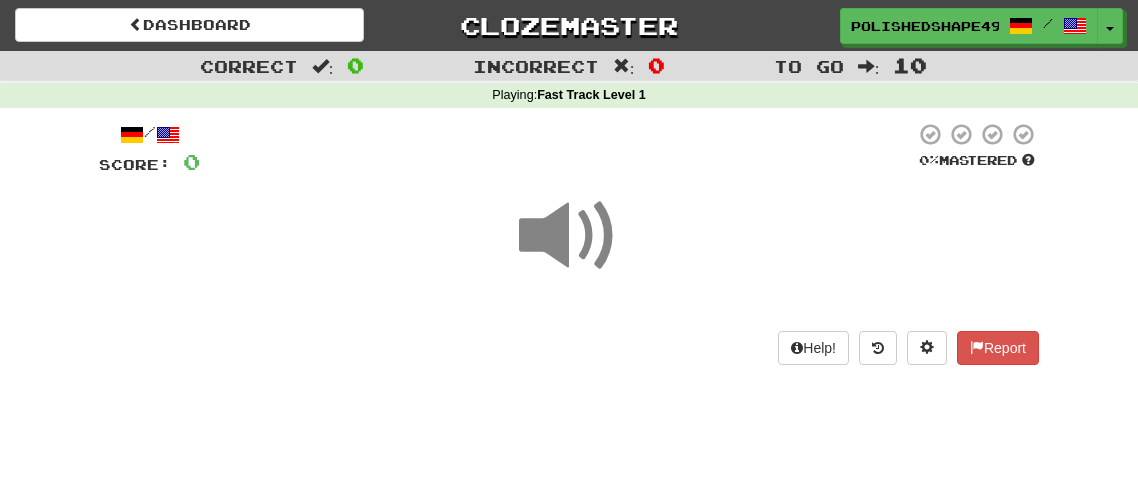 click at bounding box center [569, 236] 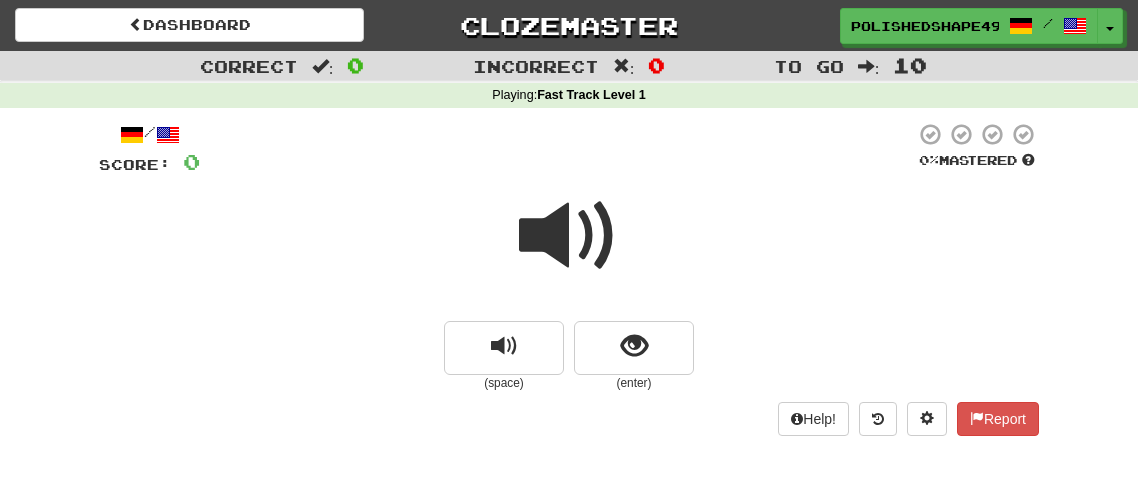 click at bounding box center (569, 236) 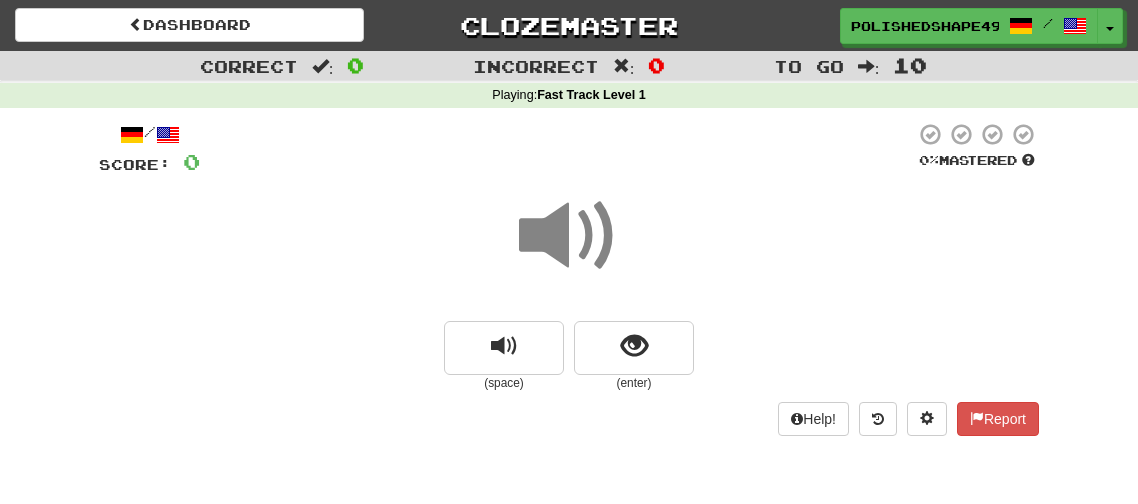 click at bounding box center [569, 236] 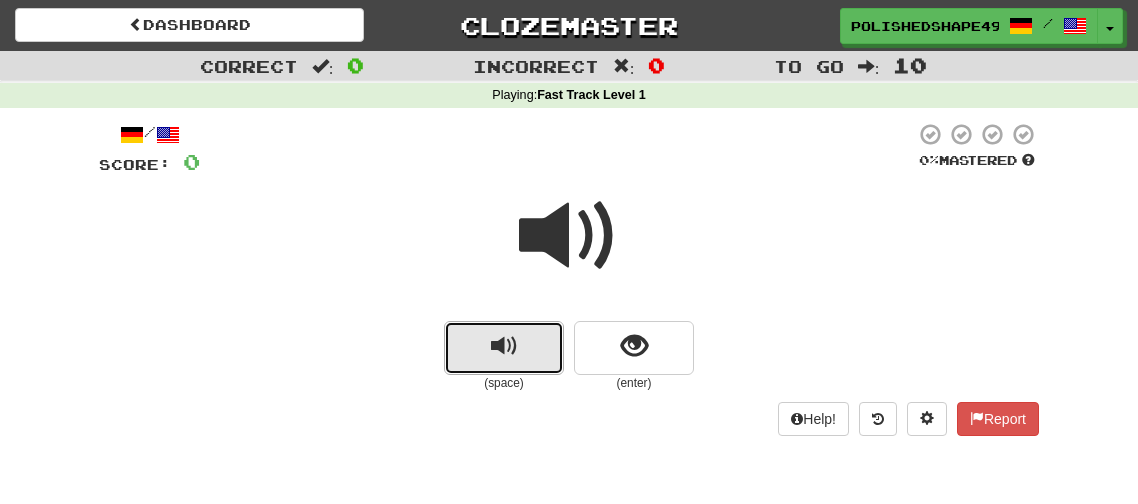 click at bounding box center (504, 348) 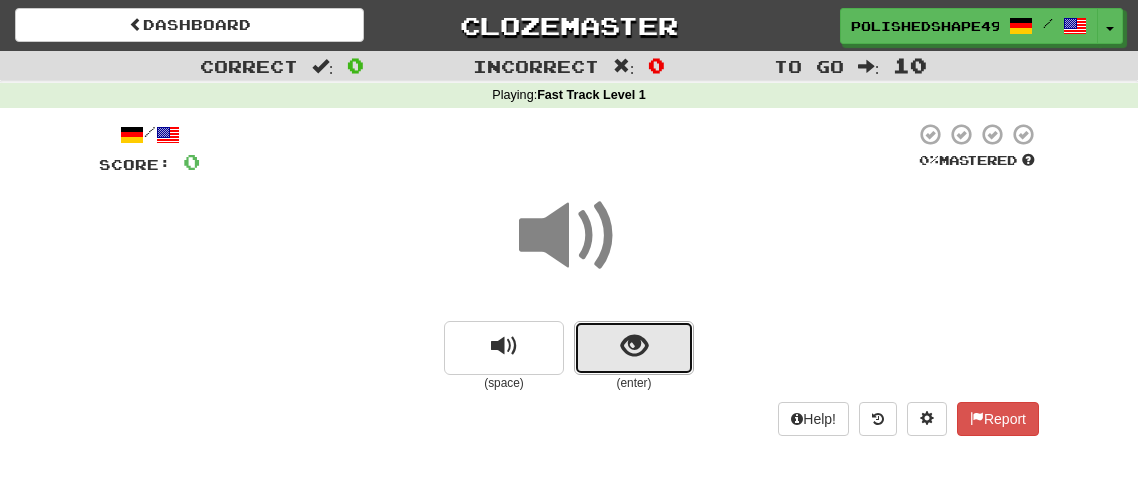 click at bounding box center (634, 346) 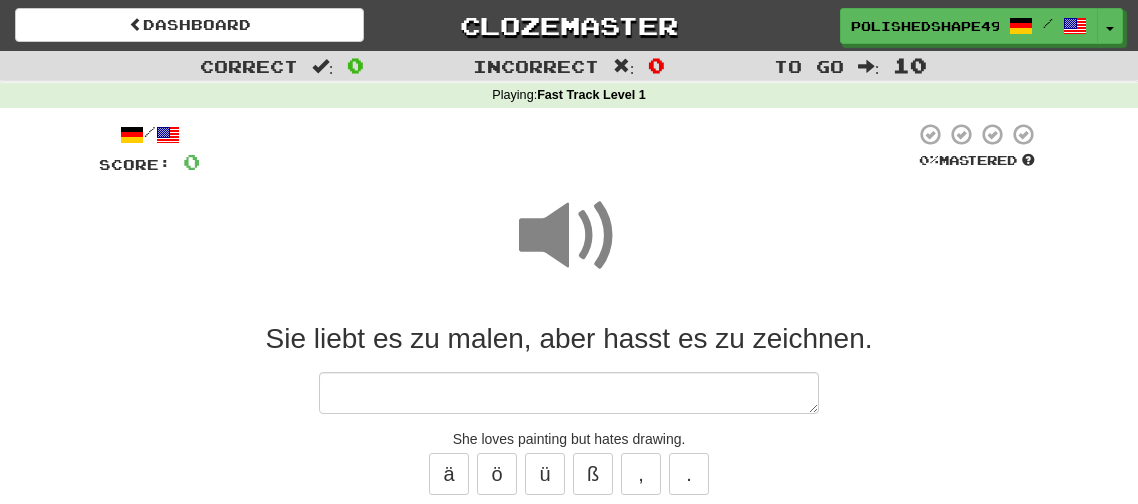 click at bounding box center [569, 393] 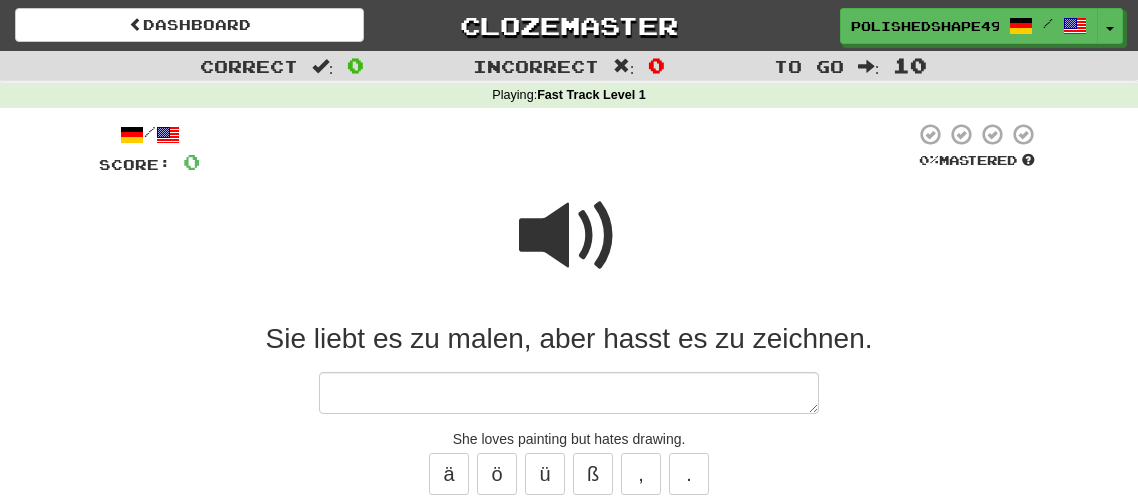 click at bounding box center [569, 393] 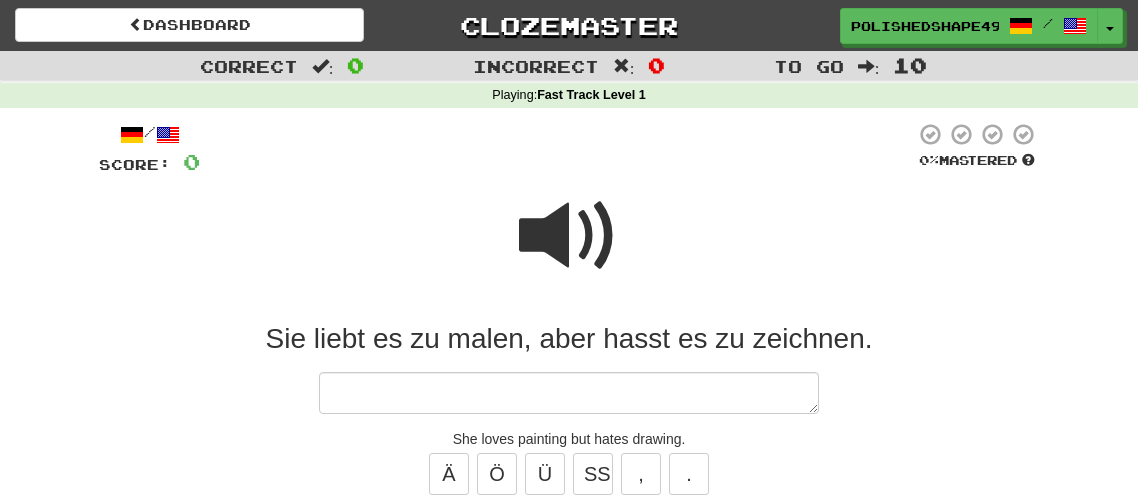type on "*" 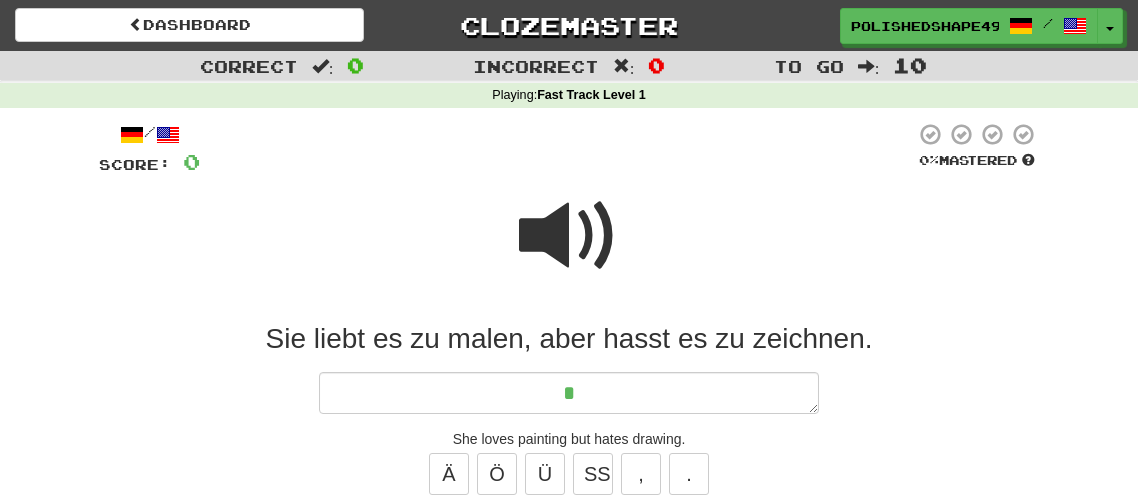 type on "*" 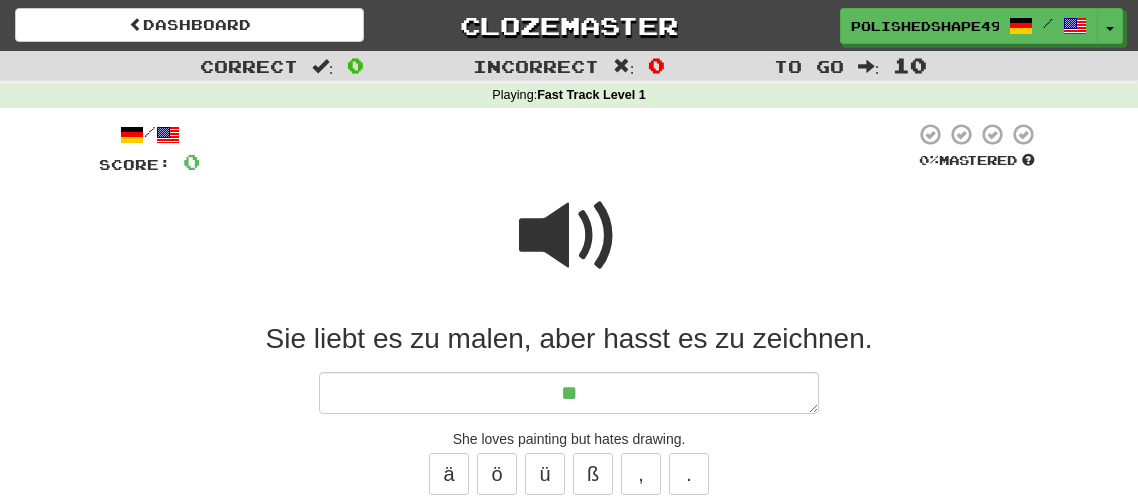 type on "*" 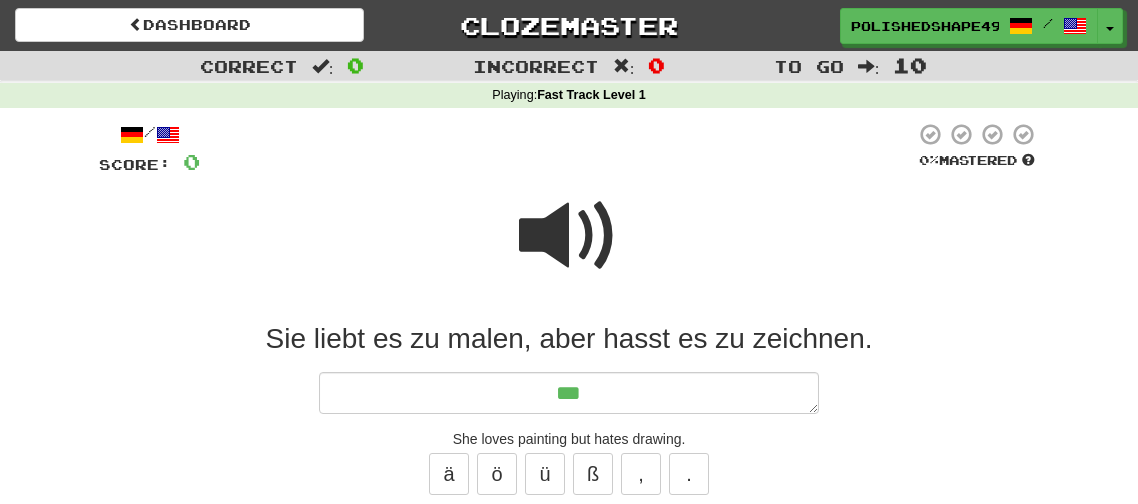 type on "*" 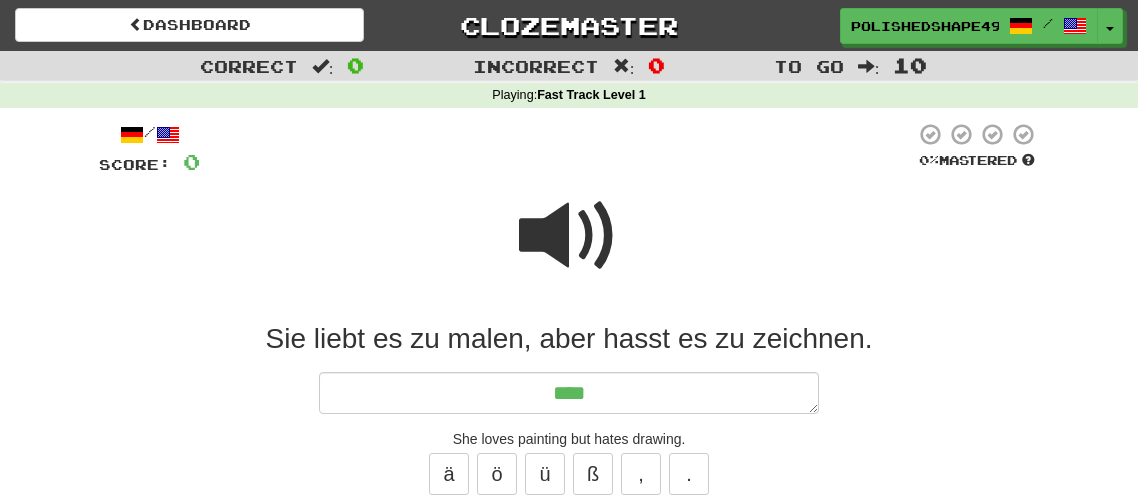 type on "*" 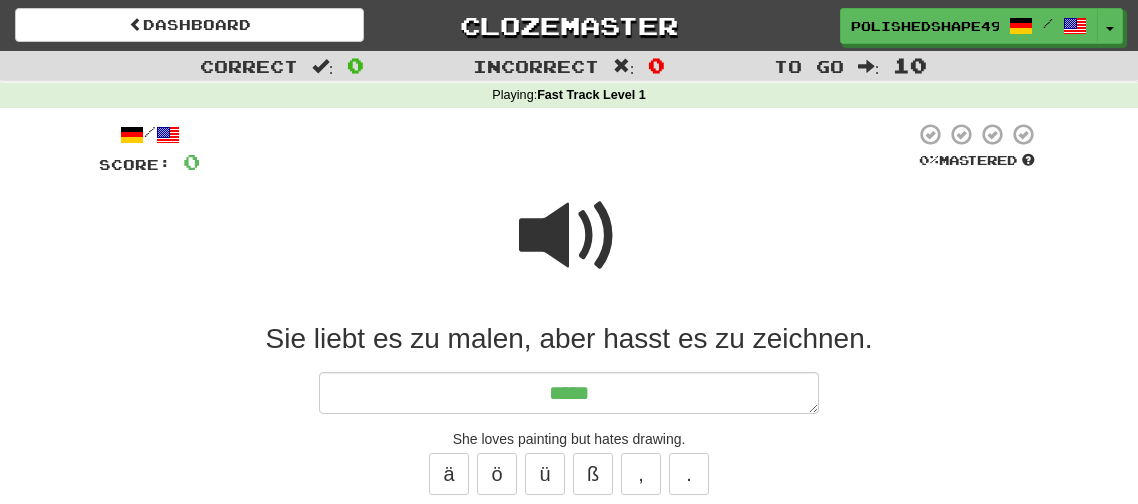 type on "*" 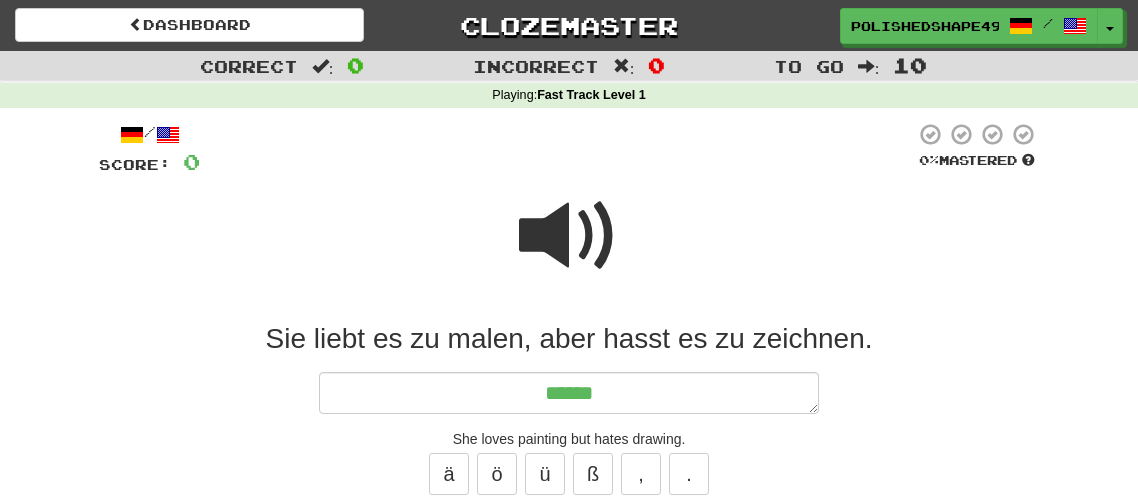 type on "*" 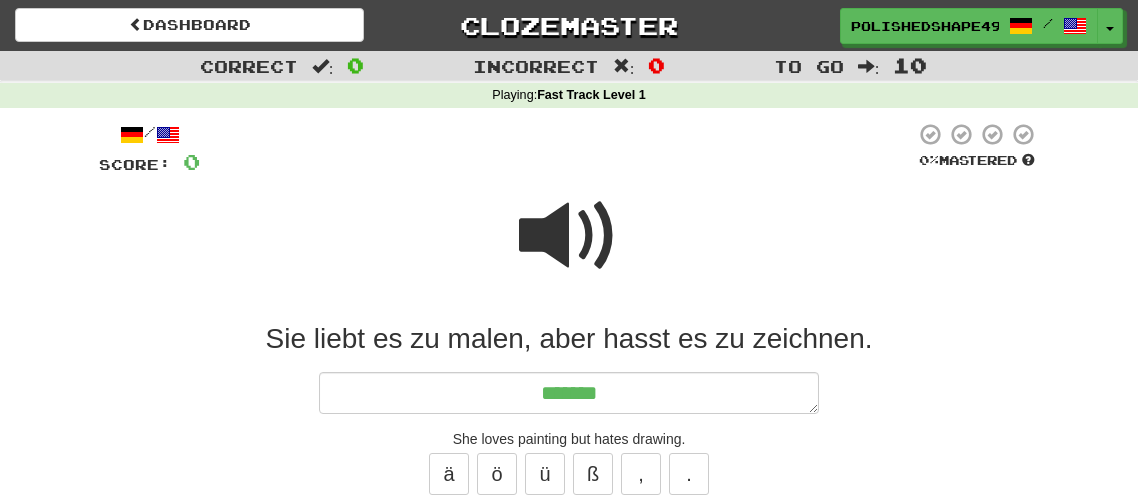 type on "*" 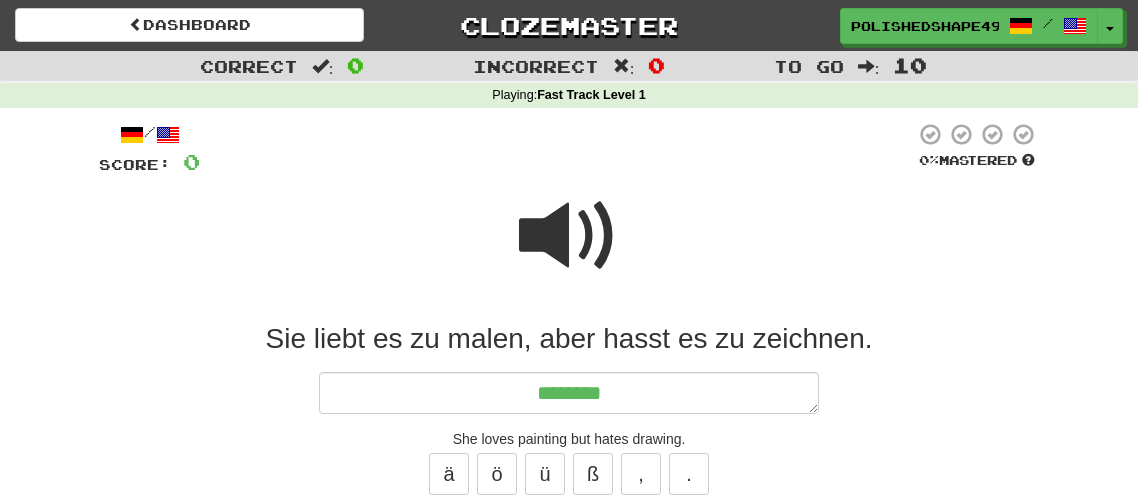 type on "*" 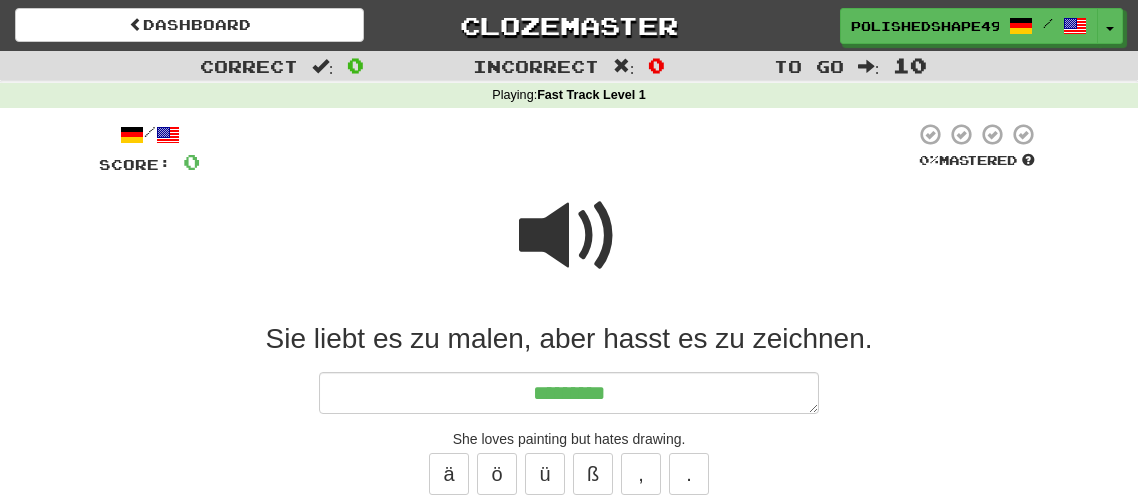 type on "*" 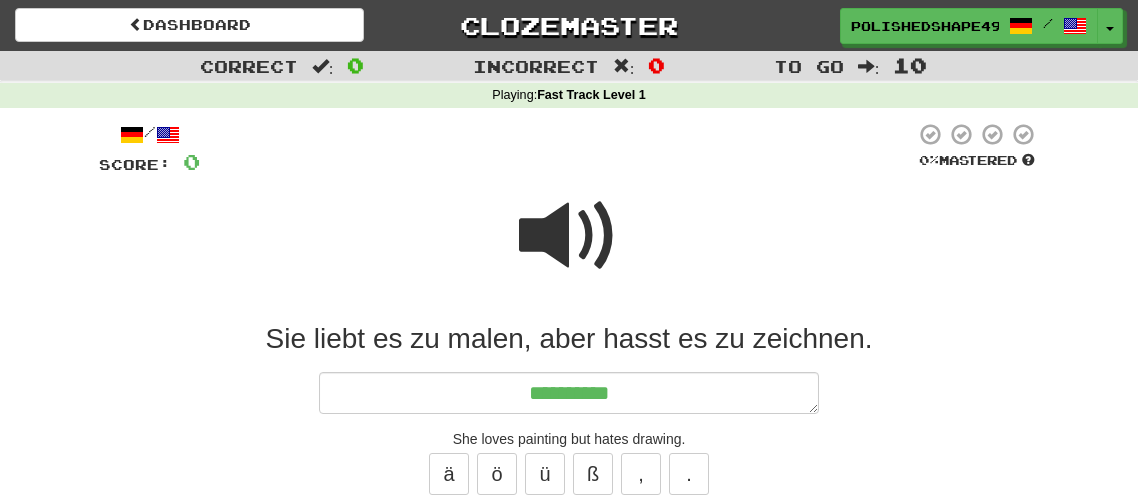 type on "*********" 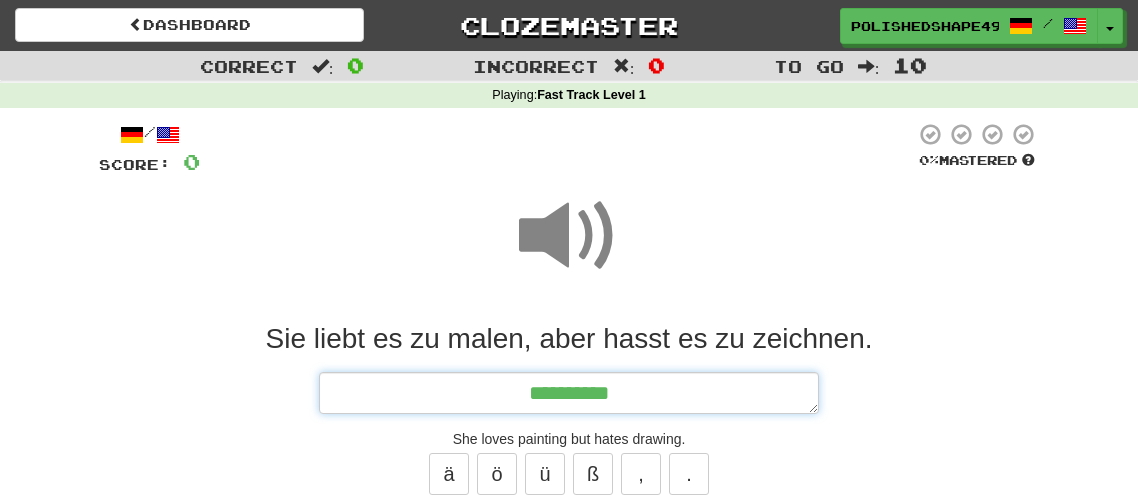 click on "*********" at bounding box center (569, 393) 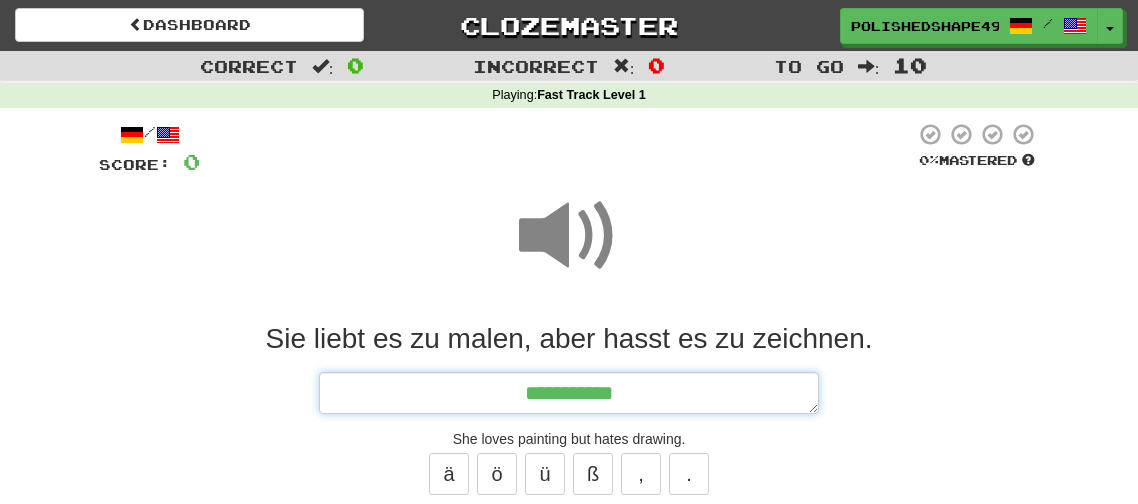 type on "*" 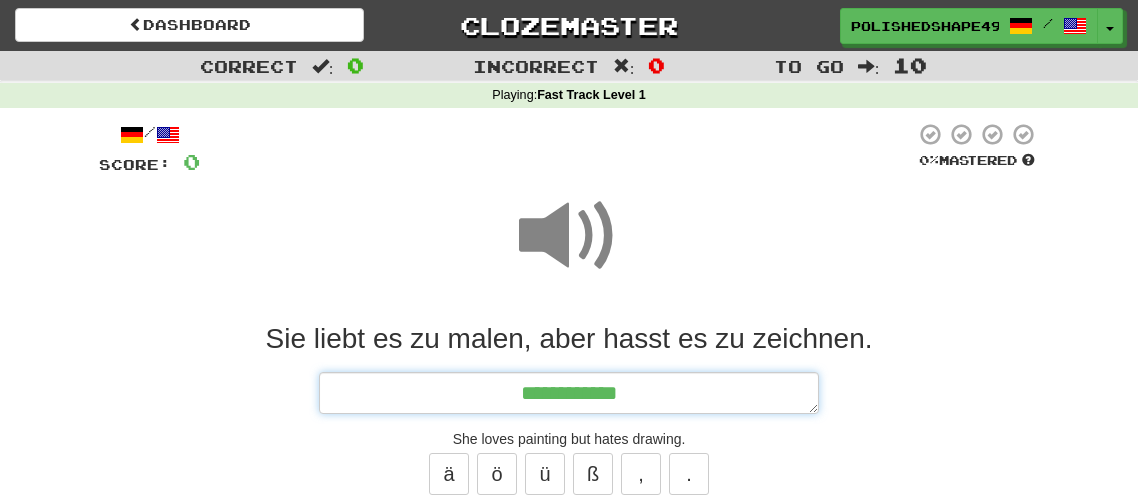 type on "*" 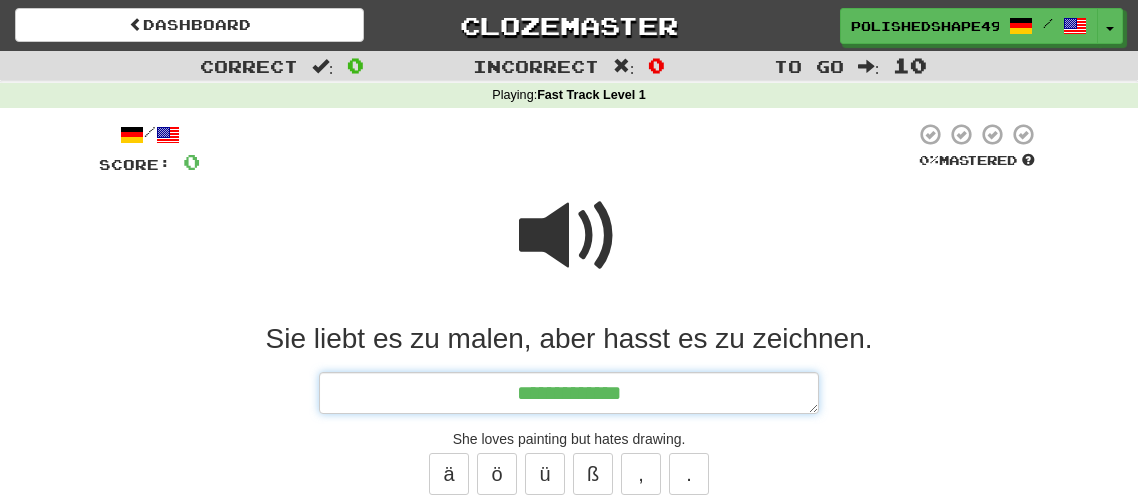 type on "*" 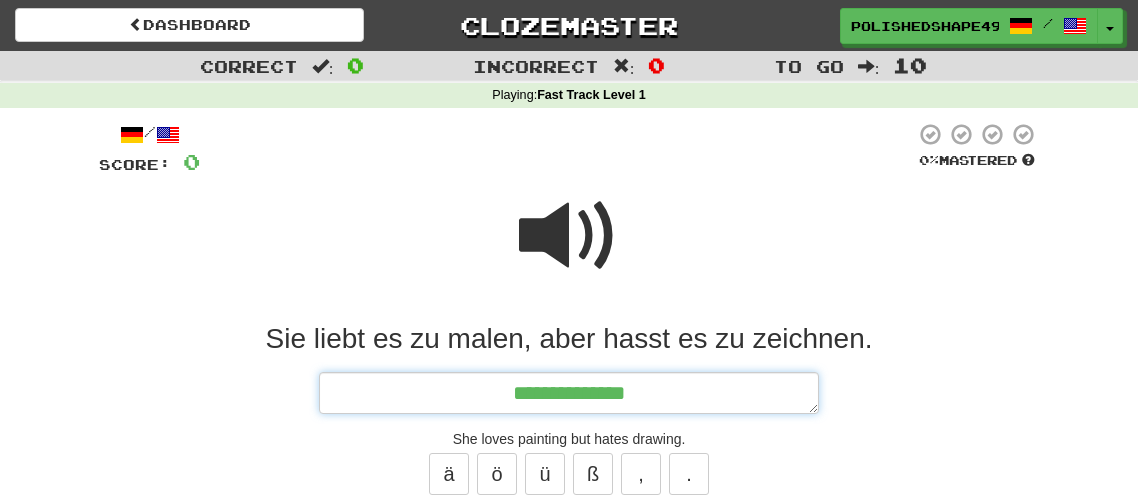 type on "*" 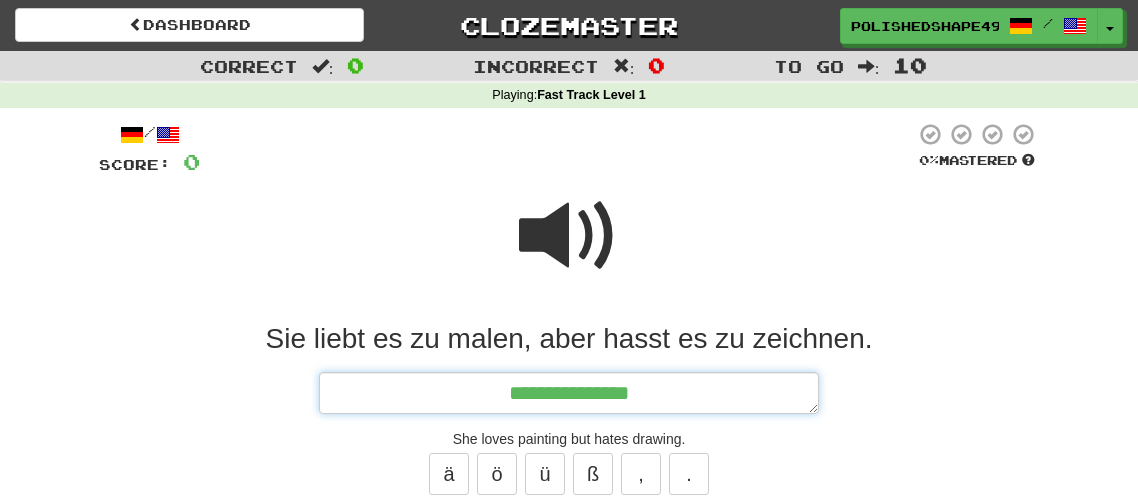 type on "*" 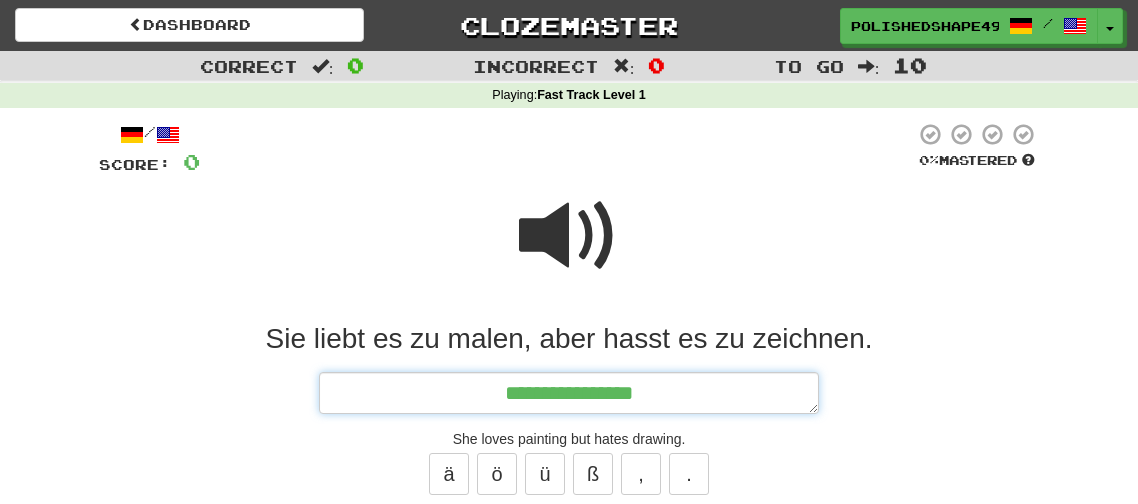 type on "*" 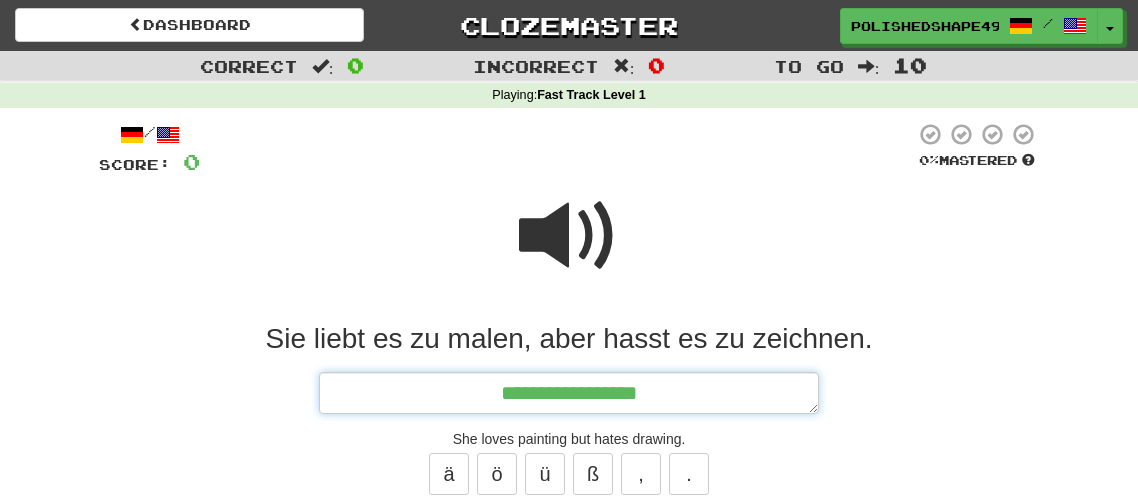 type on "*" 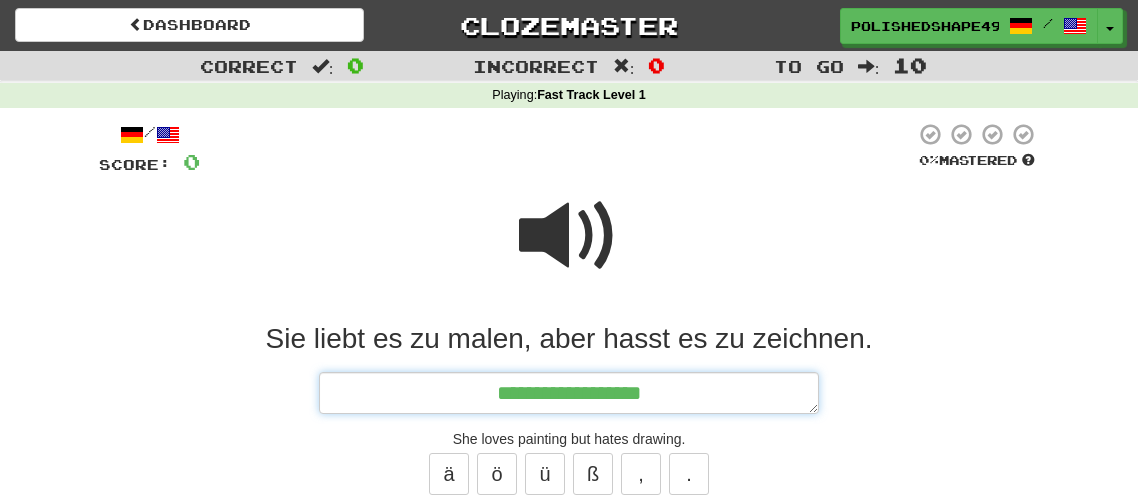 type on "*" 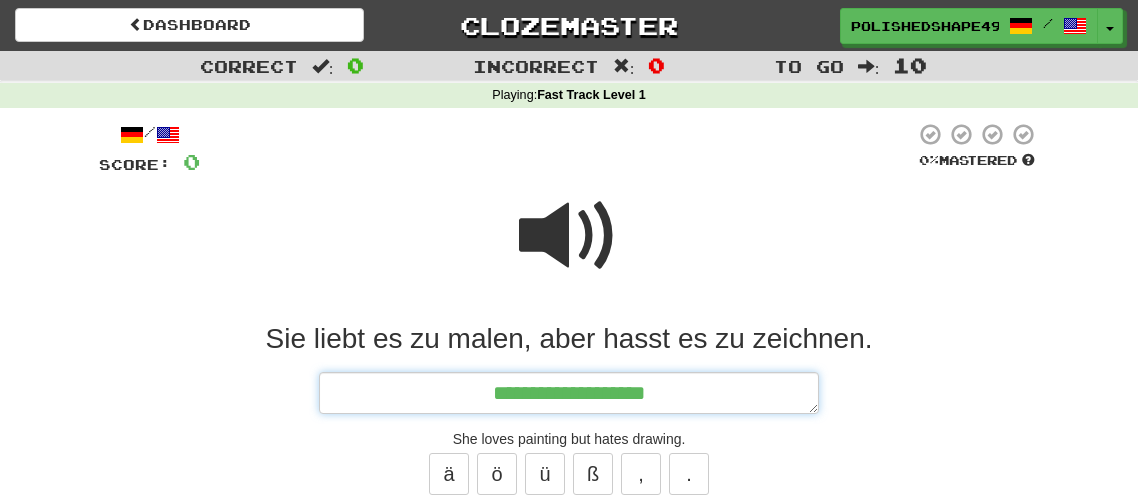 type on "*" 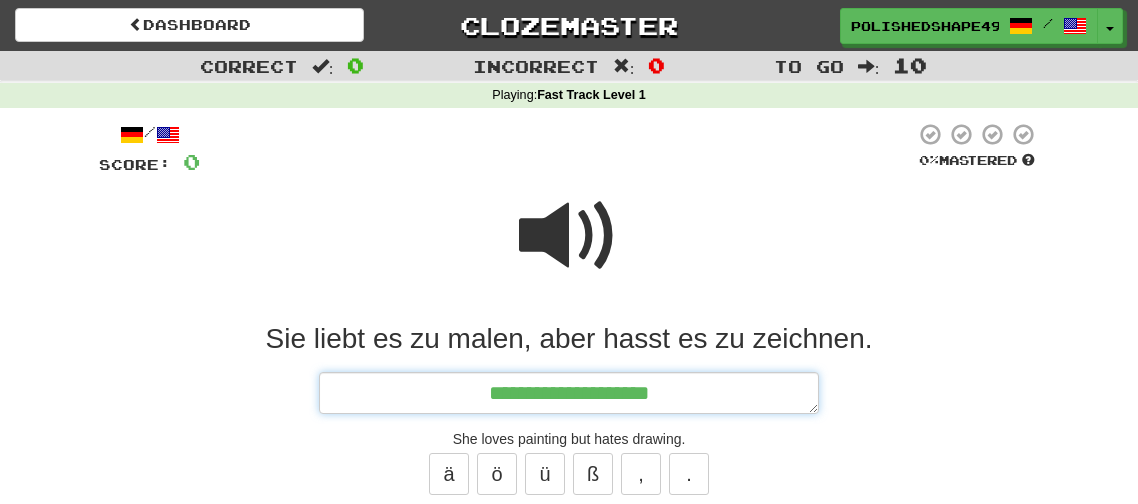 type on "*" 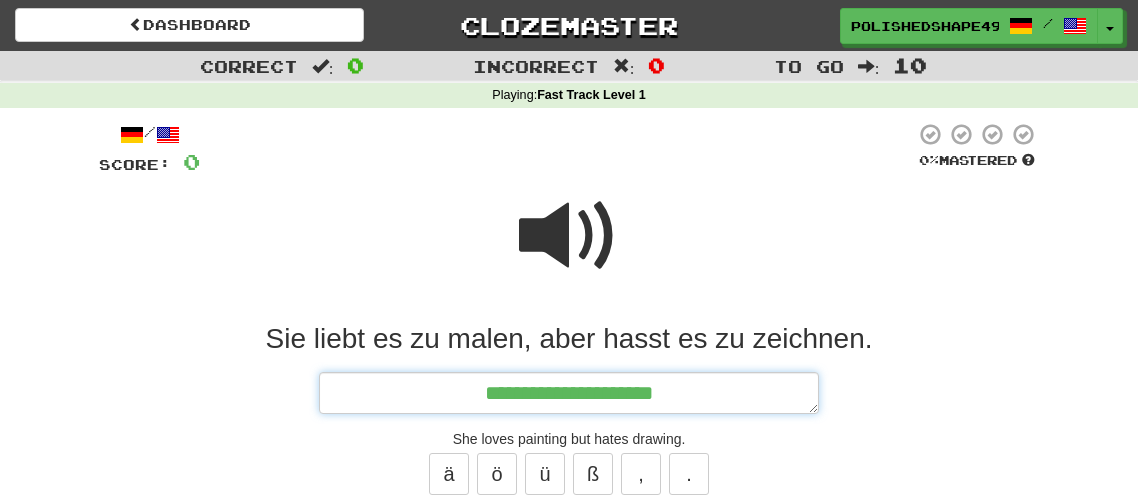 type on "*" 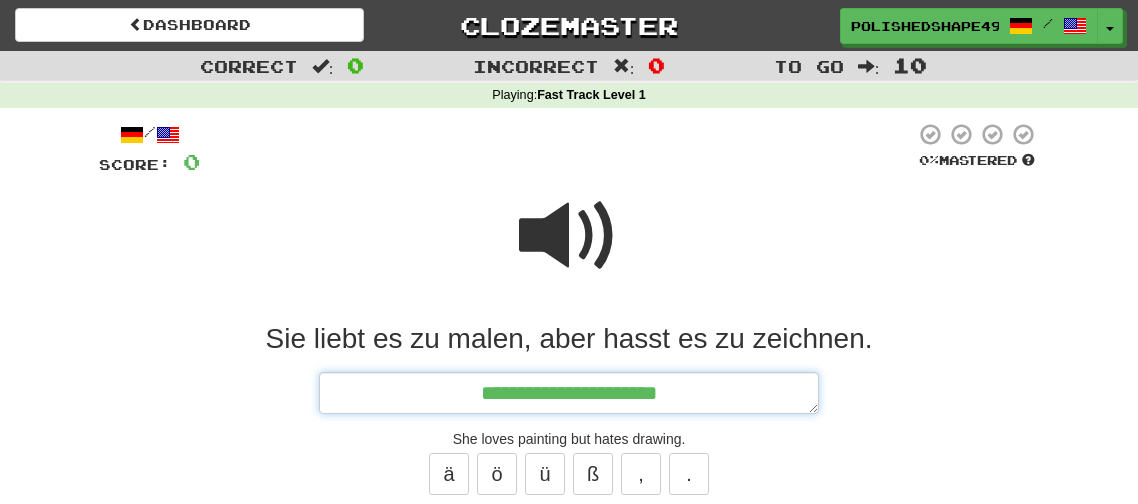 type on "*" 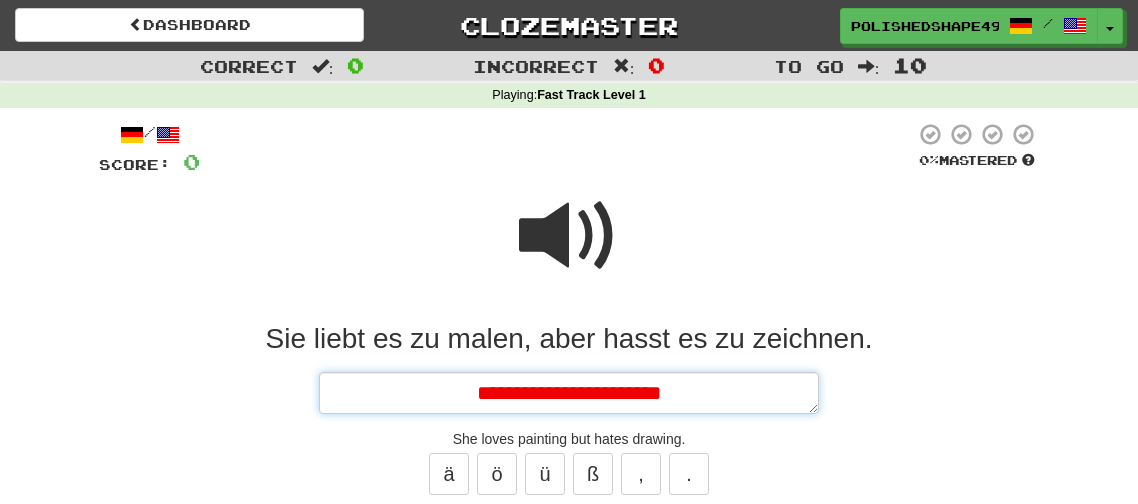 type on "*" 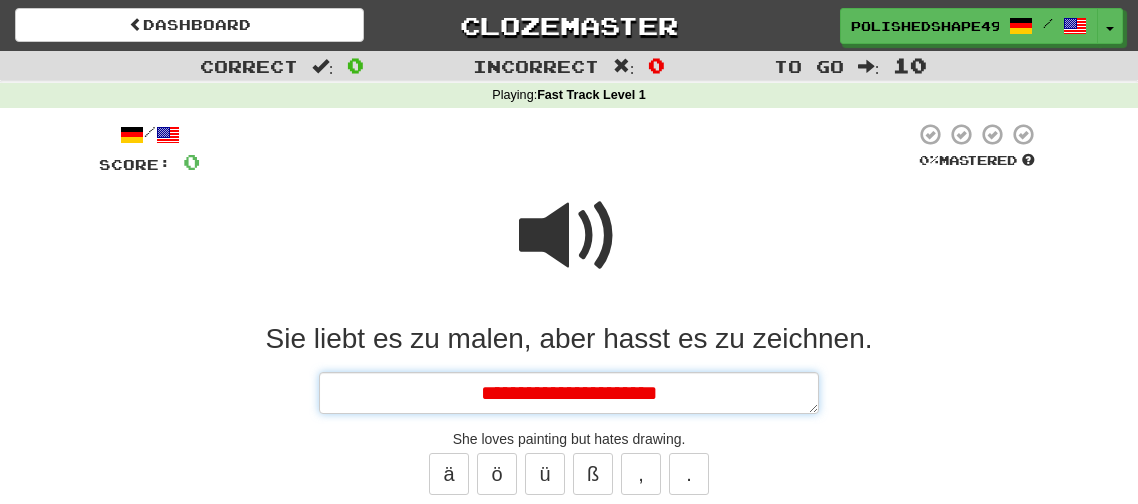 type on "*" 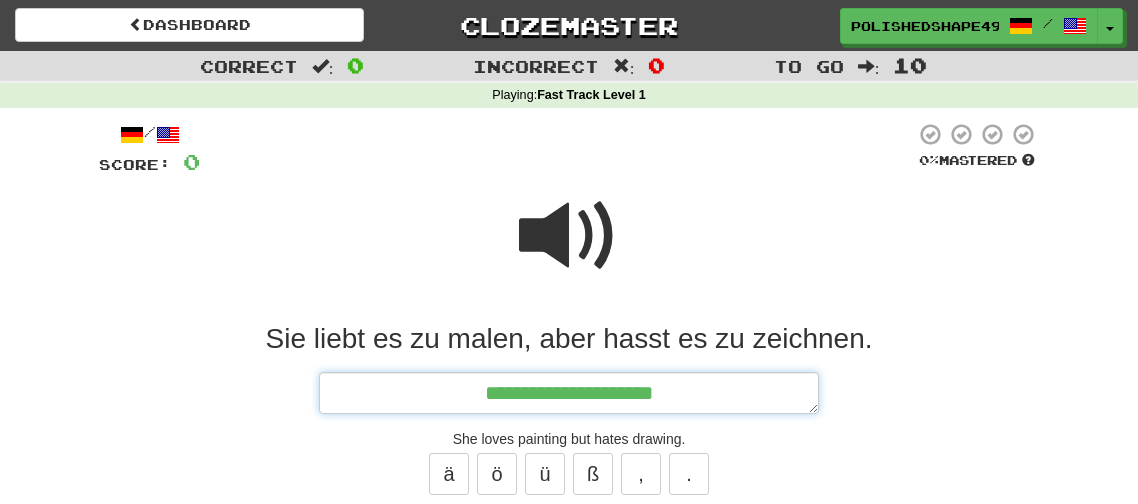 type on "**********" 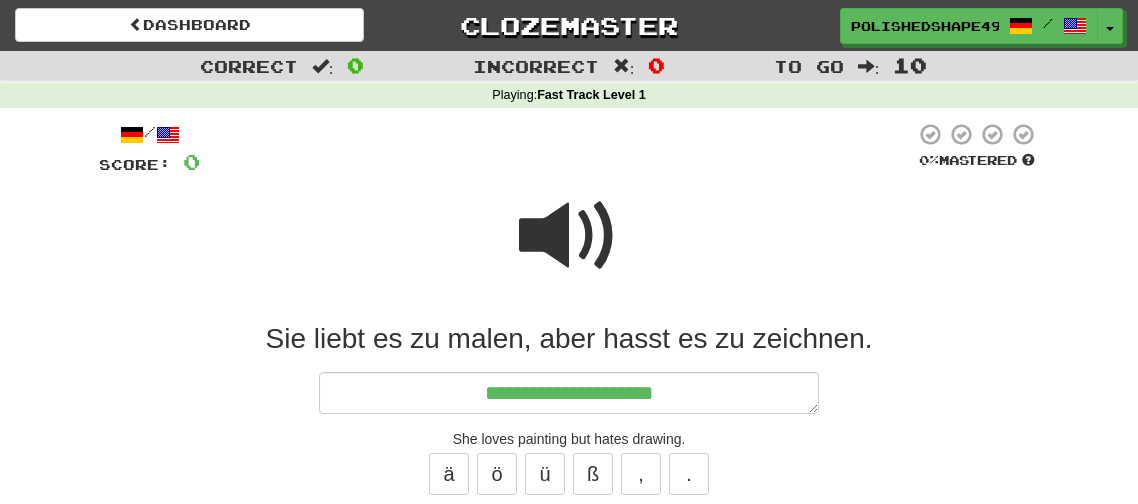 click at bounding box center (569, 236) 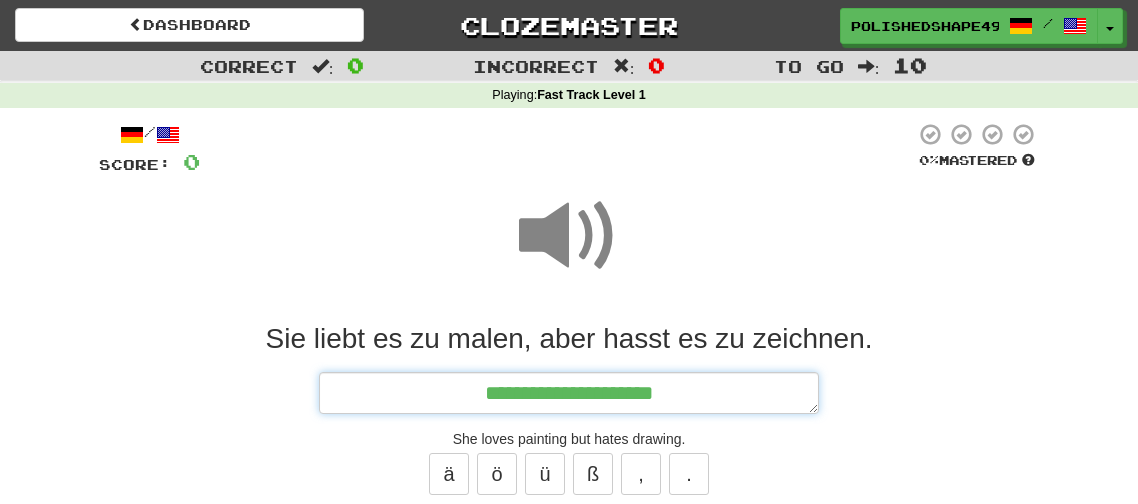 click on "**********" at bounding box center [569, 393] 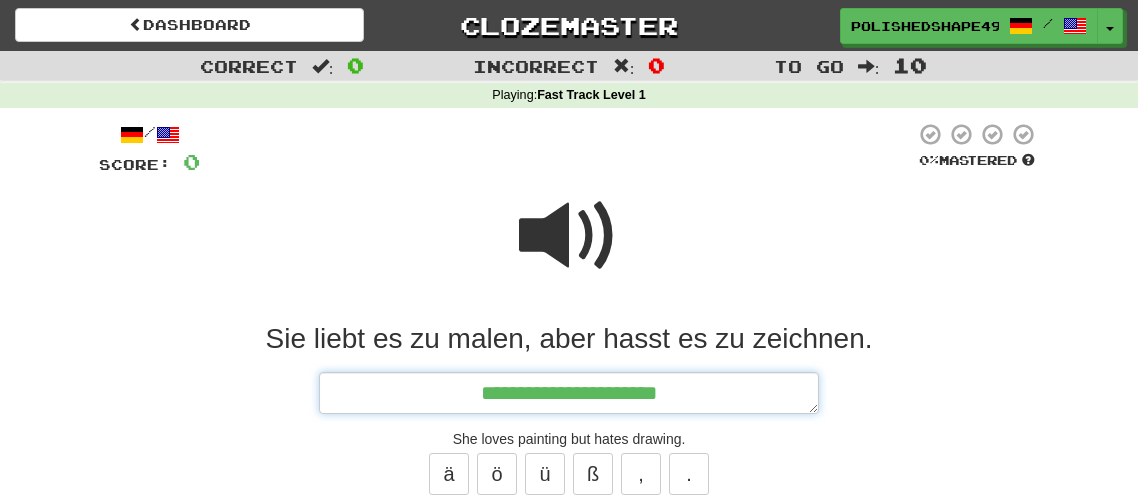 type on "*" 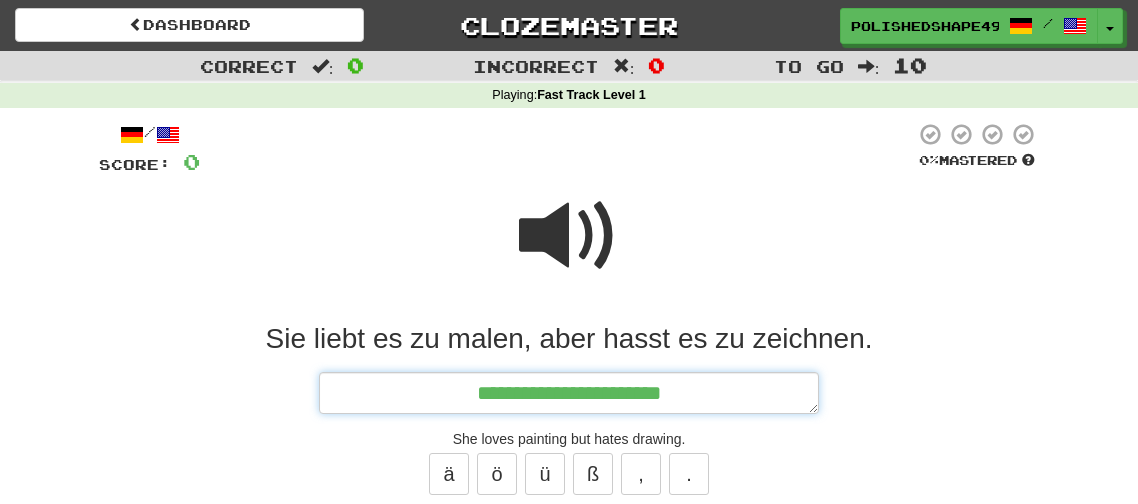 type on "*" 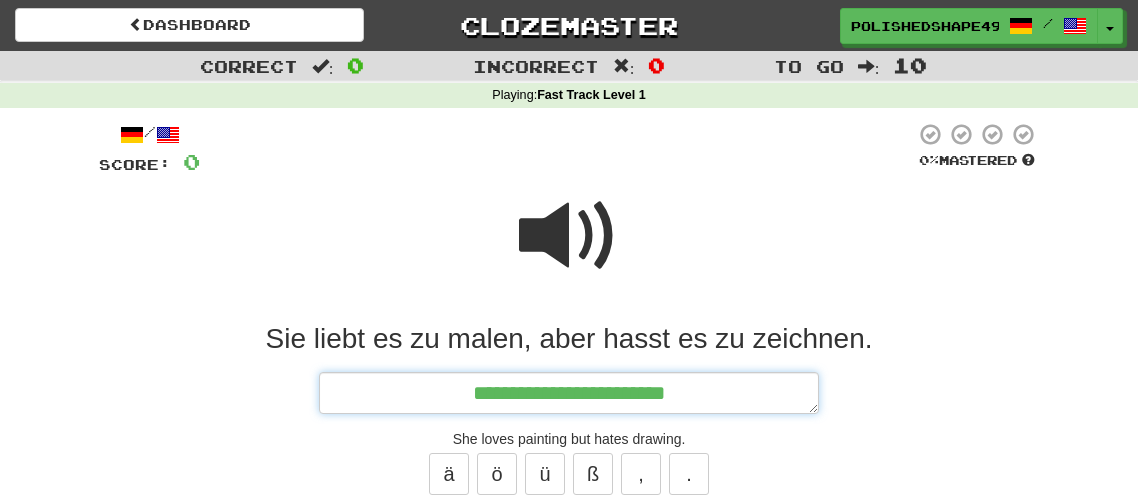 type on "*" 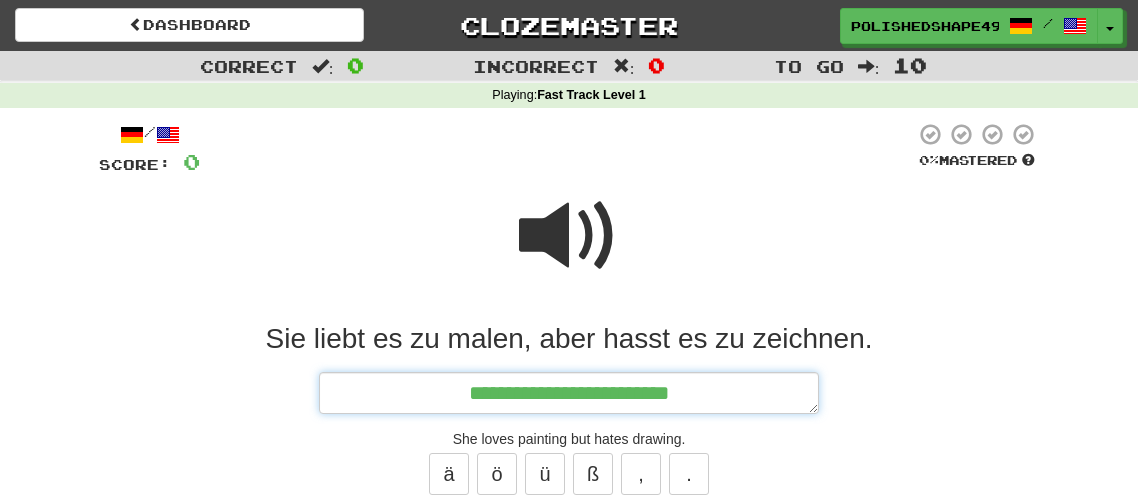 type on "*" 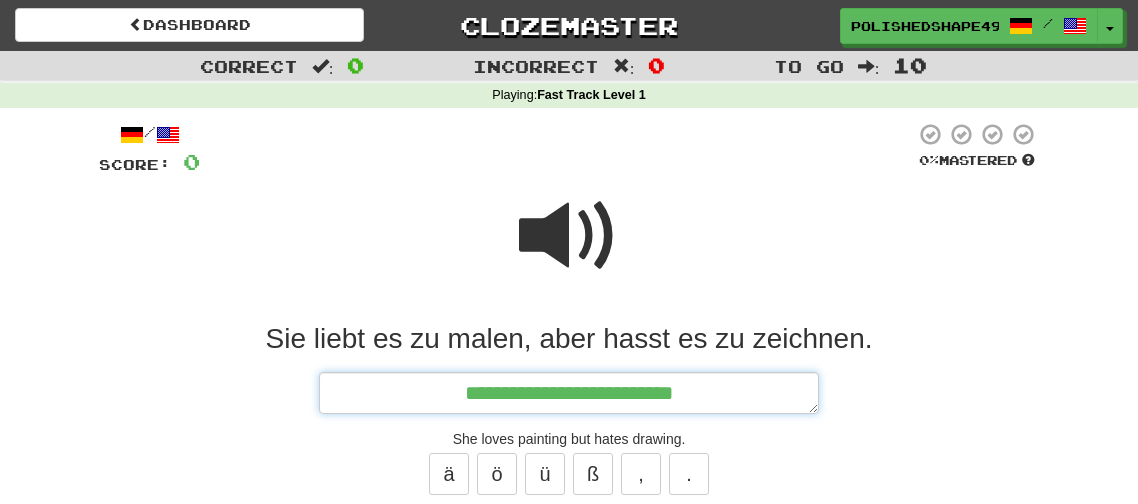 type on "*" 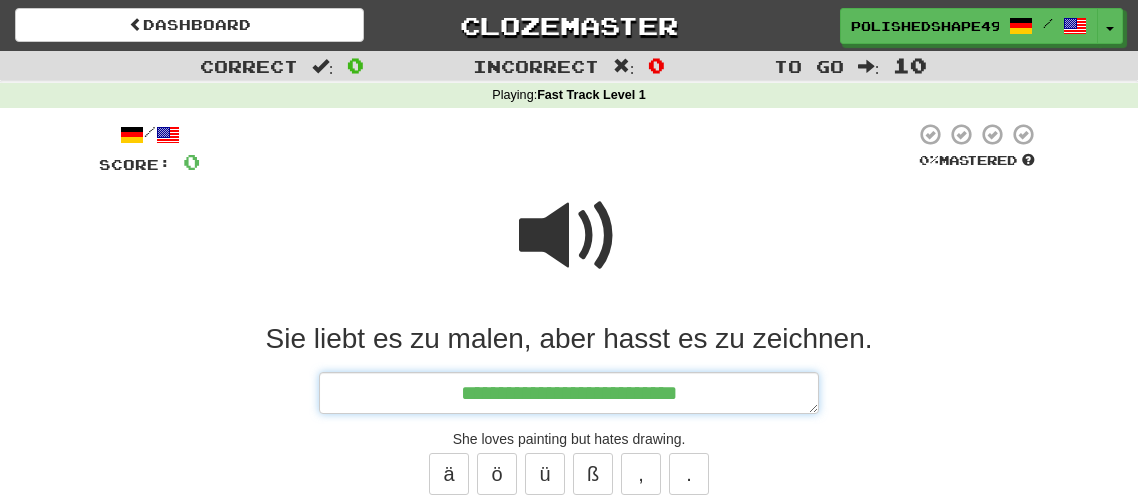 type on "*" 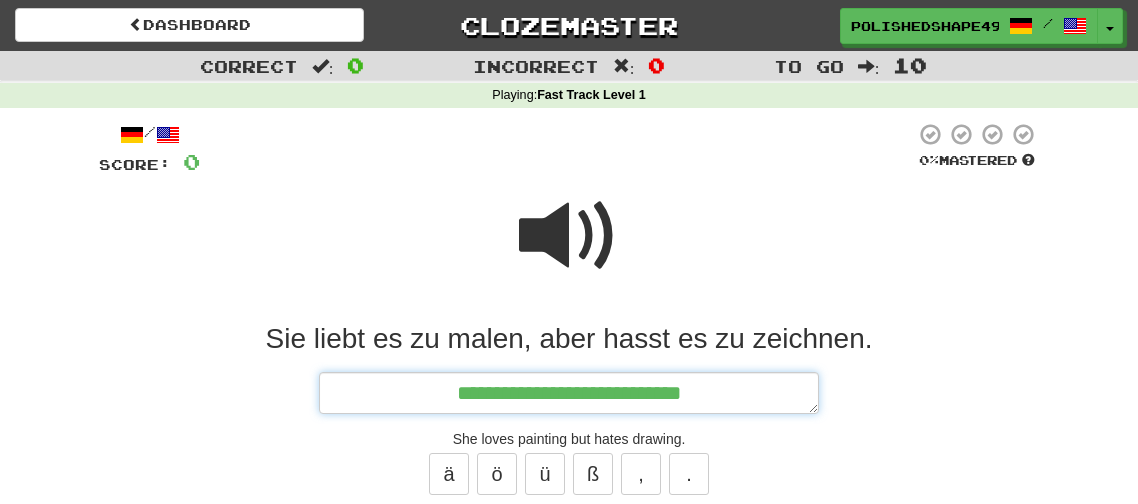 type on "*" 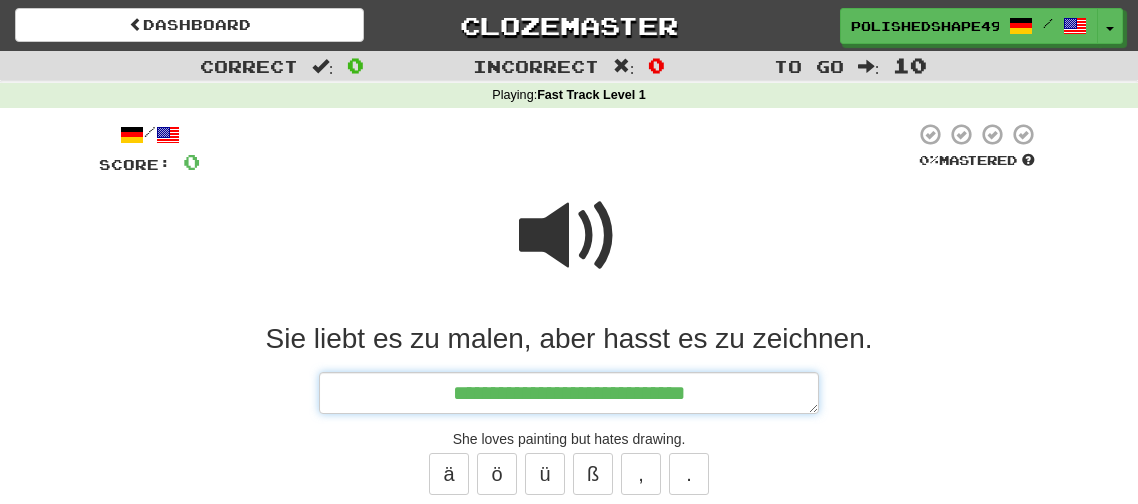 type on "*" 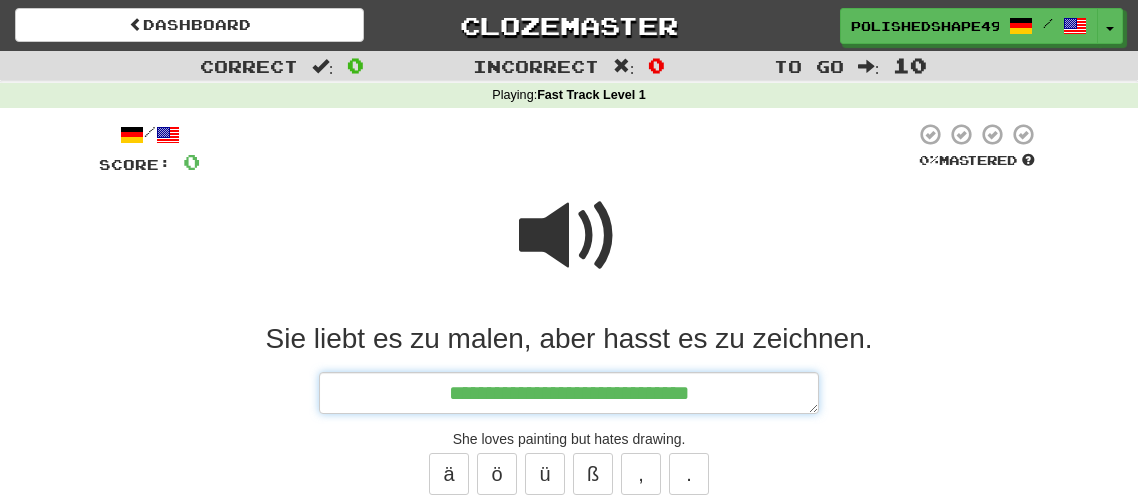 type on "*" 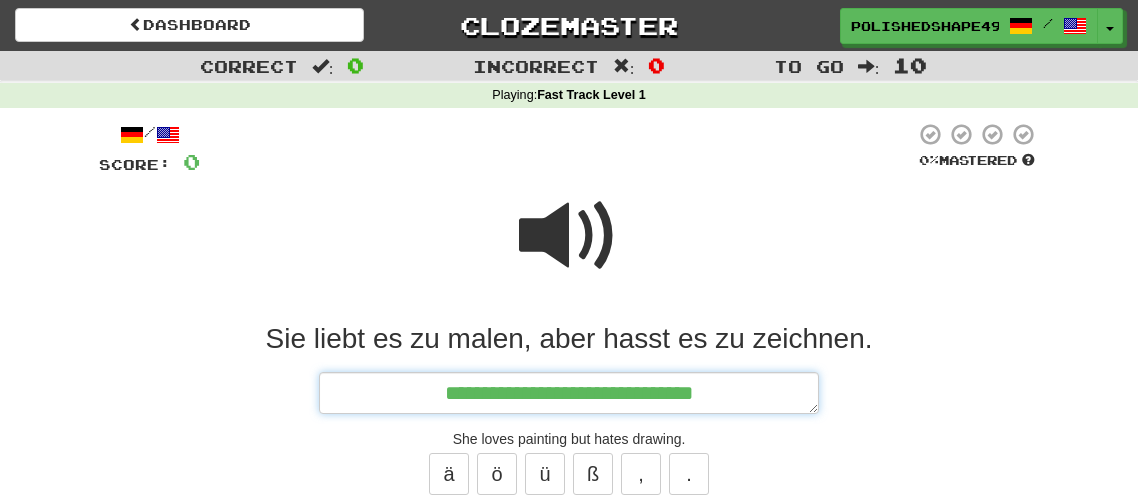 type on "*" 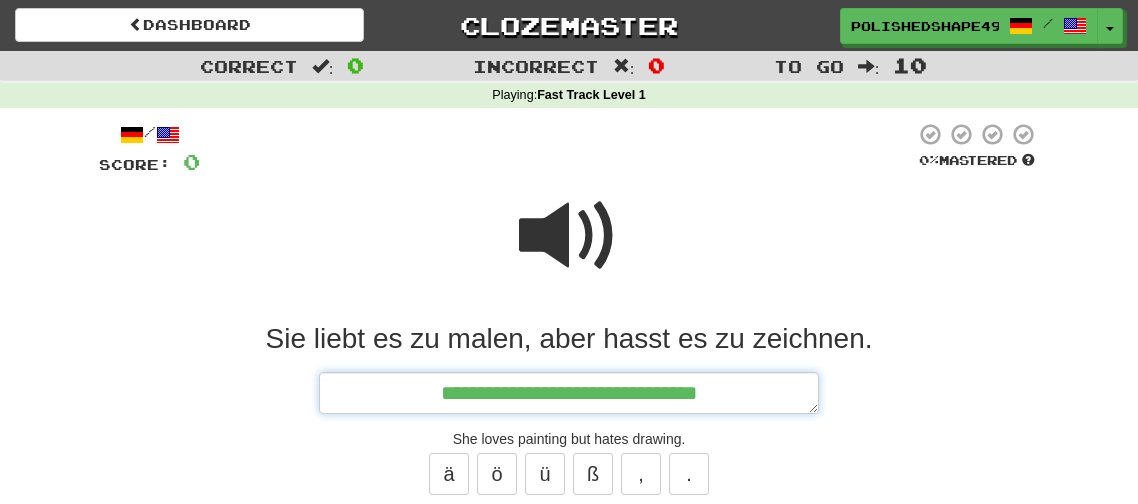 type on "*" 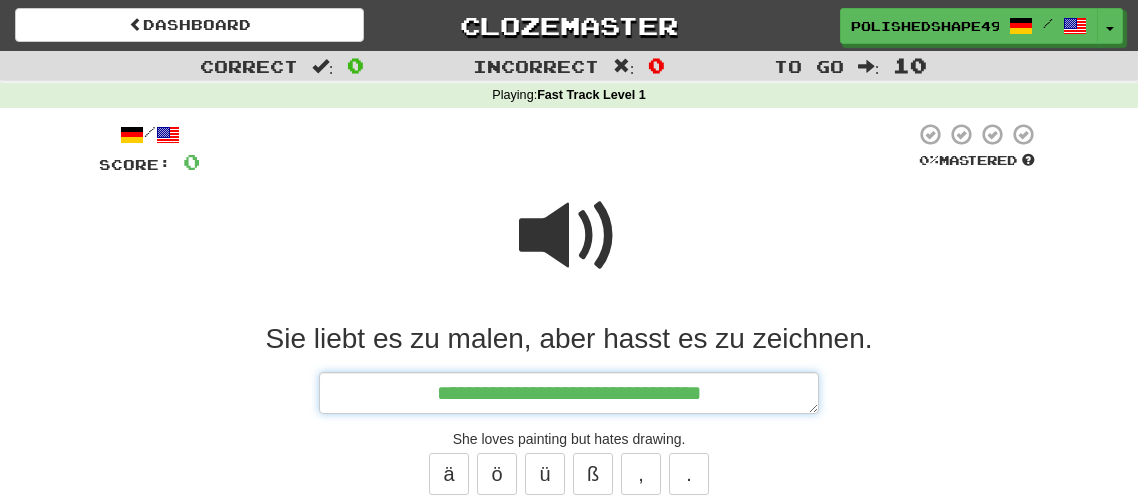 type on "*" 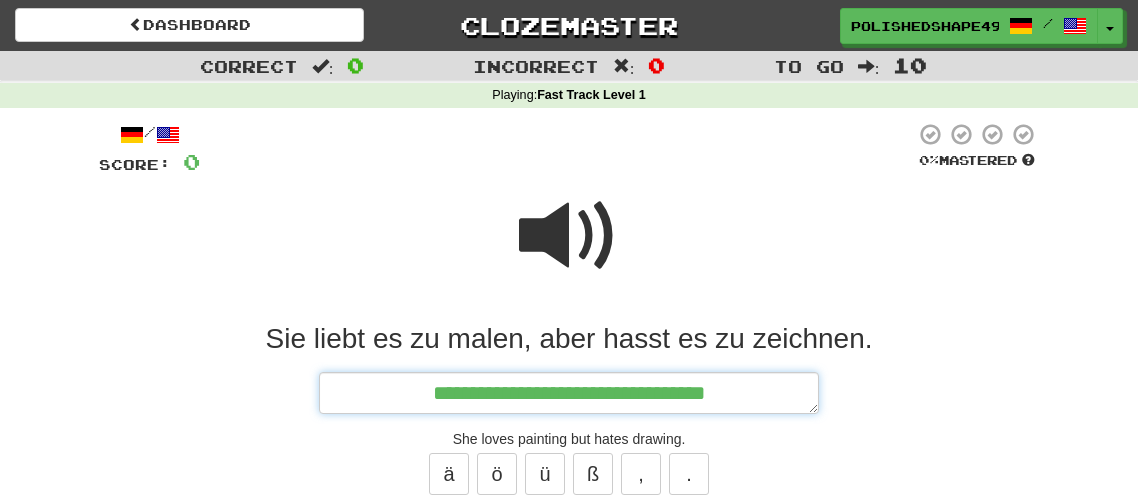 type on "**********" 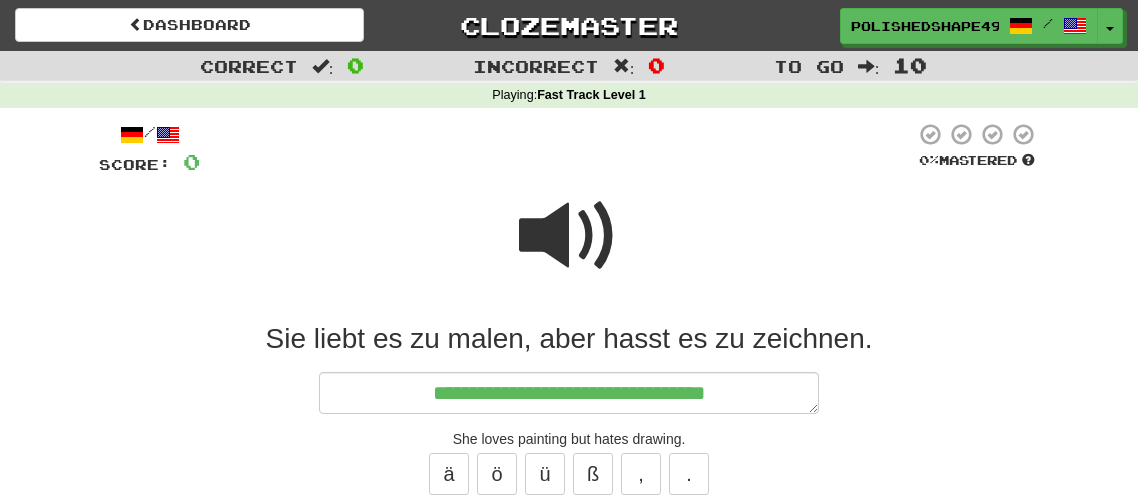 click at bounding box center (569, 236) 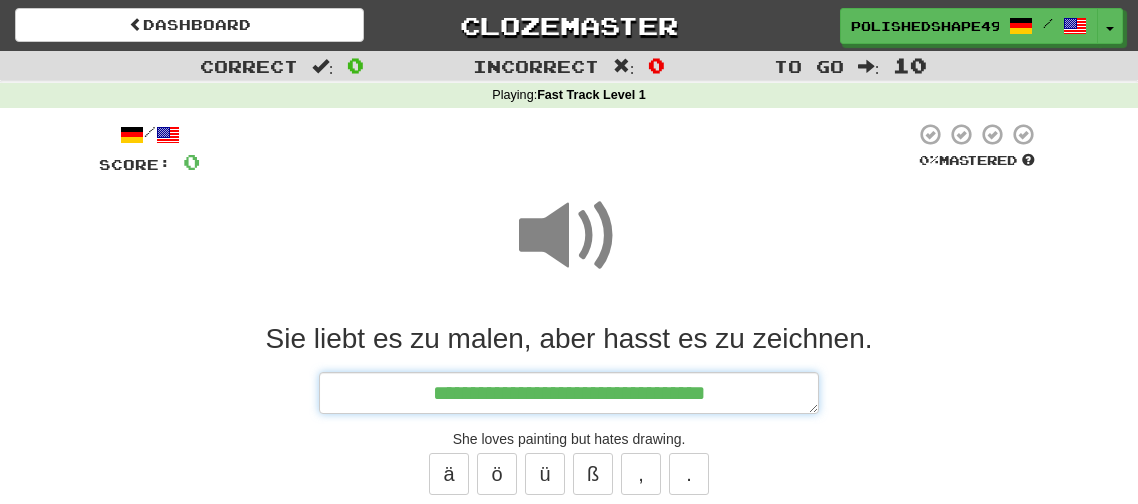 click on "**********" at bounding box center [569, 393] 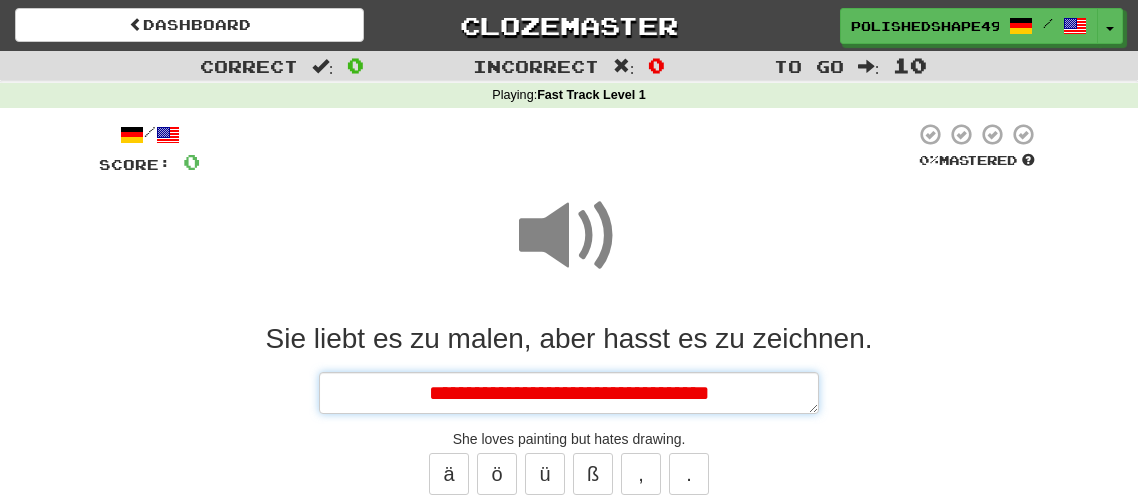 type on "*" 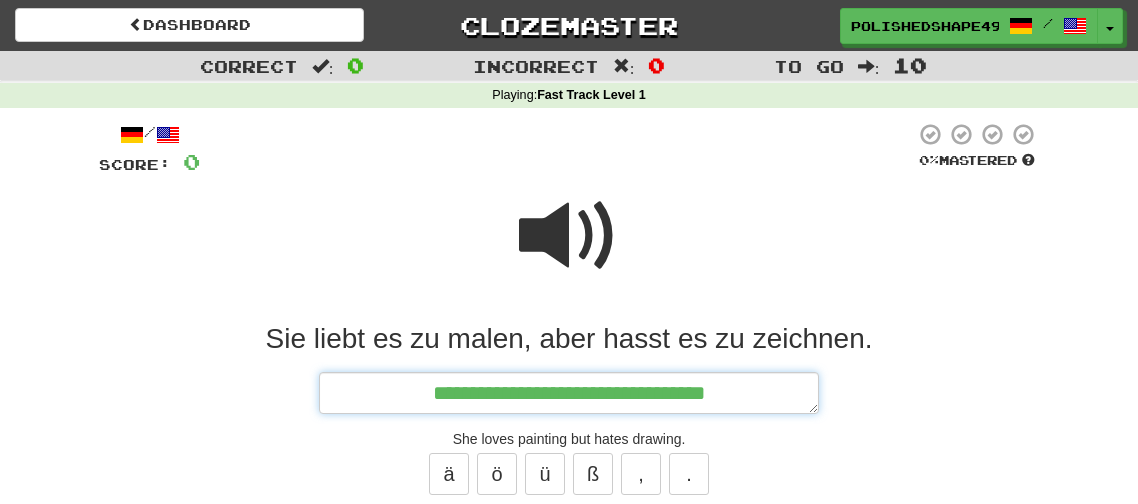 type on "*" 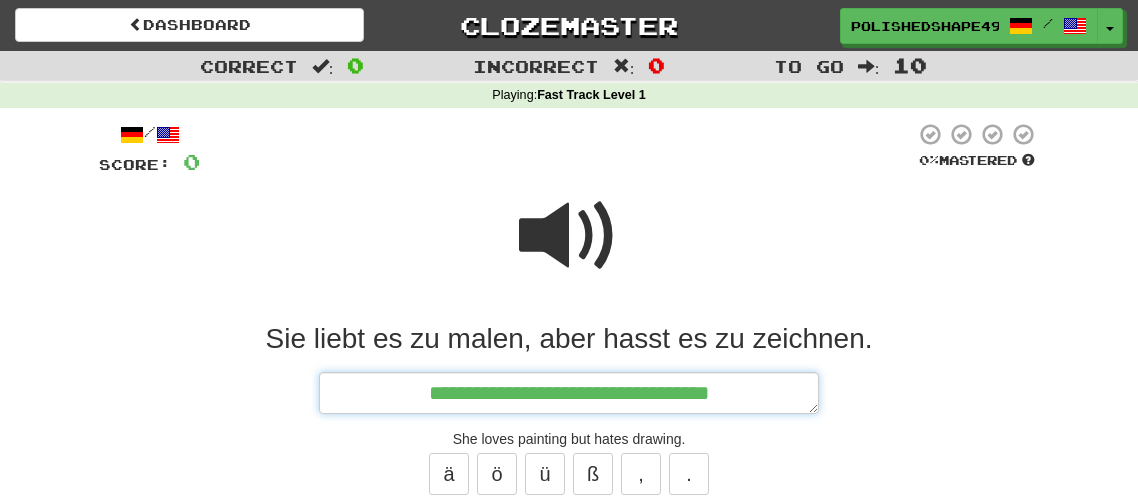 type on "*" 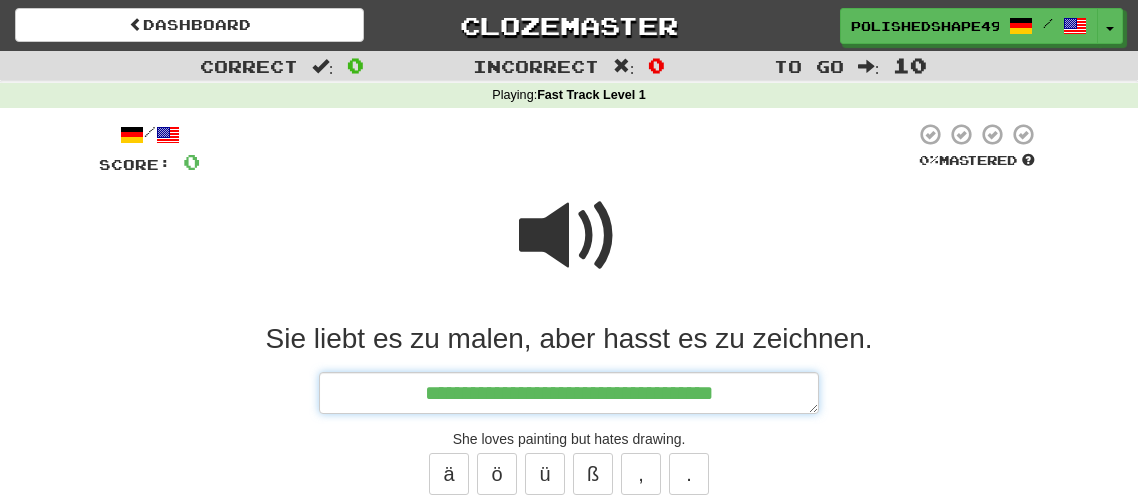type on "*" 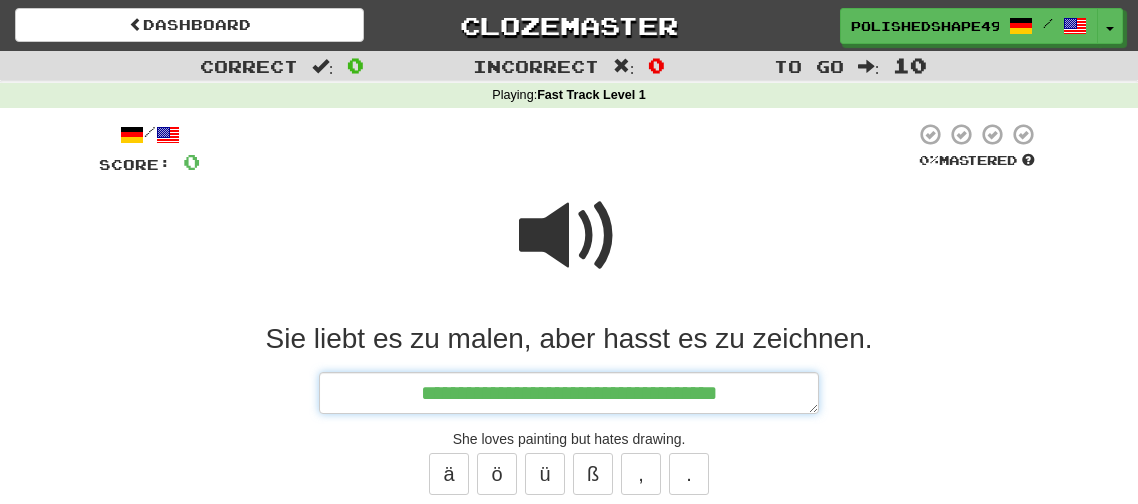 type on "*" 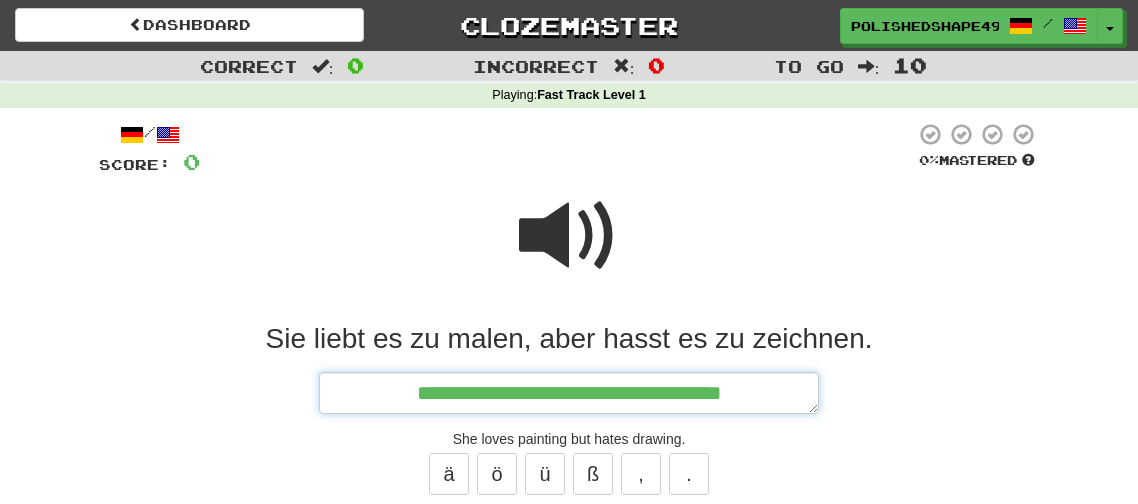 type on "*" 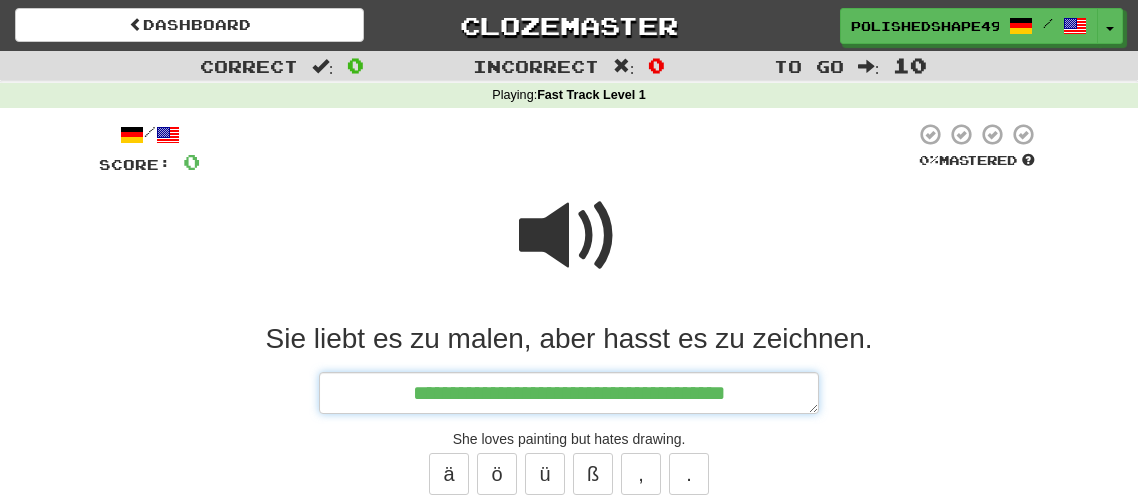type on "*" 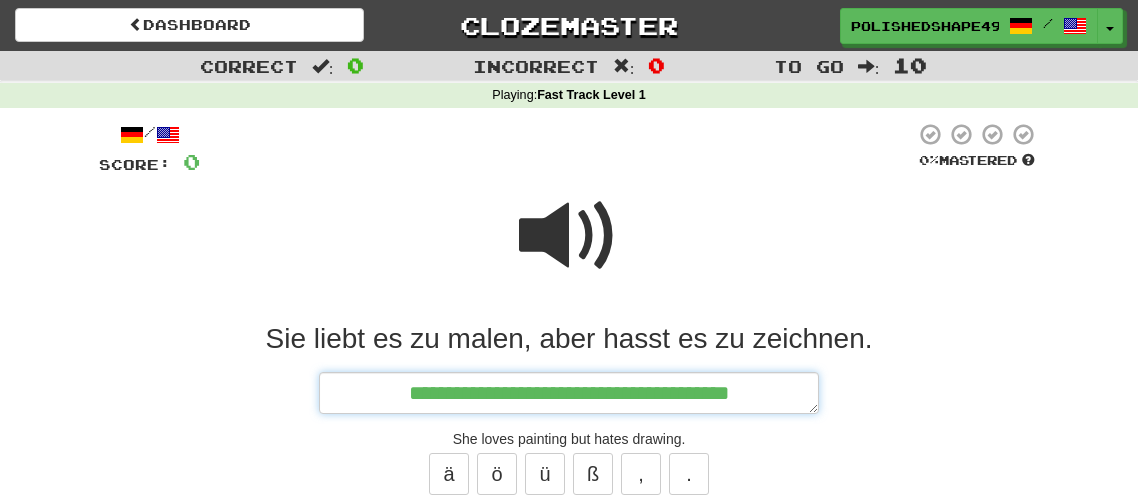 type on "**********" 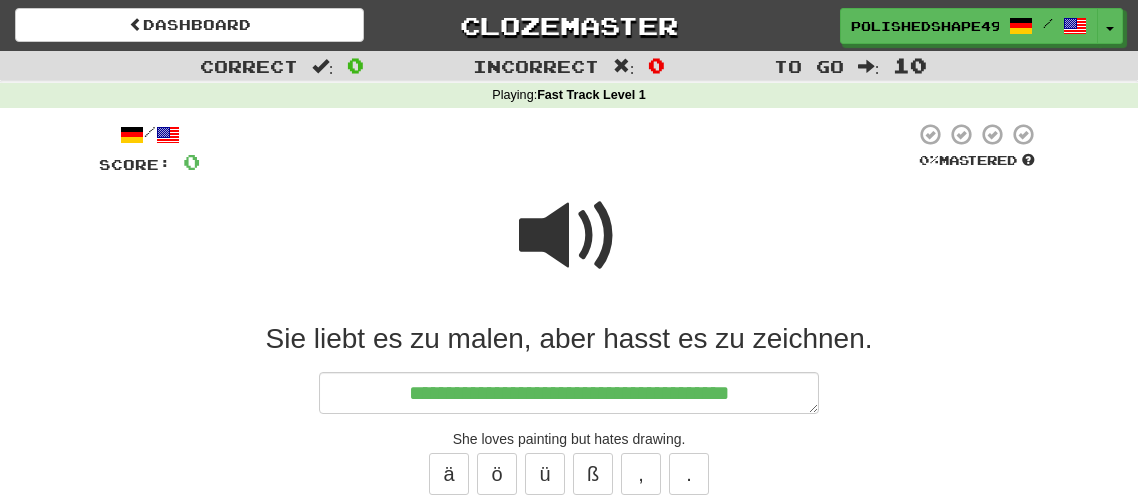 click at bounding box center (569, 236) 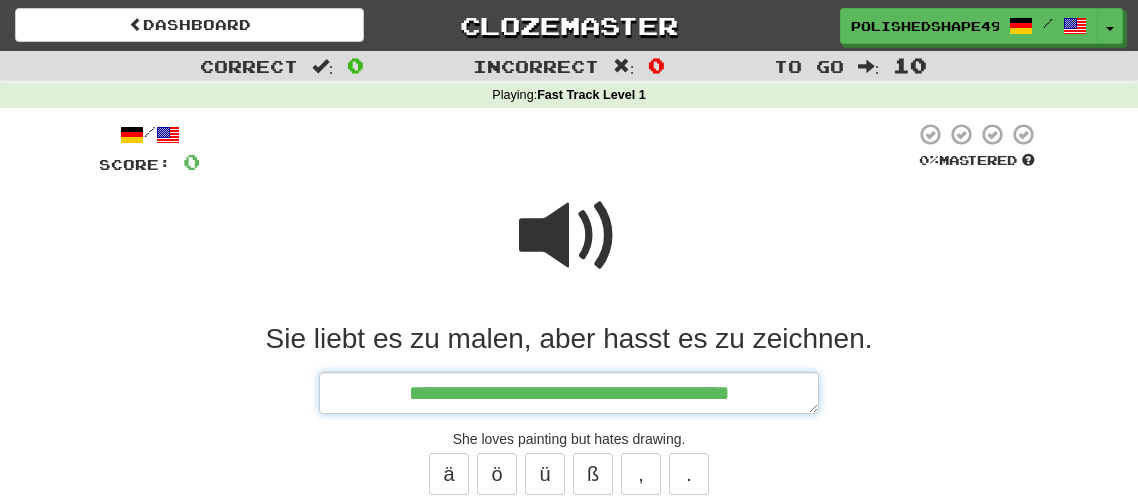 click on "**********" at bounding box center [569, 393] 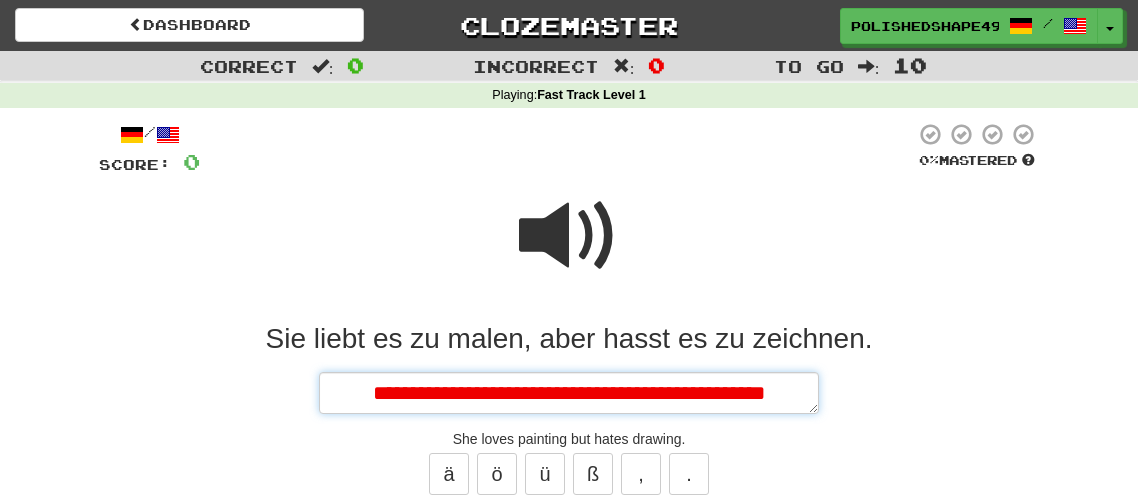 type on "*" 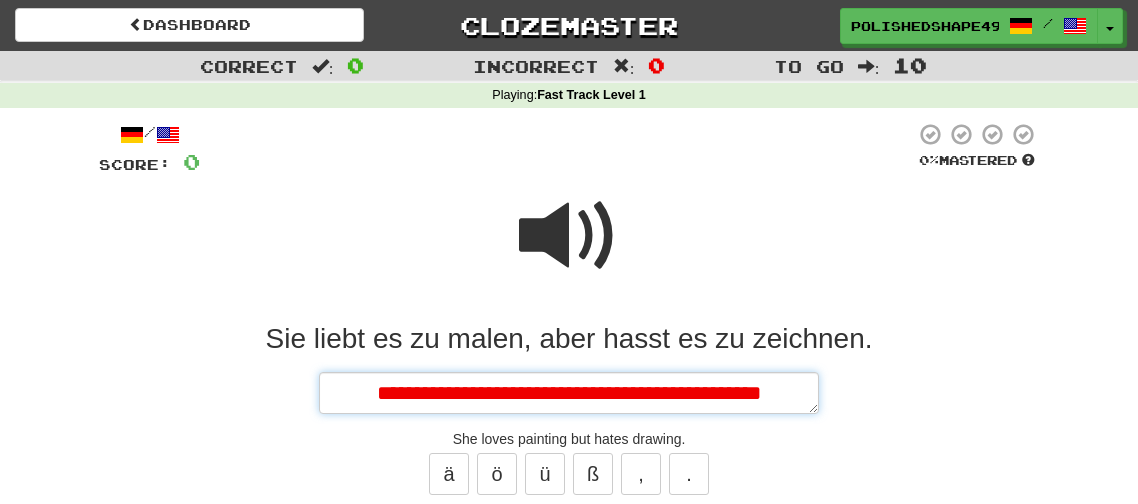 type on "*" 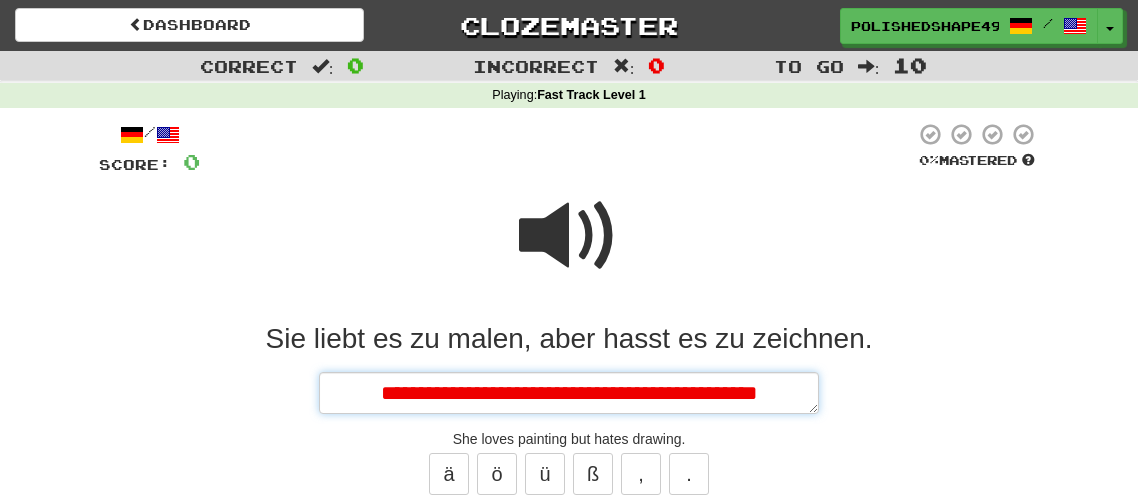 type on "*" 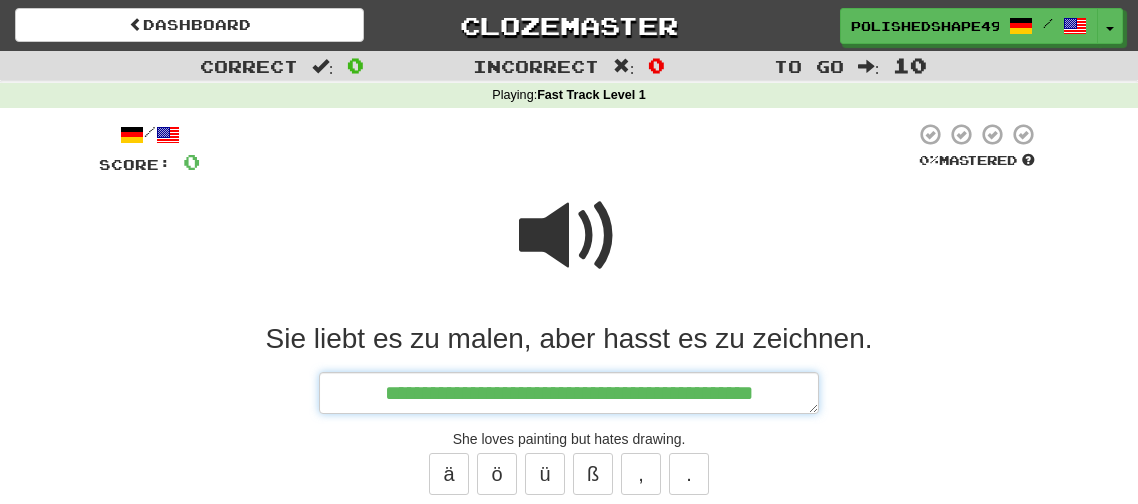 type on "*" 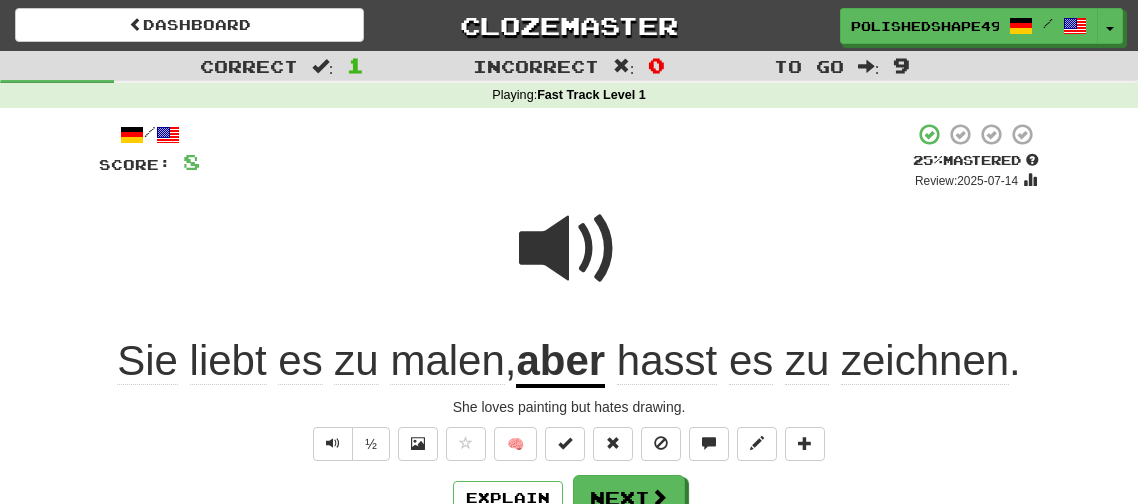 click at bounding box center [569, 249] 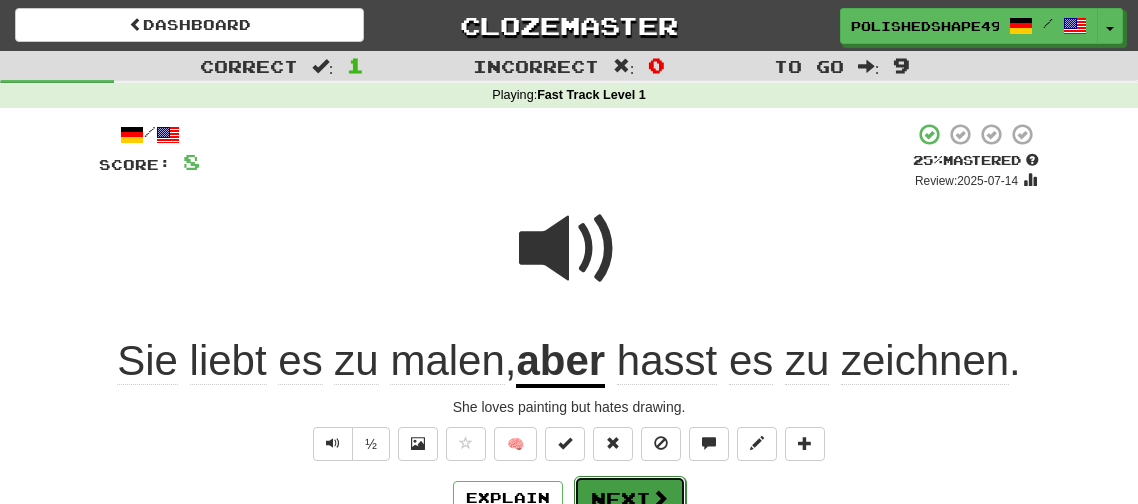 click on "Next" at bounding box center (630, 499) 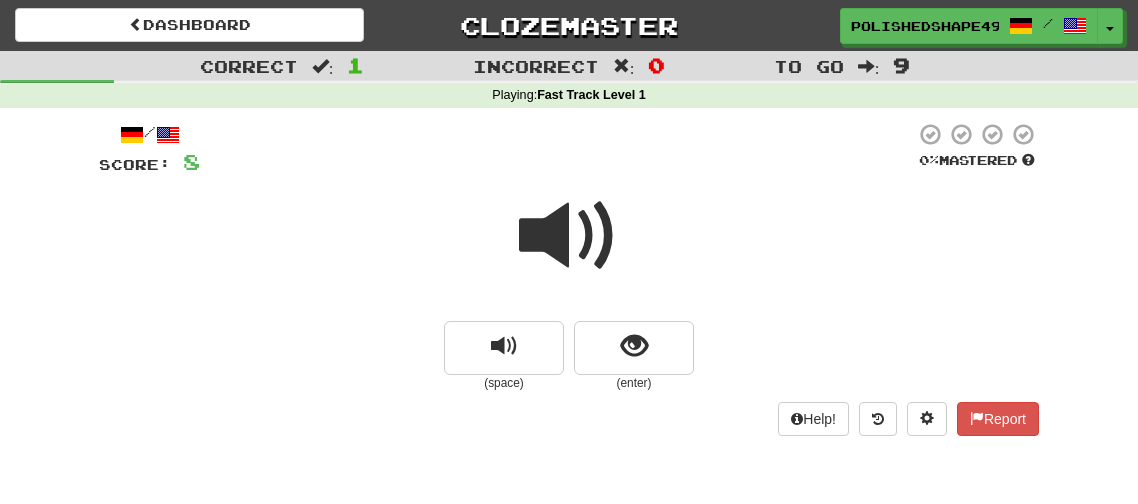 click at bounding box center (569, 236) 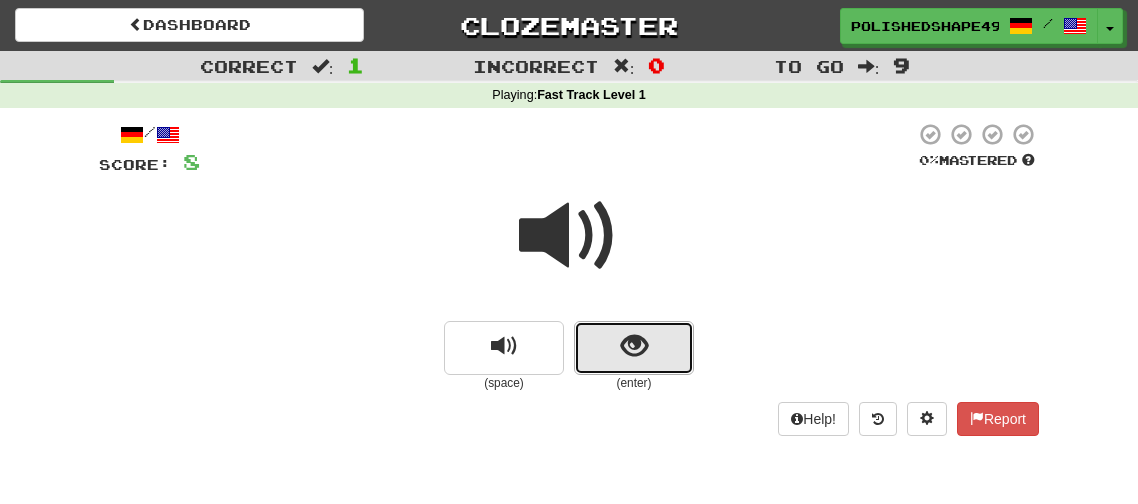 click at bounding box center (634, 348) 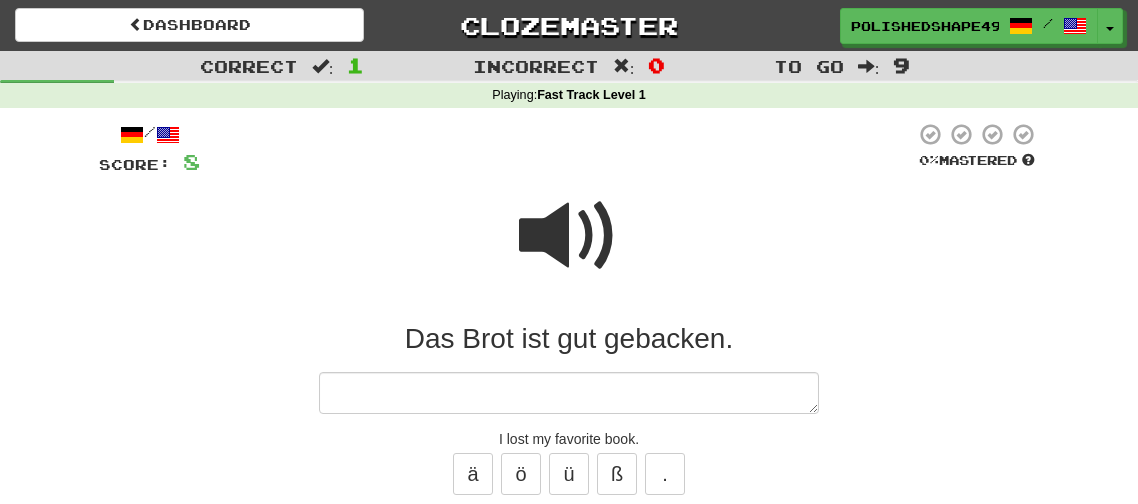 type on "*" 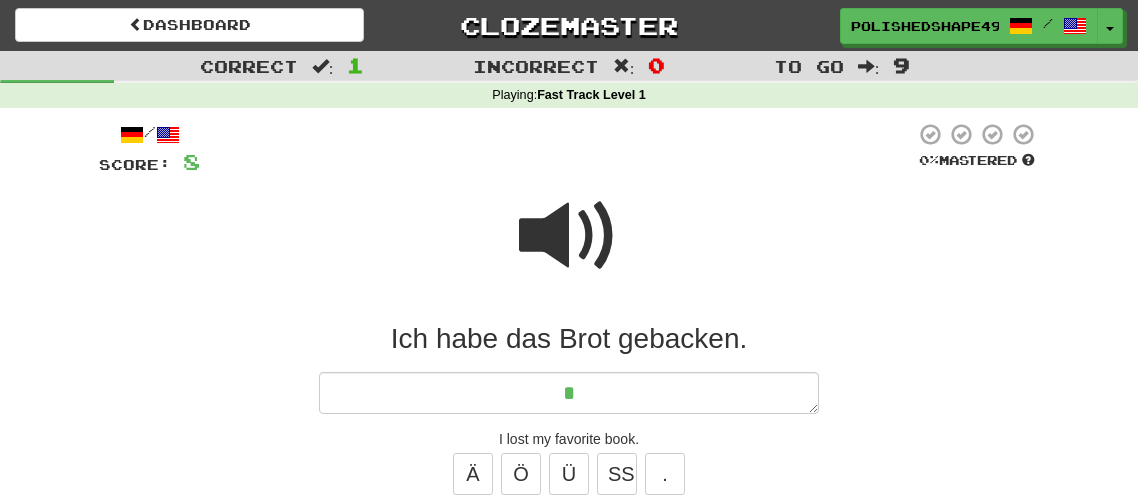 type on "**" 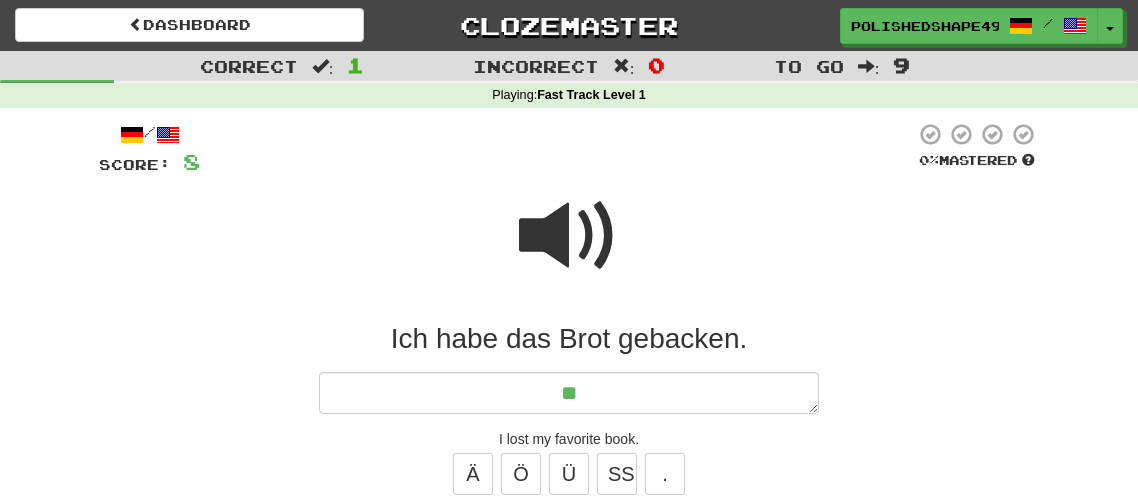 type on "*" 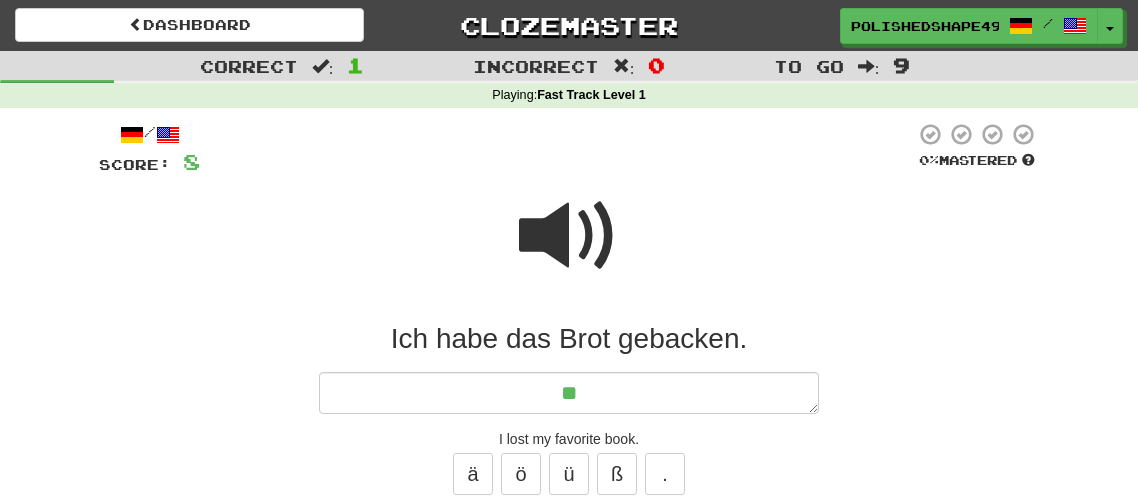 type on "***" 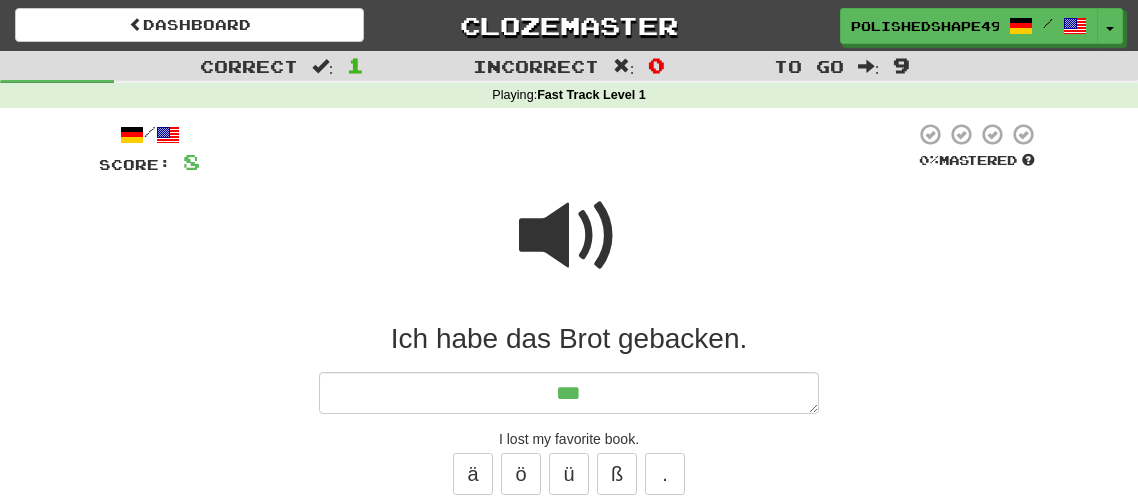 type on "*" 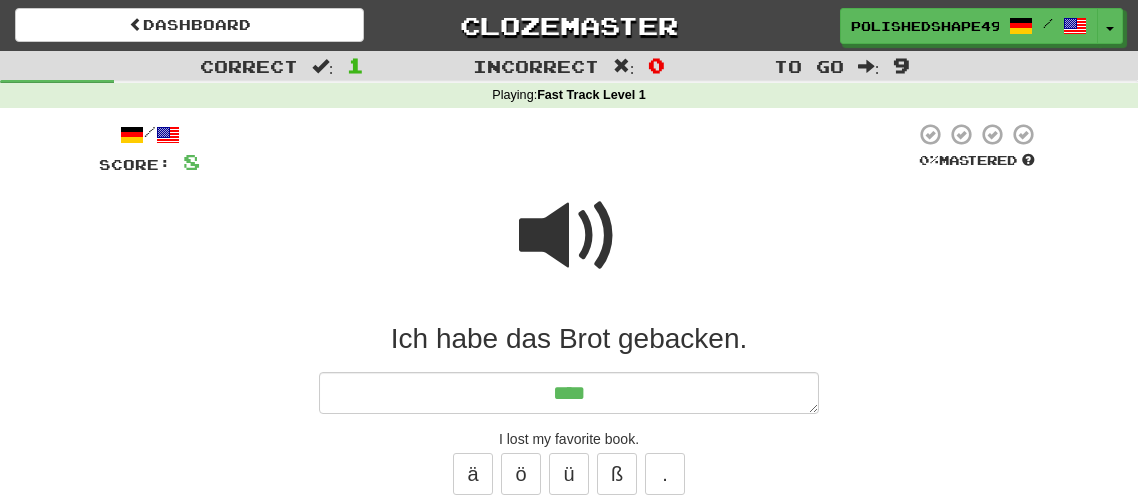 type on "*****" 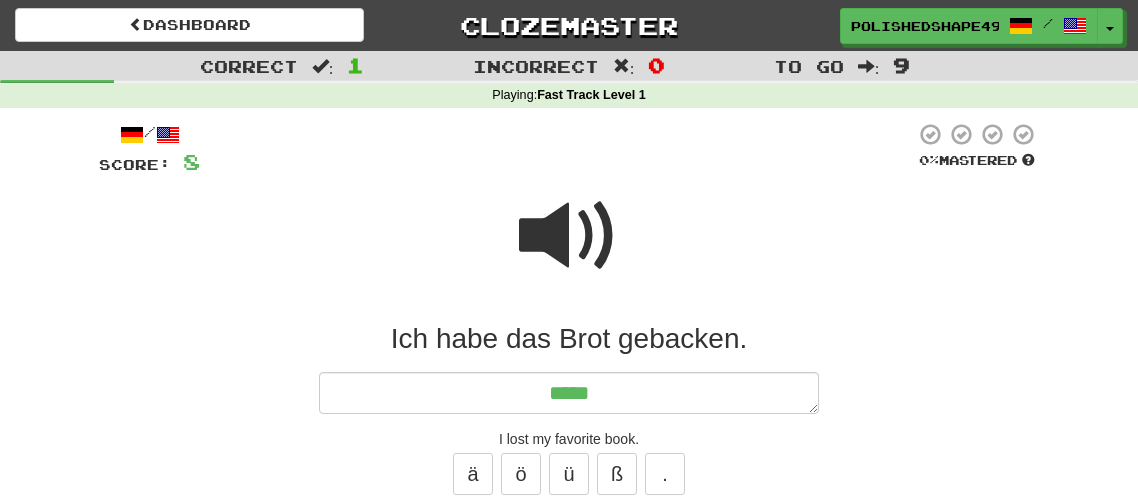 type on "*" 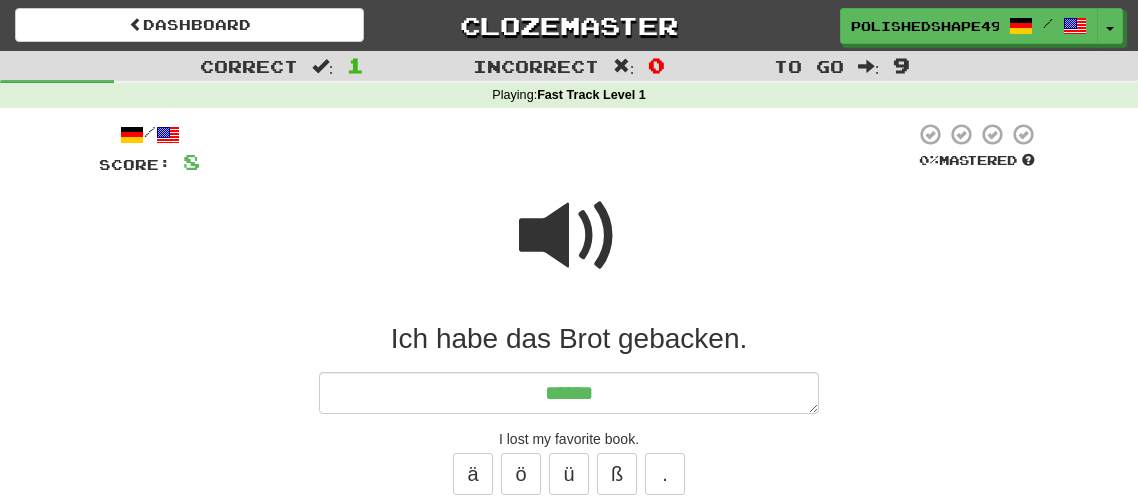 type on "*" 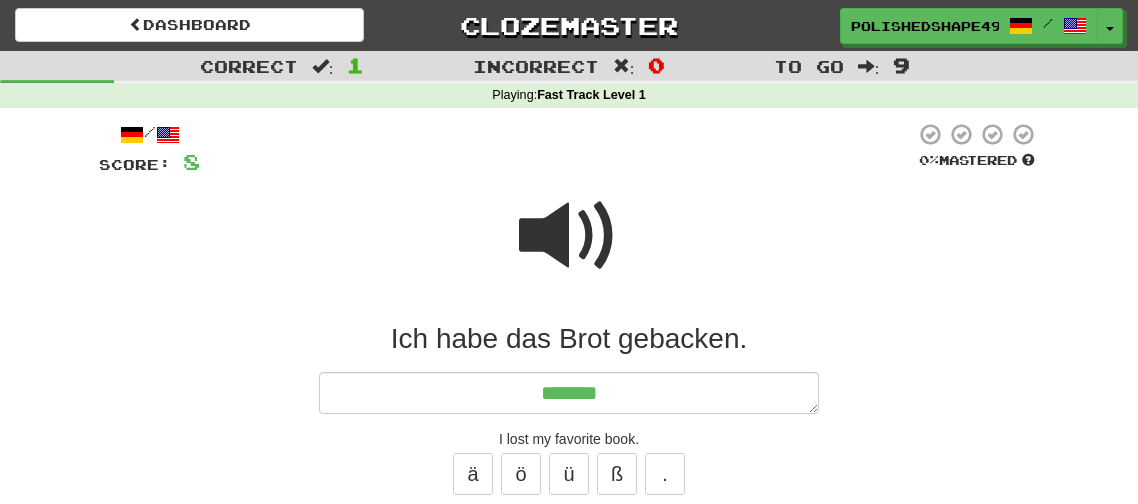 type on "*" 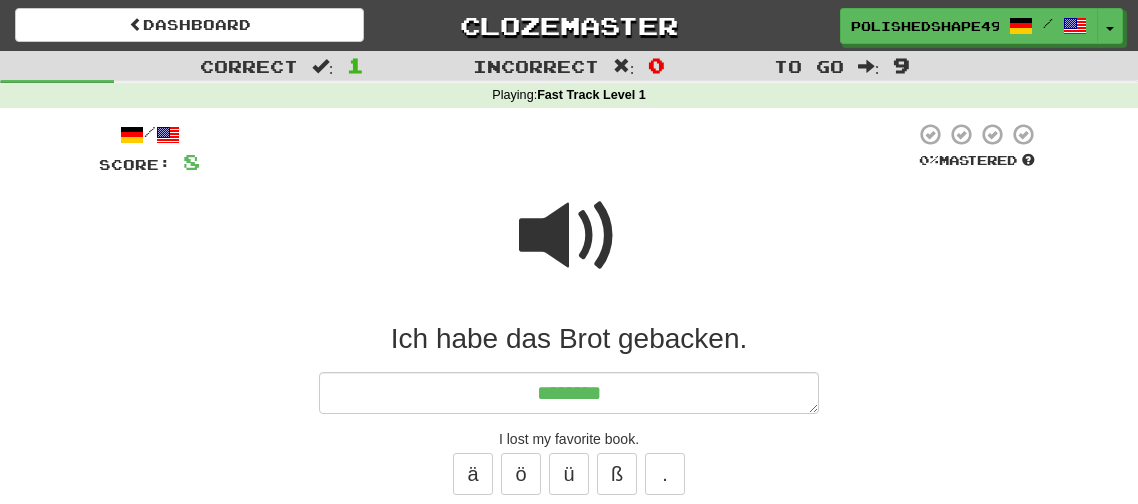 type on "*" 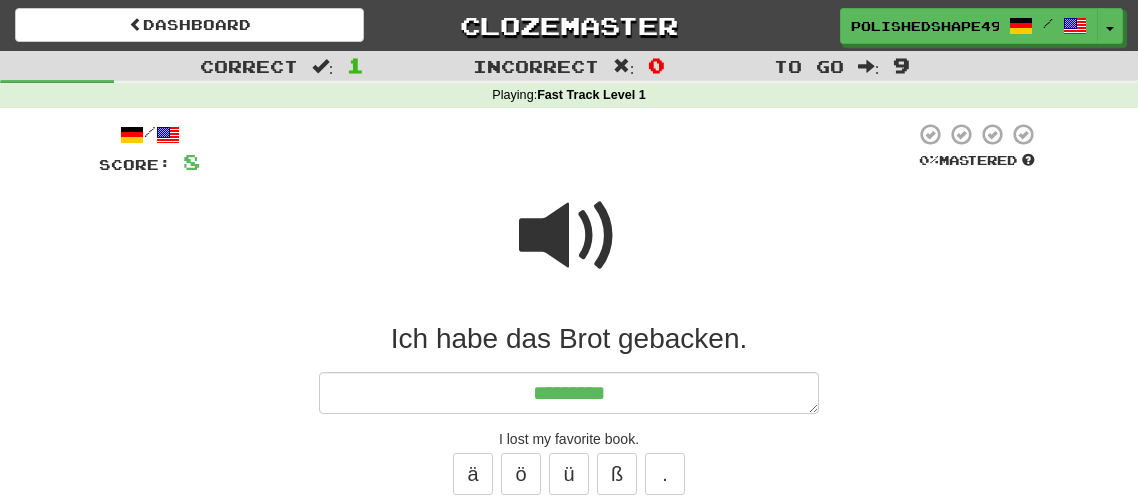 type on "*" 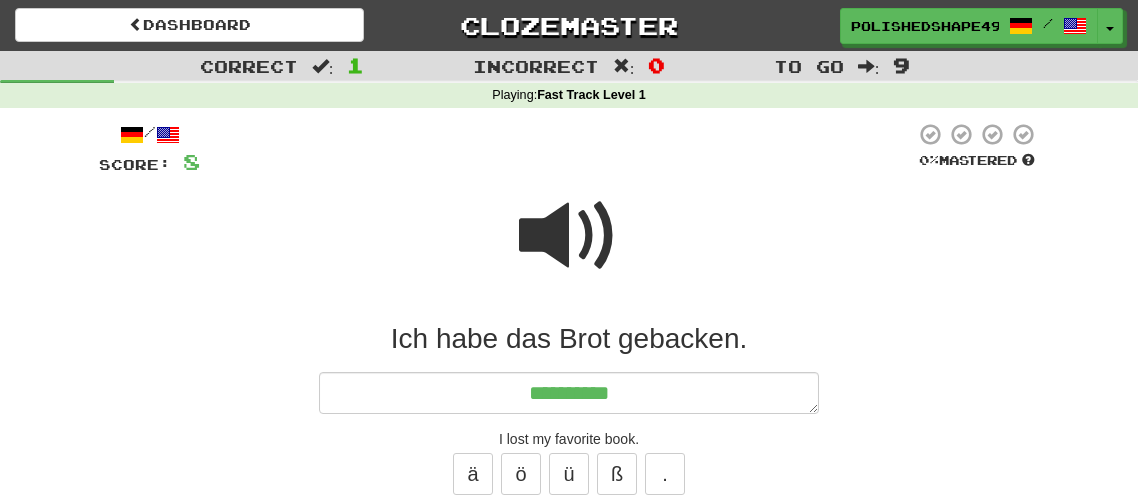 type on "*" 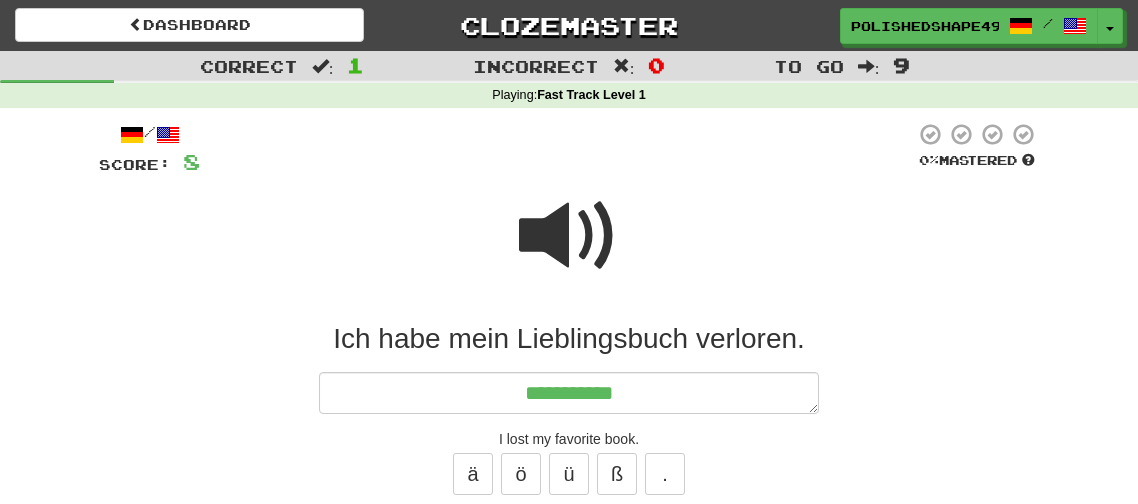 type on "*" 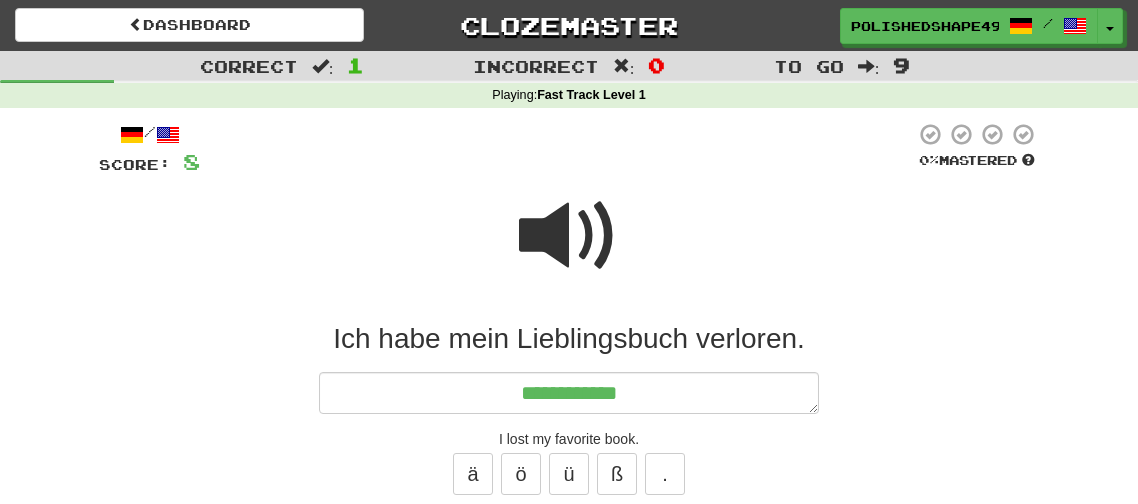 type on "*" 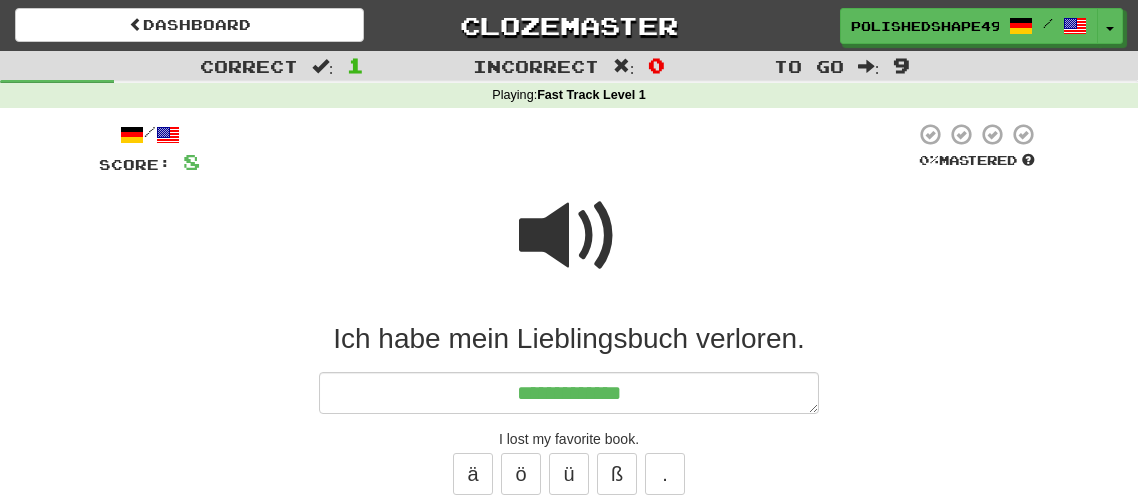 type on "*" 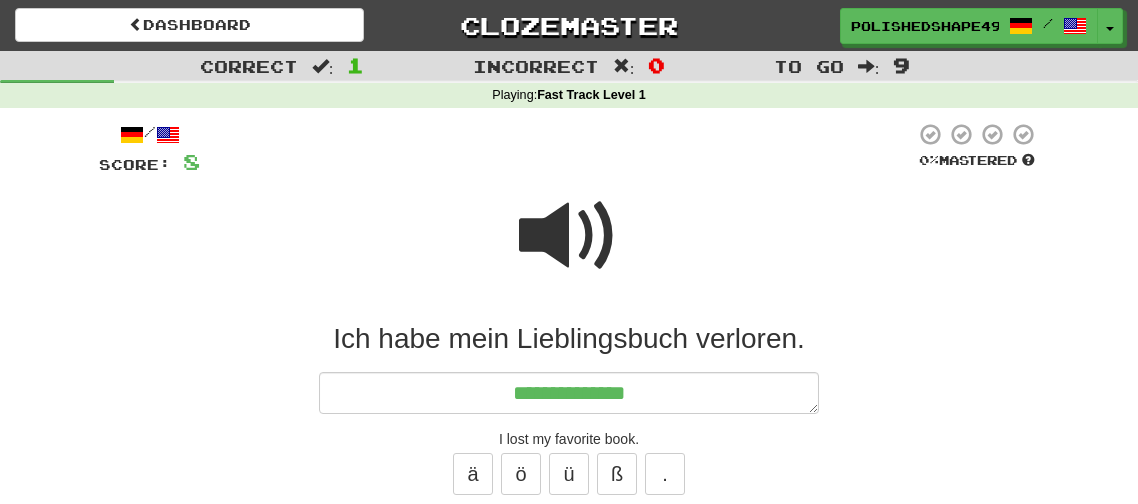 type on "*" 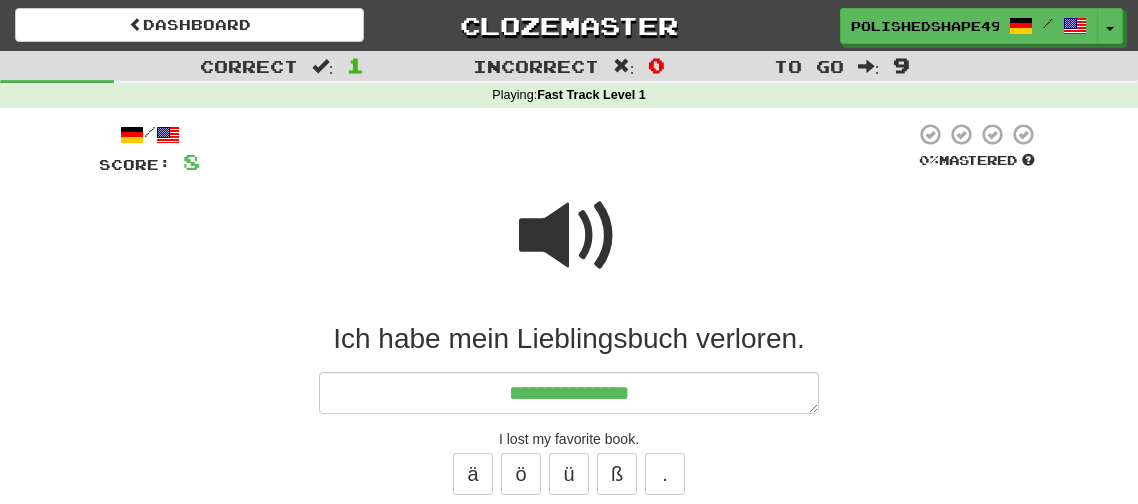 type on "*" 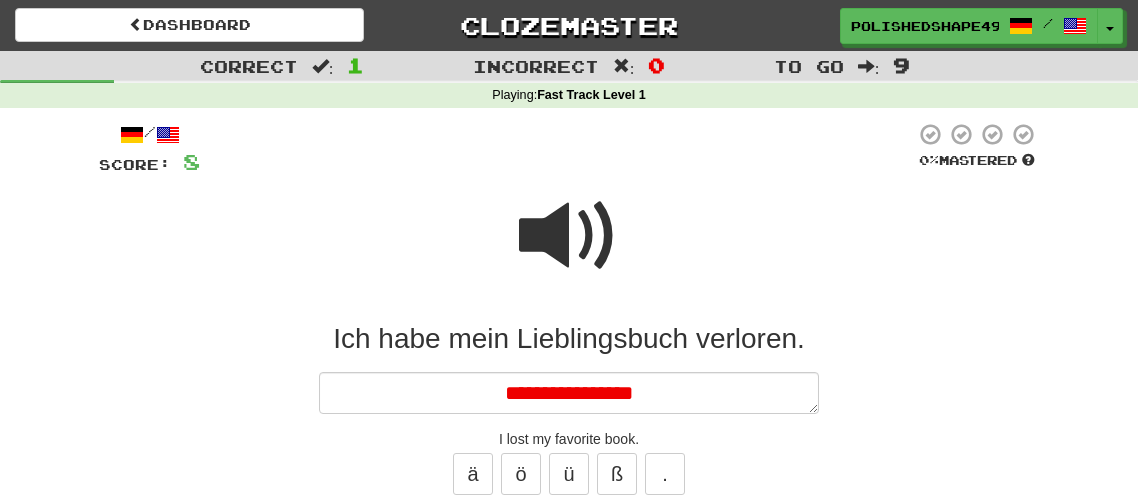 type on "*" 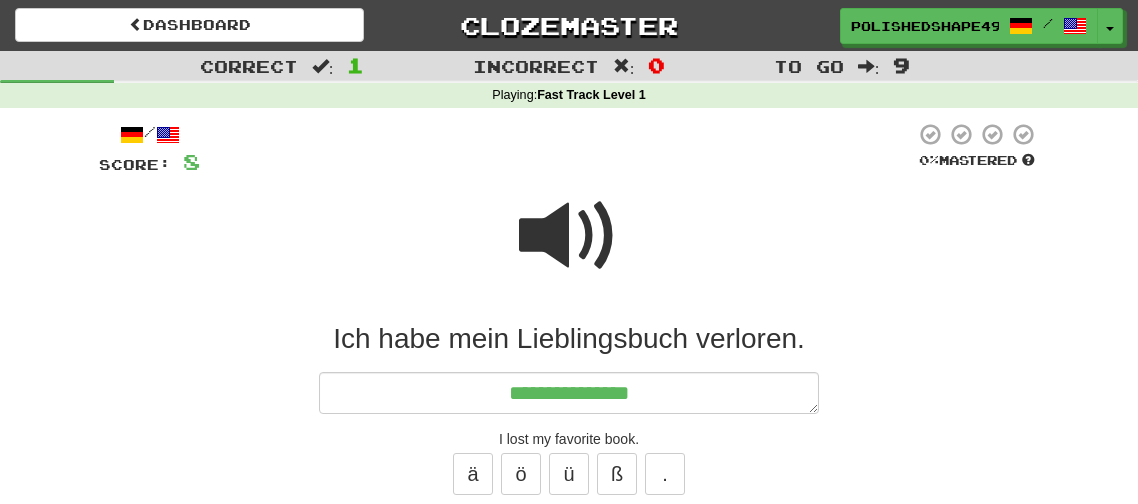 type on "*" 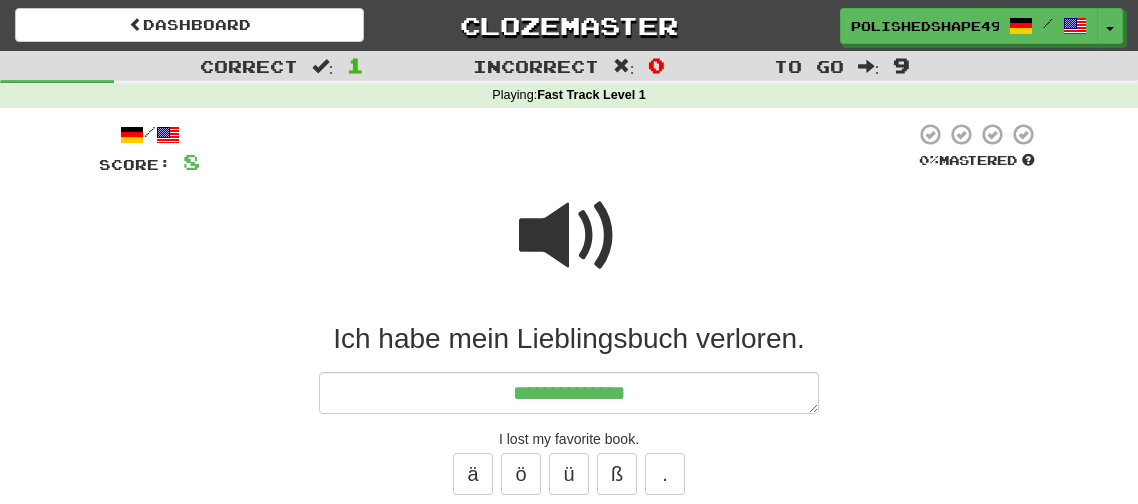 type on "*" 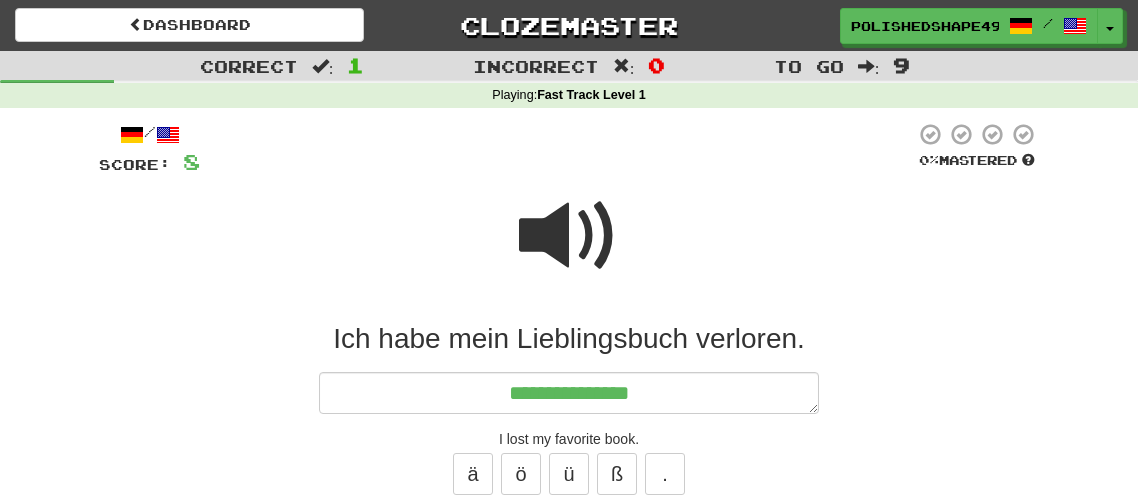type on "*" 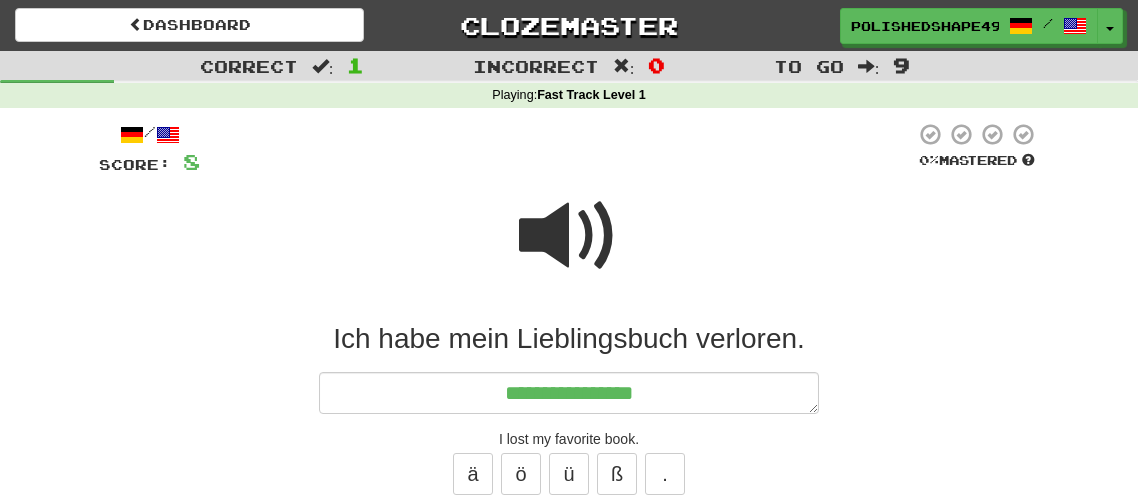 type on "*" 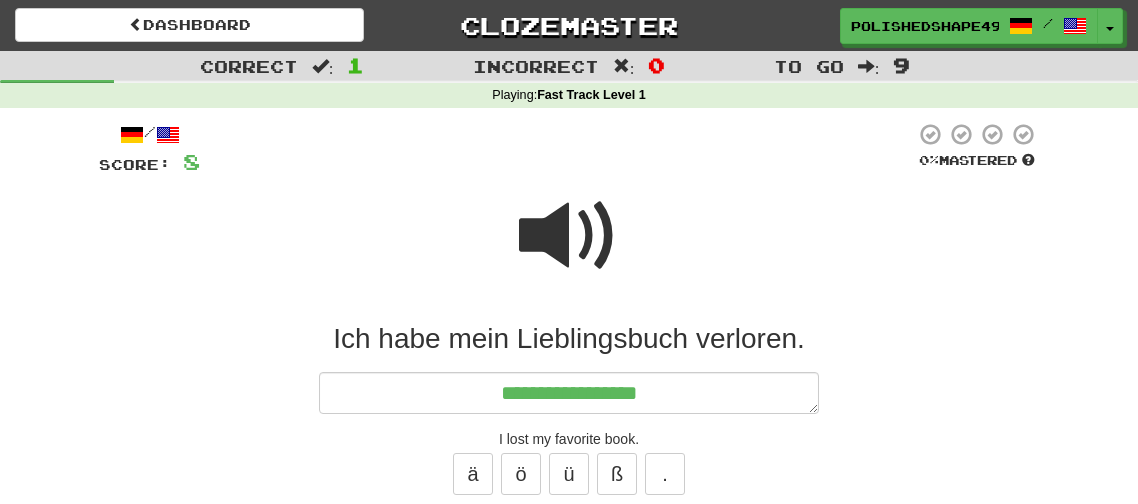 type on "*" 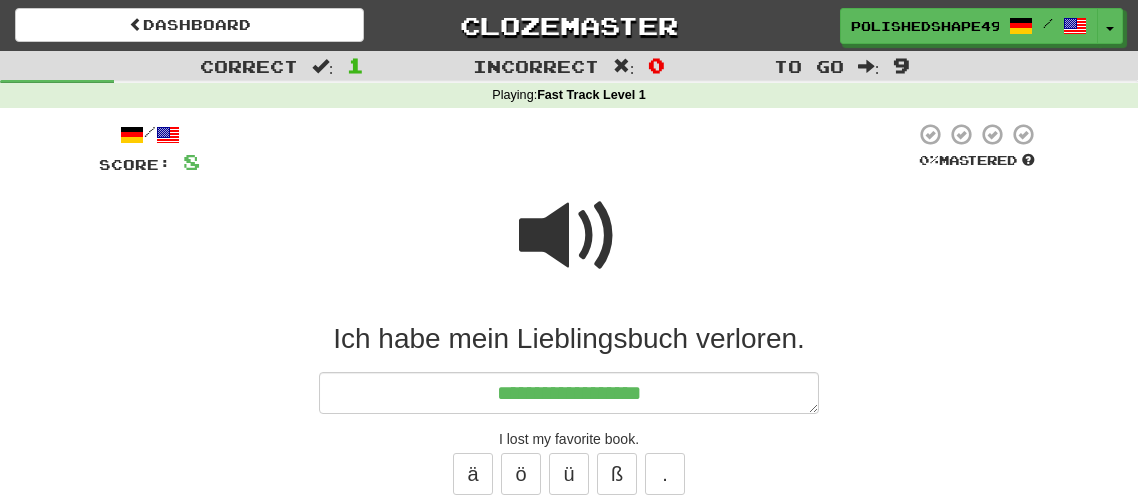 type on "*" 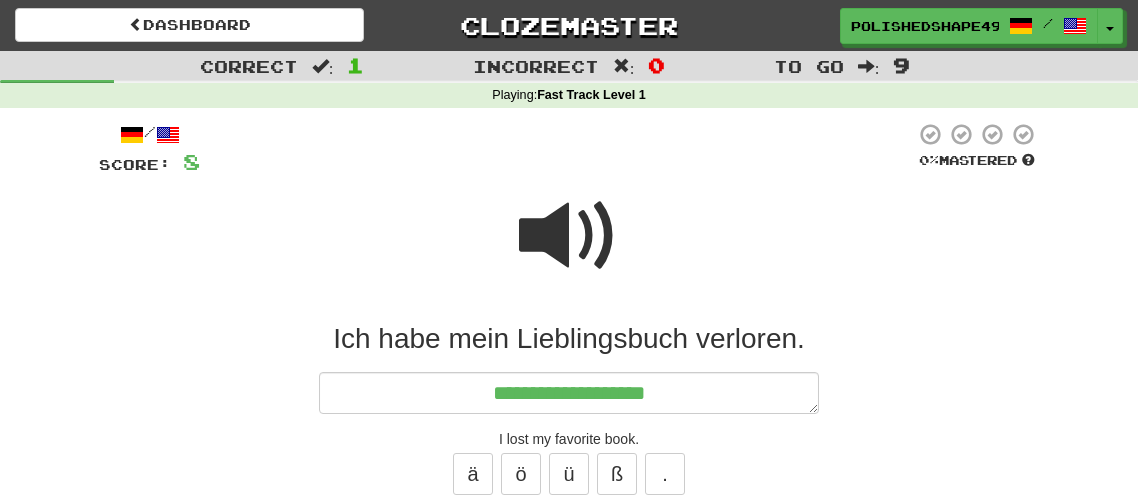 type on "**********" 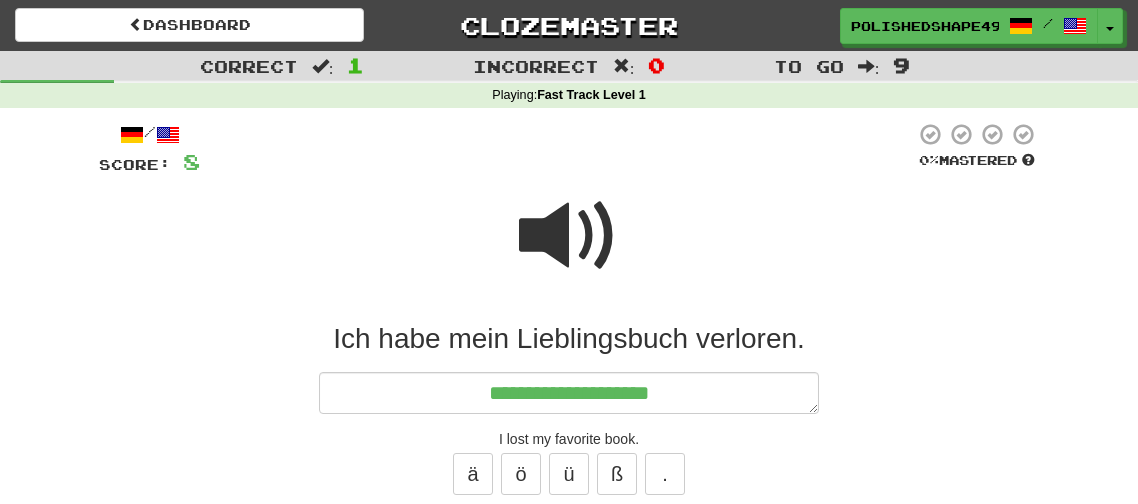 type on "*" 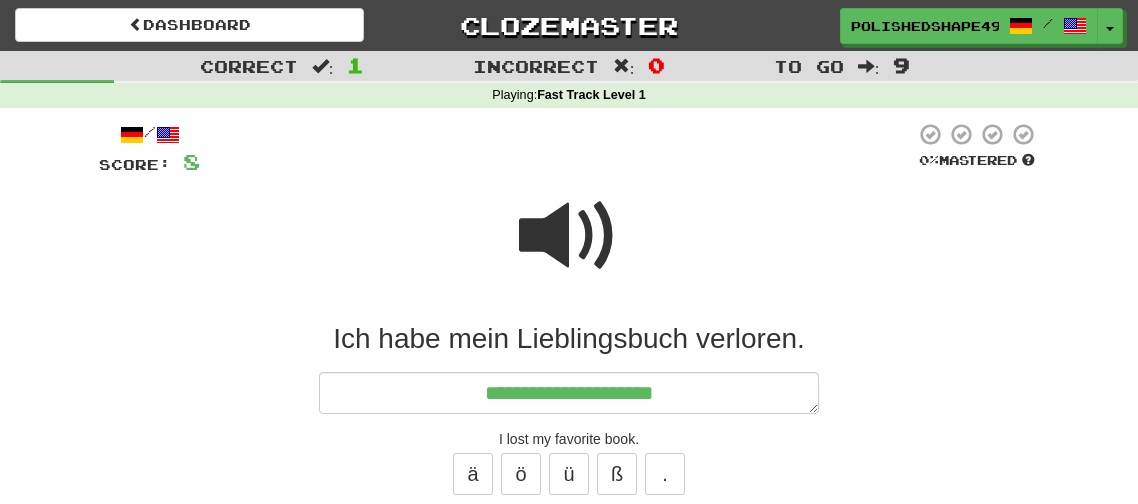type on "*" 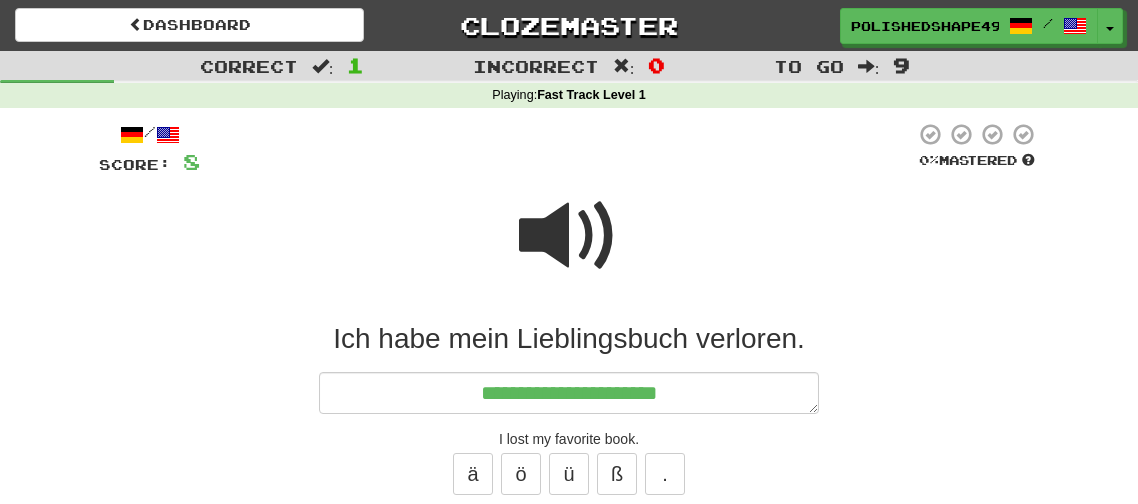 type on "*" 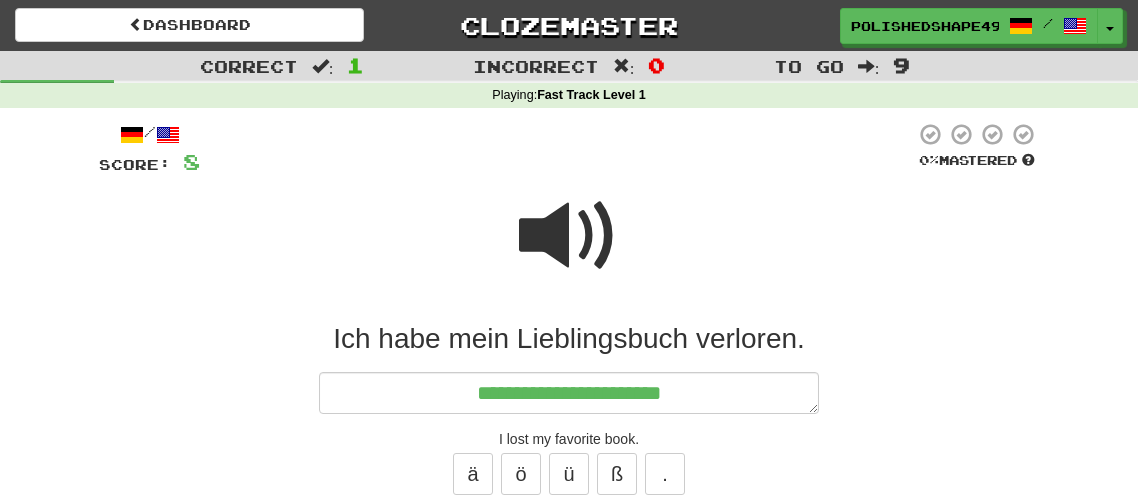 type on "*" 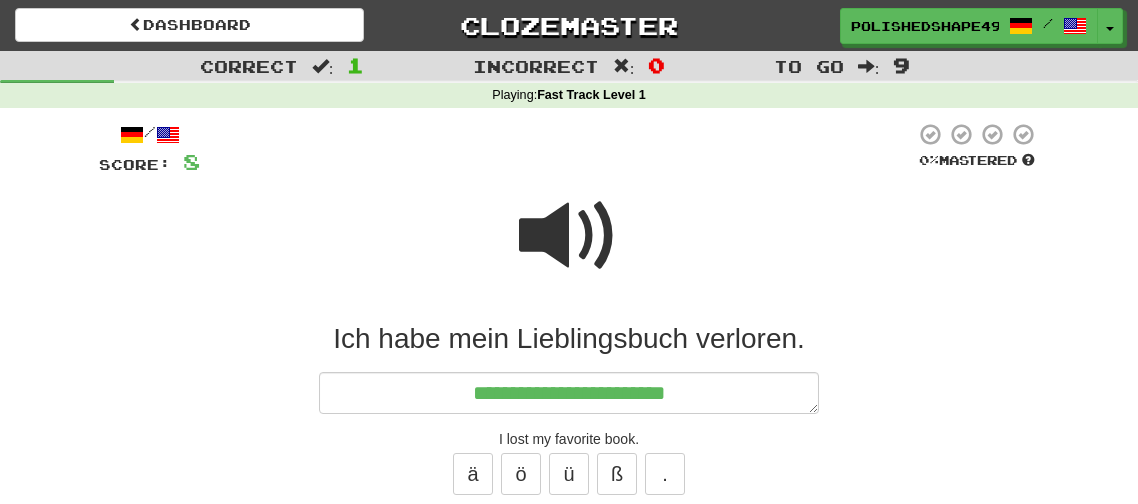 type on "*" 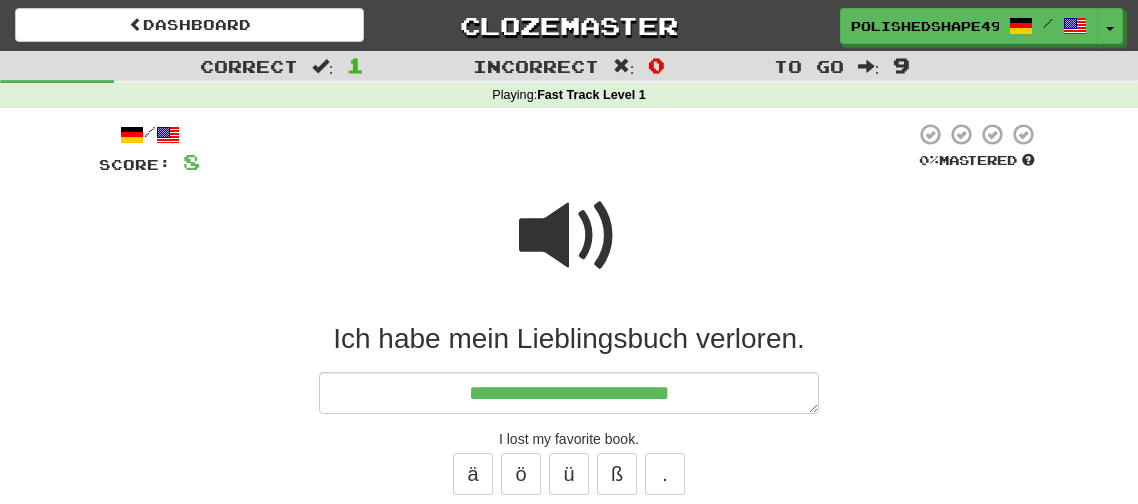 type on "*" 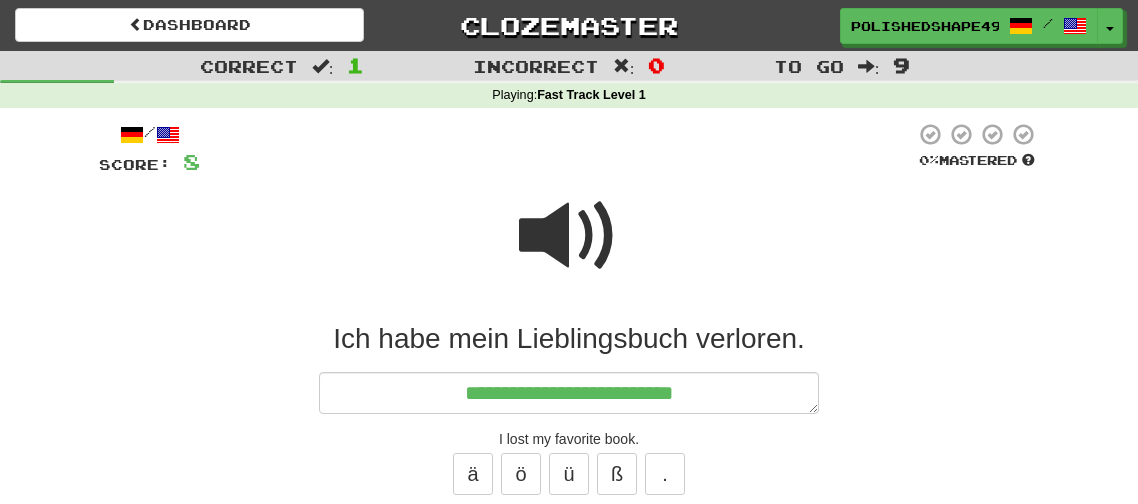 type on "*" 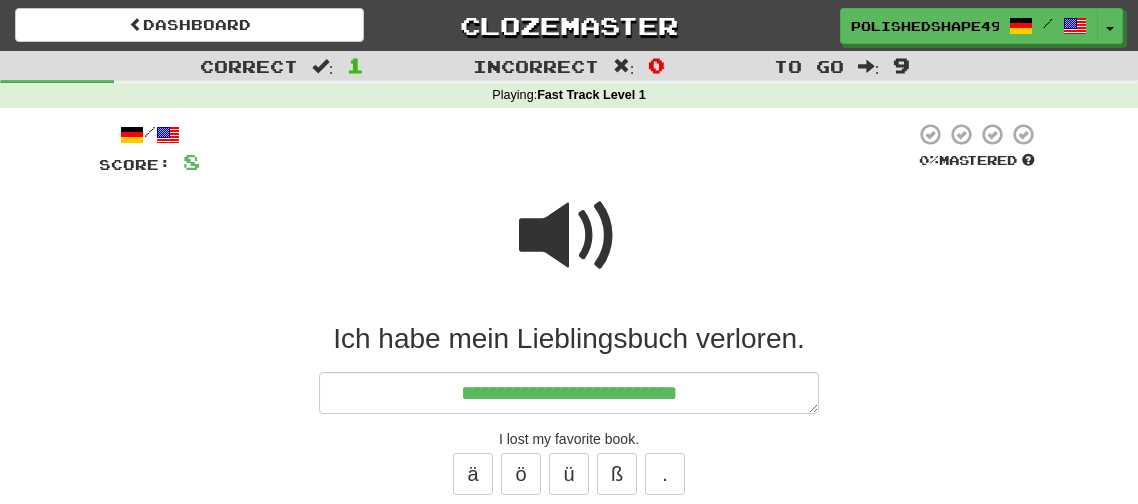 type on "*" 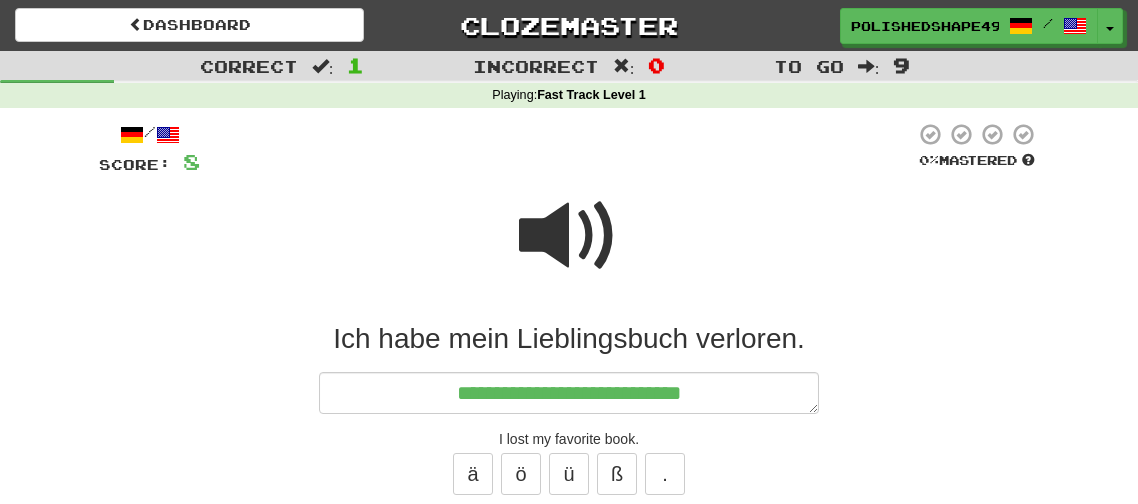 type on "**********" 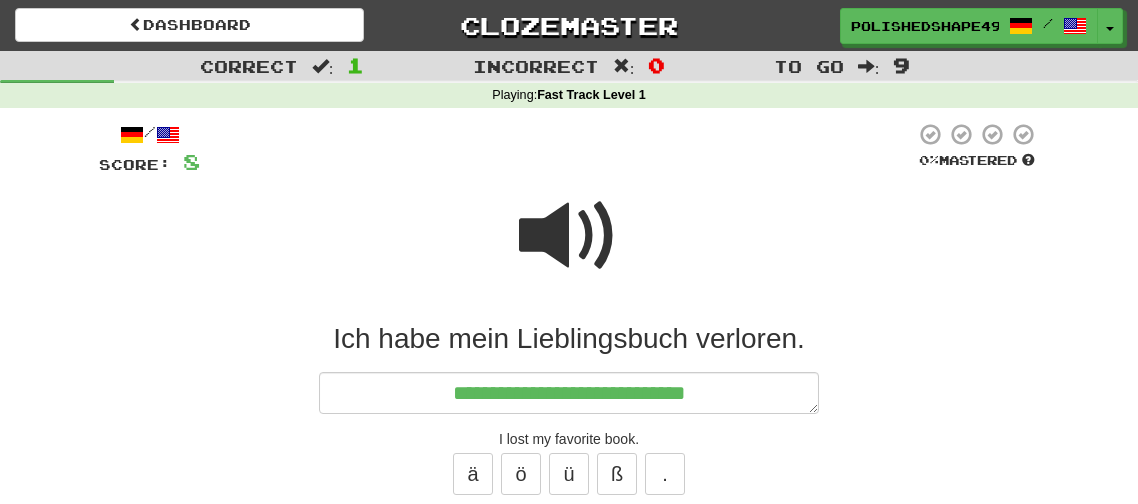 type on "*" 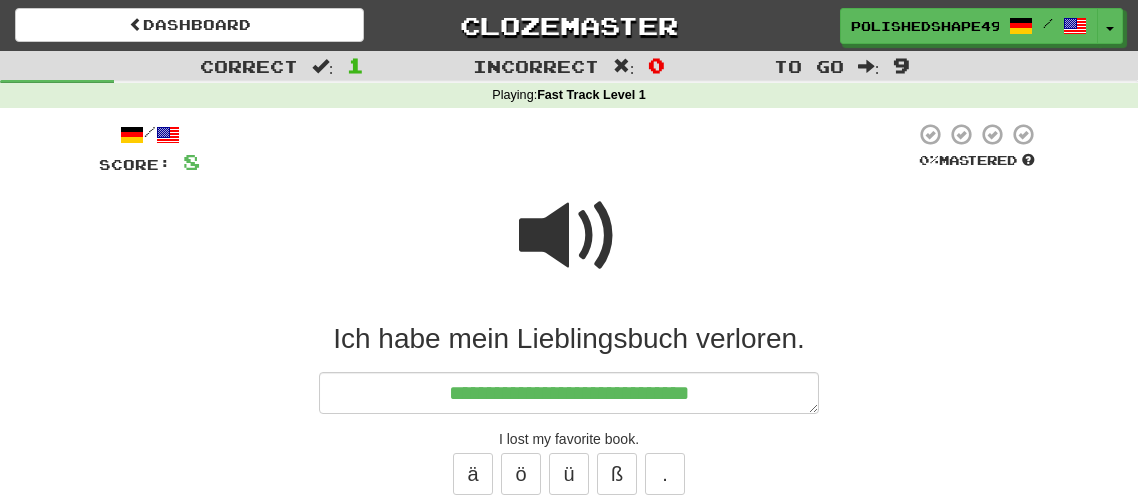 type on "*" 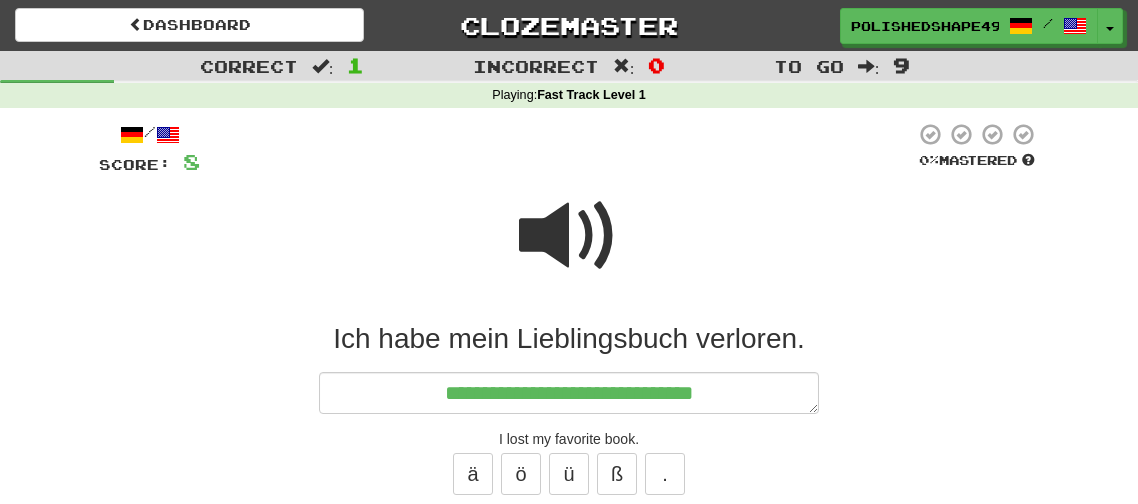 type on "*" 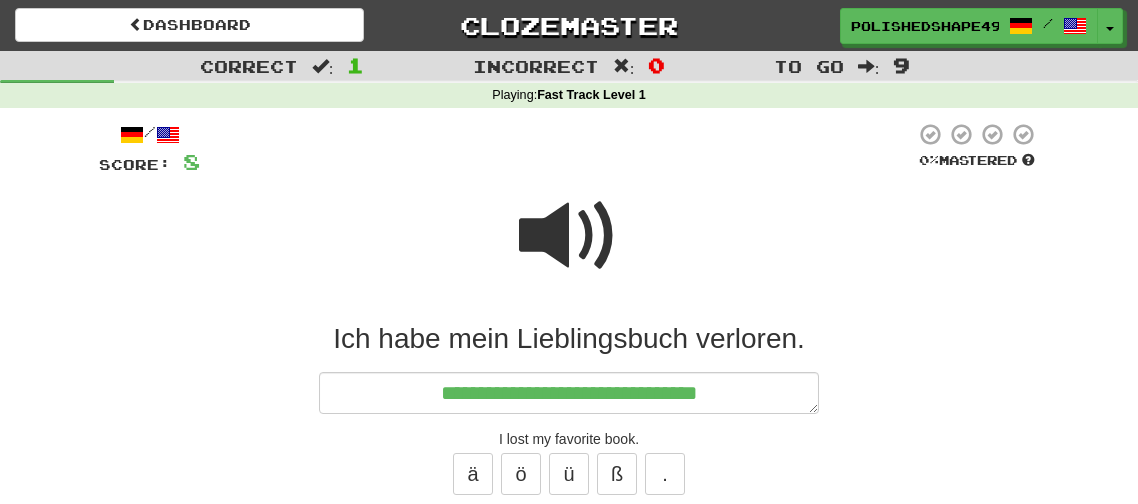 type on "*" 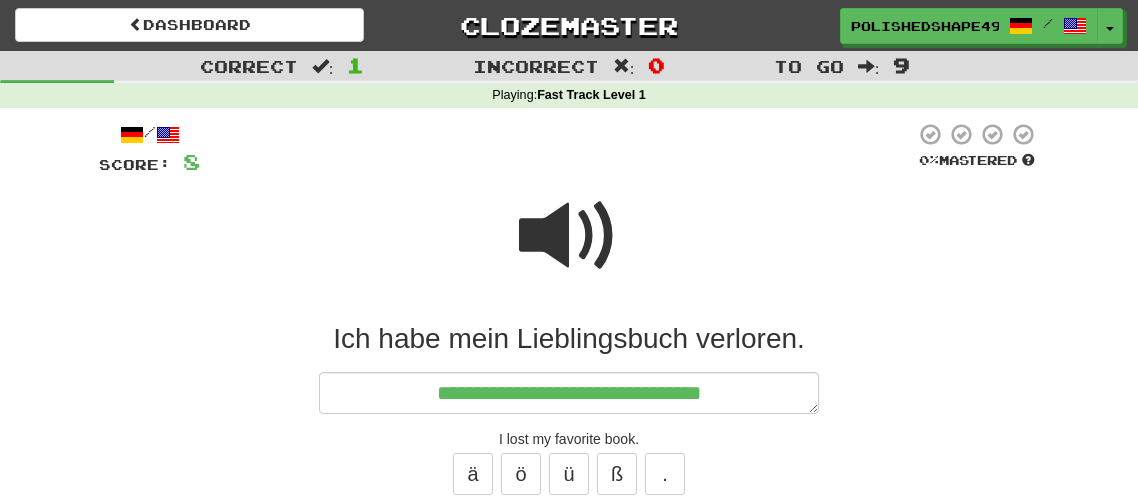 type on "*" 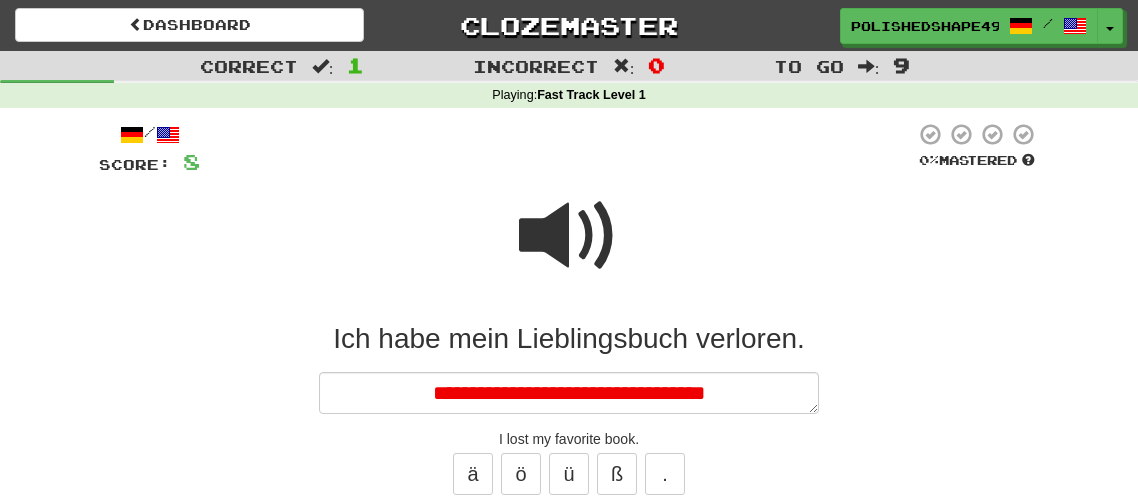 type on "*" 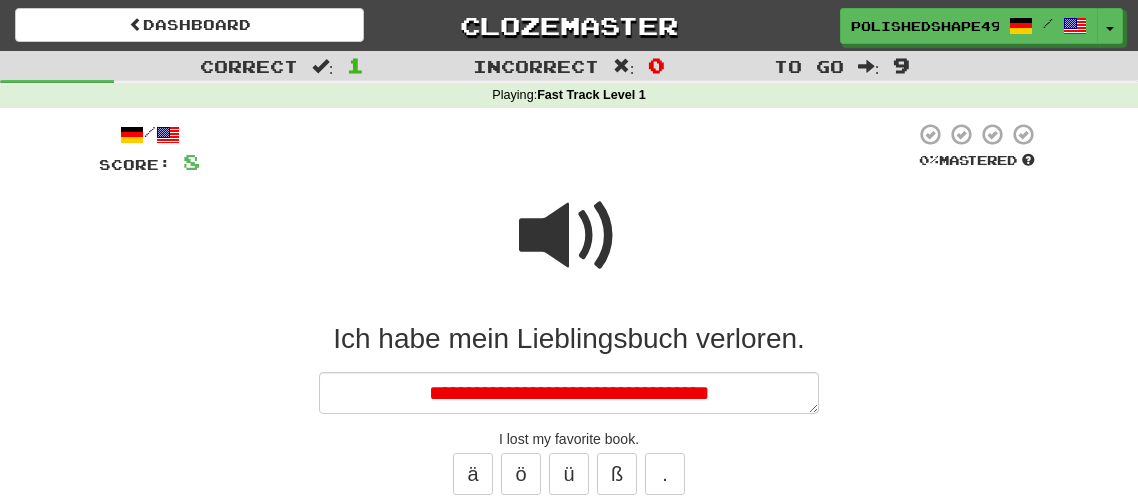 type on "*" 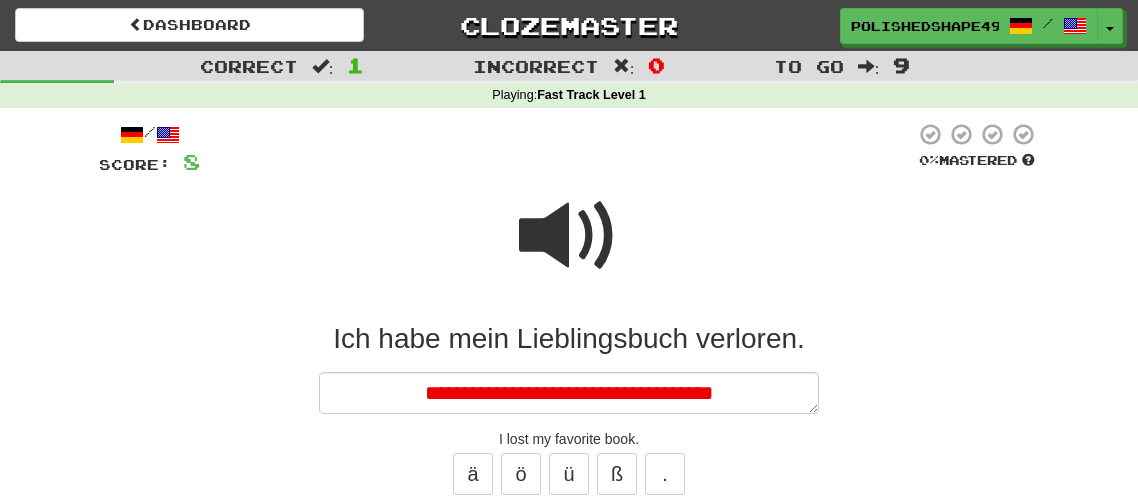 type on "*" 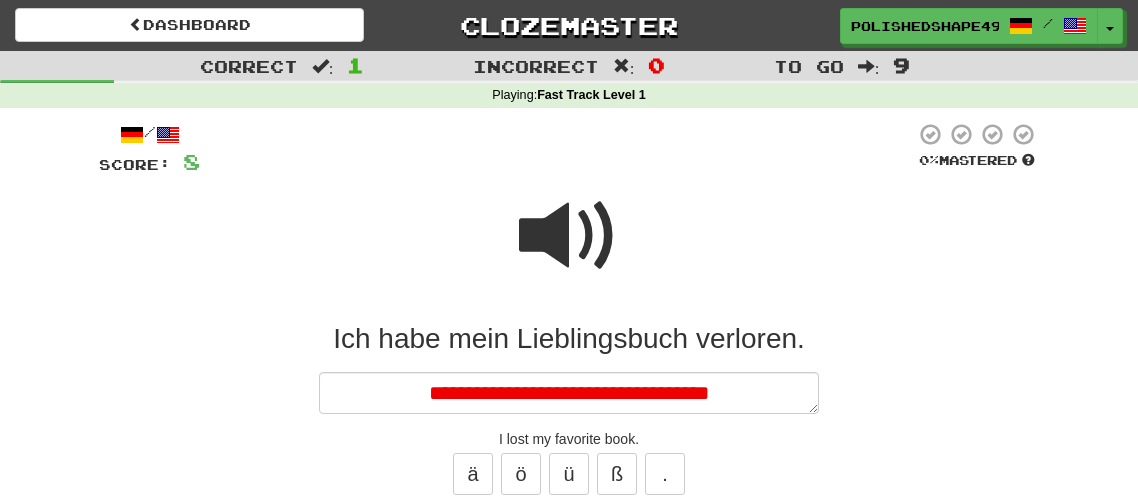 type on "*" 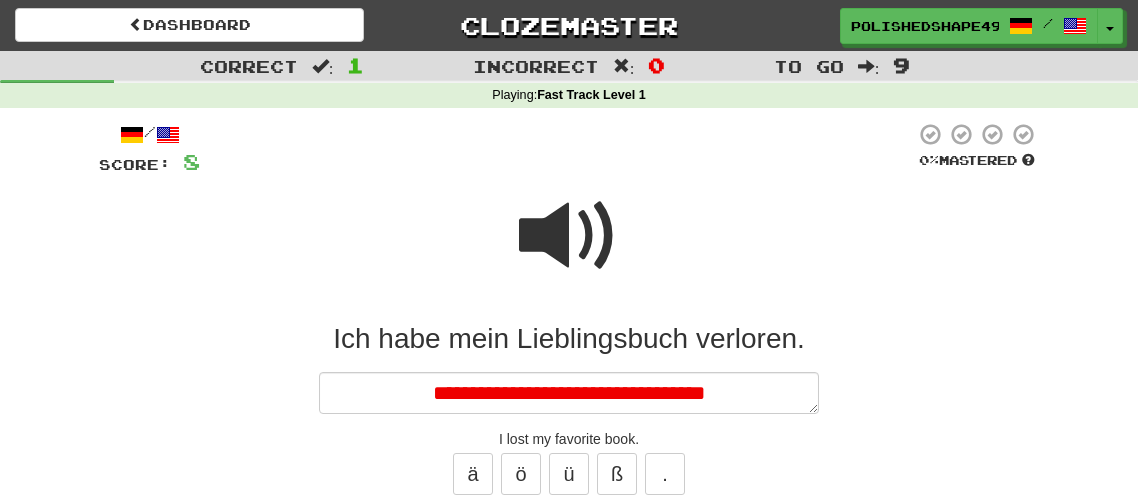 type on "*" 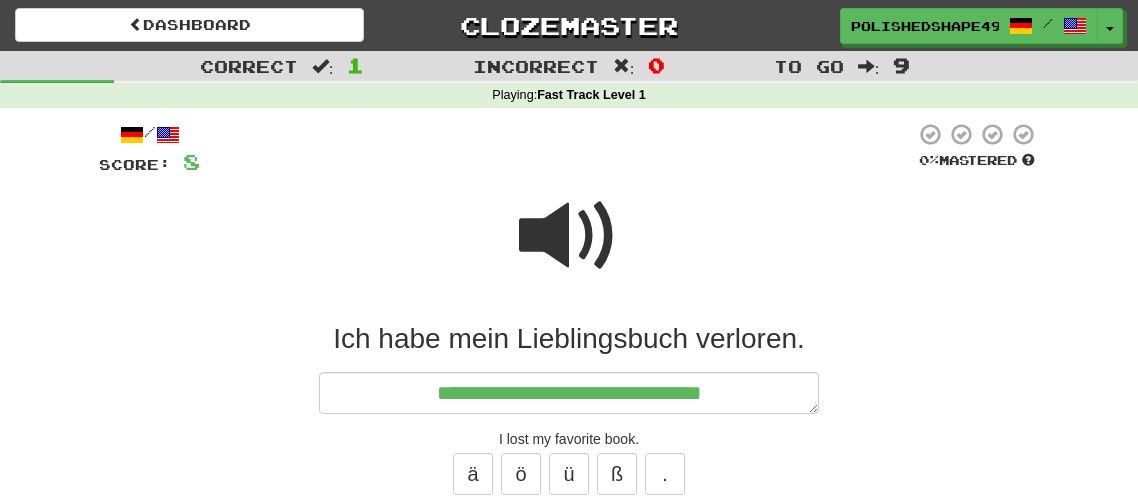 type on "*" 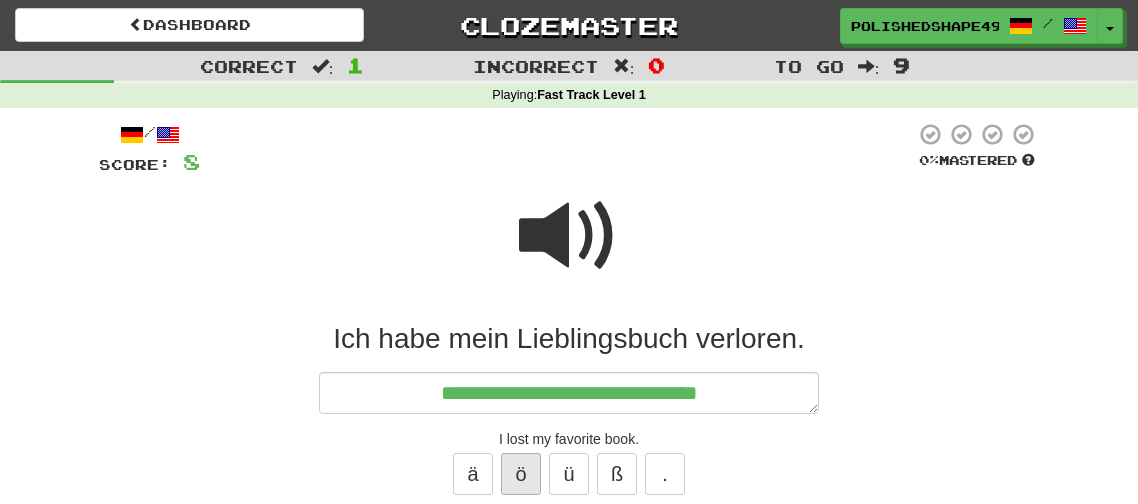 type on "**********" 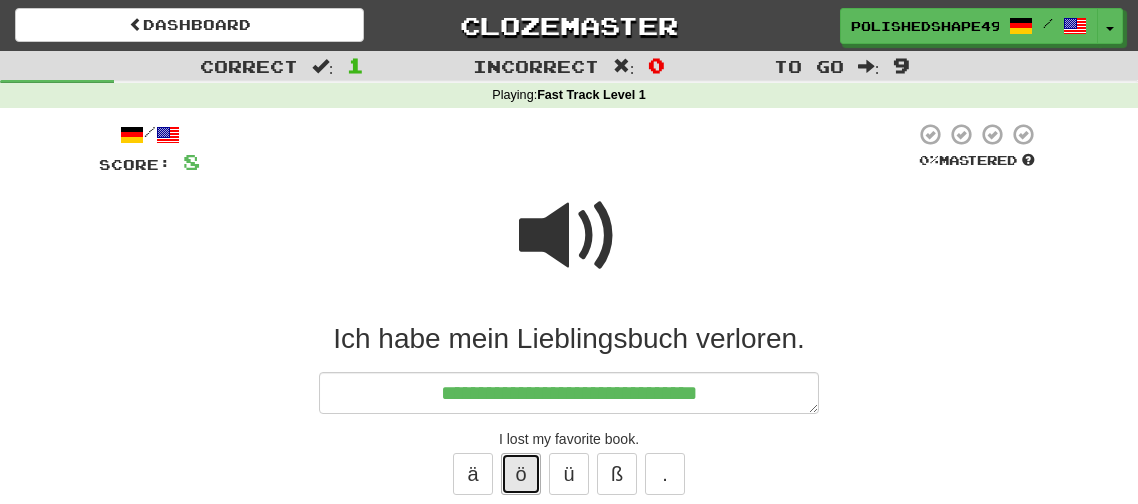 click on "ö" at bounding box center [521, 474] 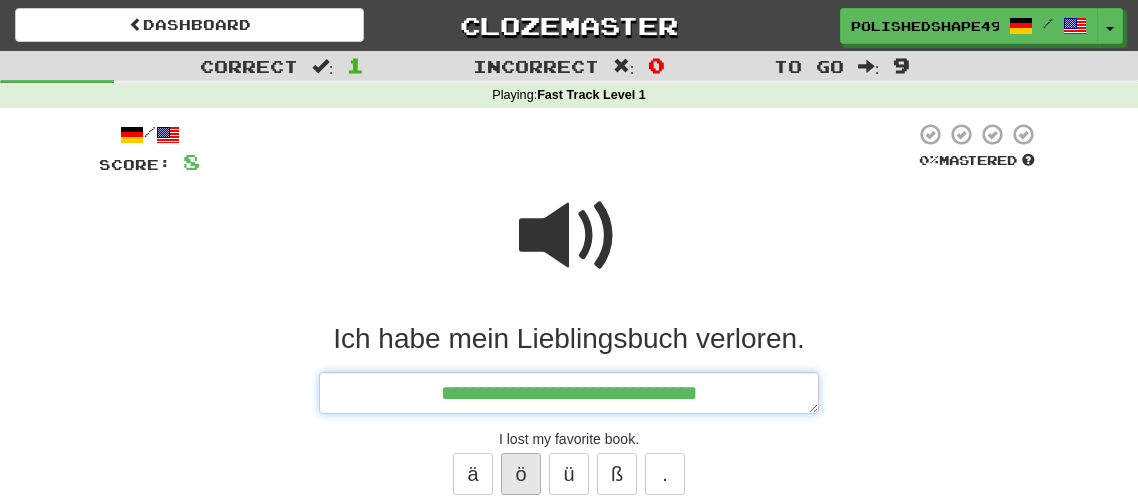 type on "*" 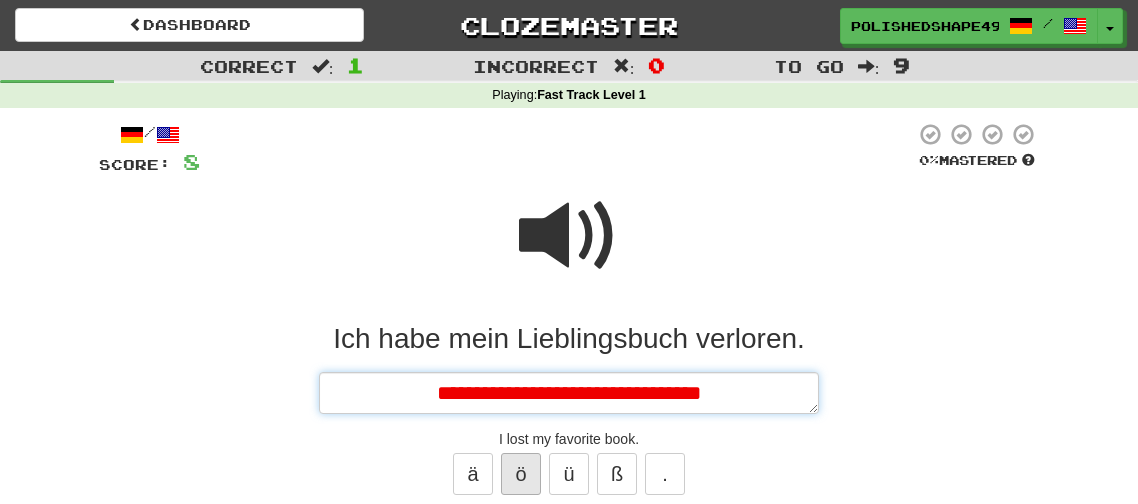 type on "*" 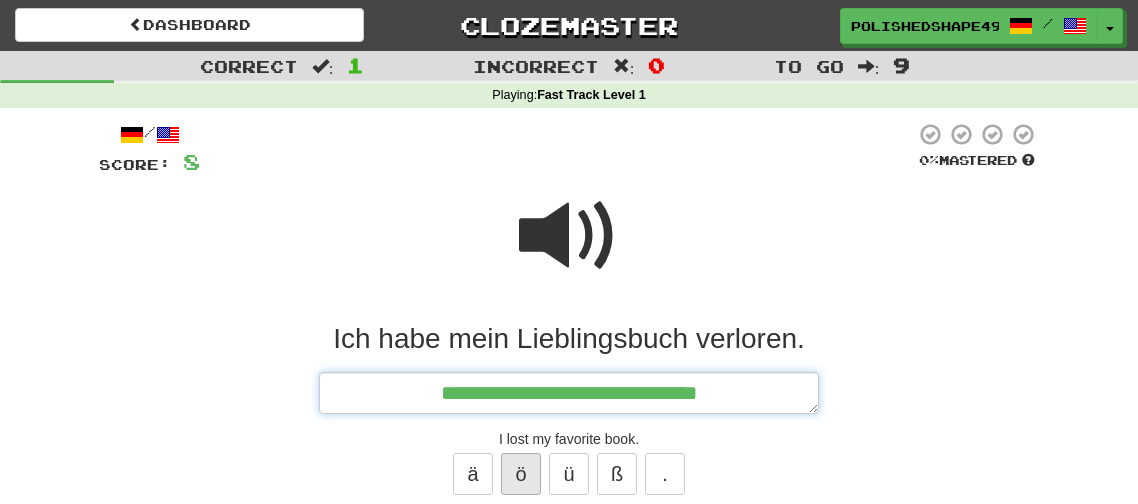 type on "*" 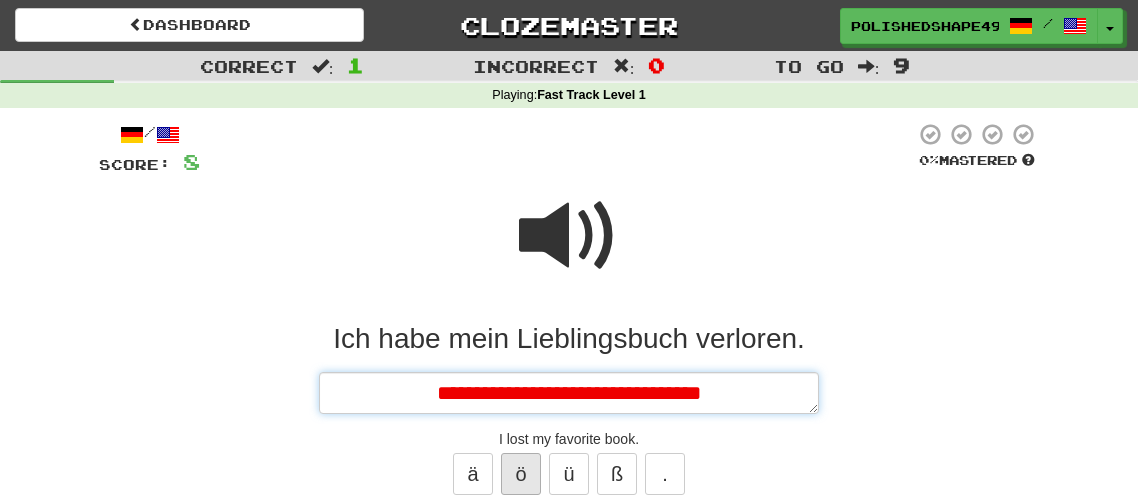 type on "*" 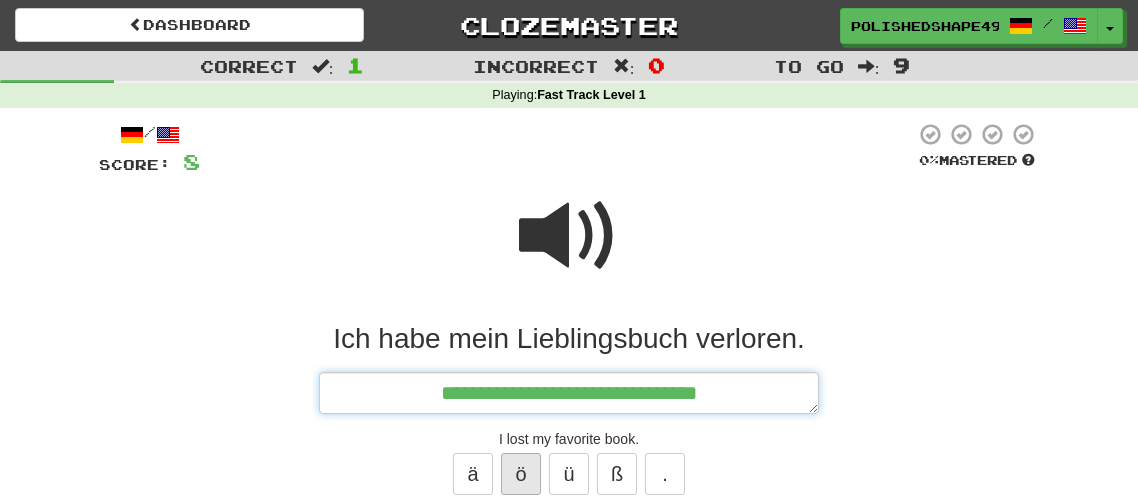 type on "*" 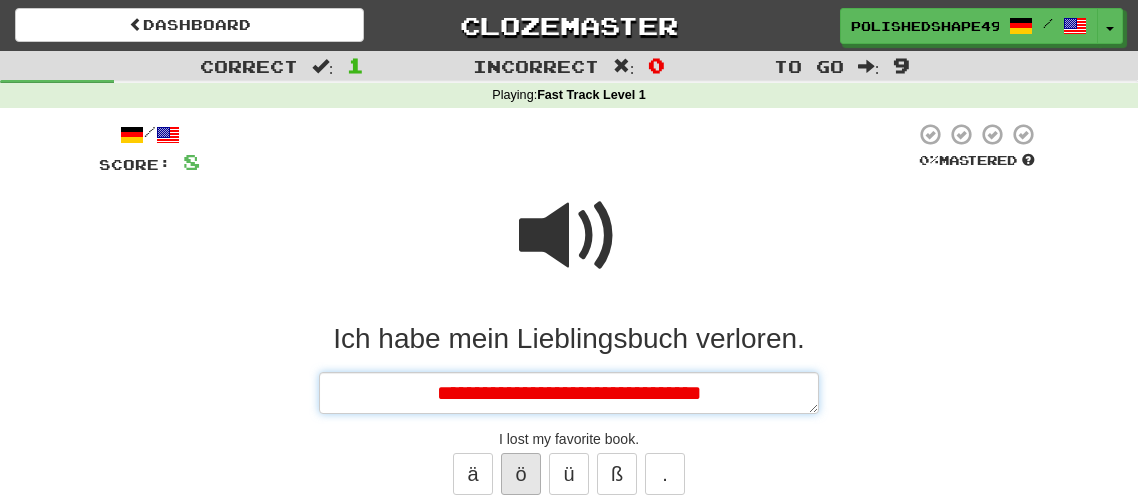 type on "*" 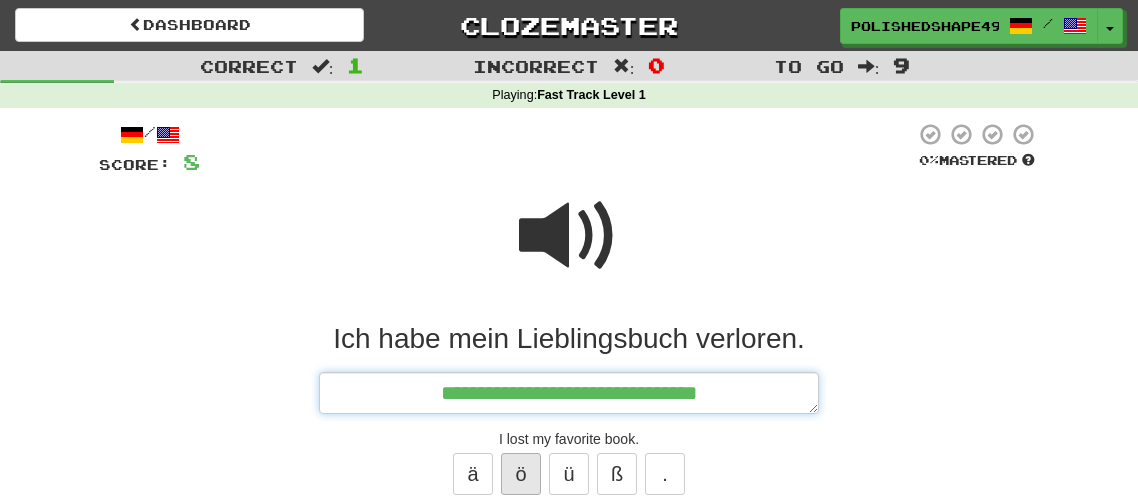 type on "*" 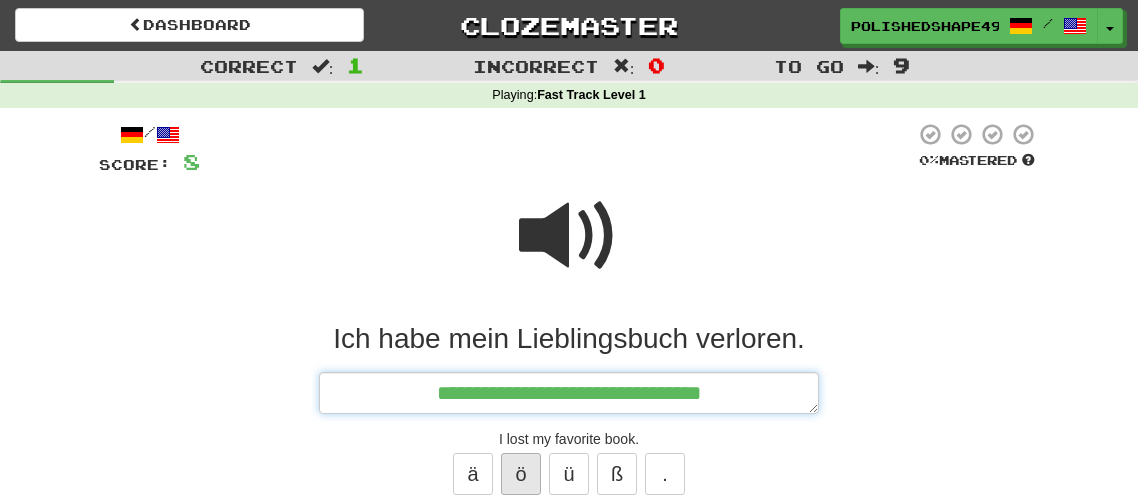 type on "*" 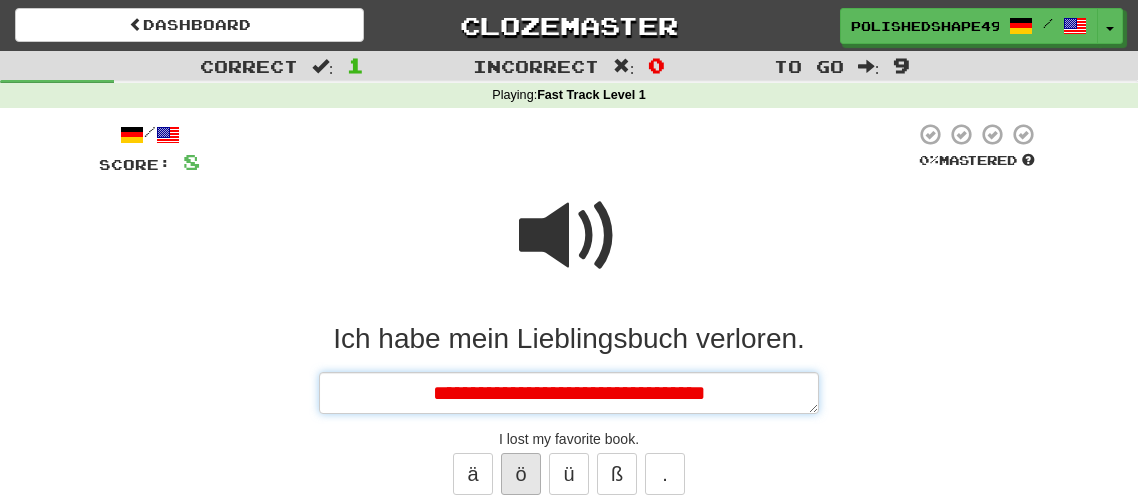 type on "*" 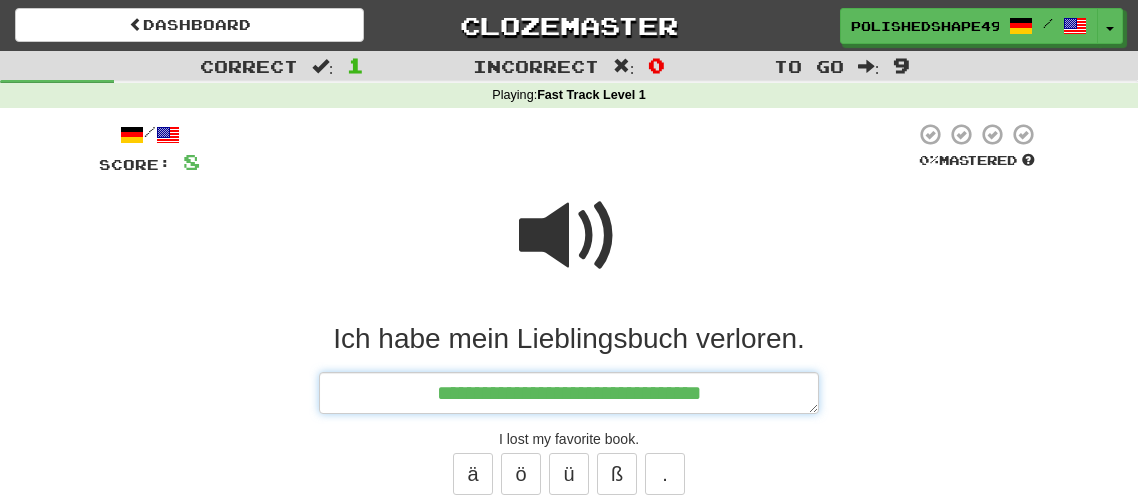 type on "**********" 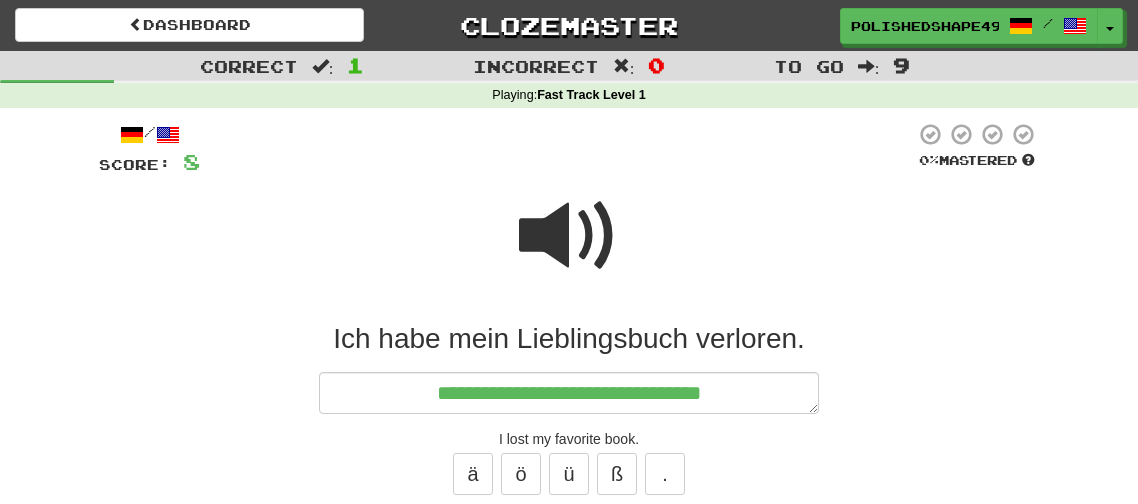 click at bounding box center (569, 236) 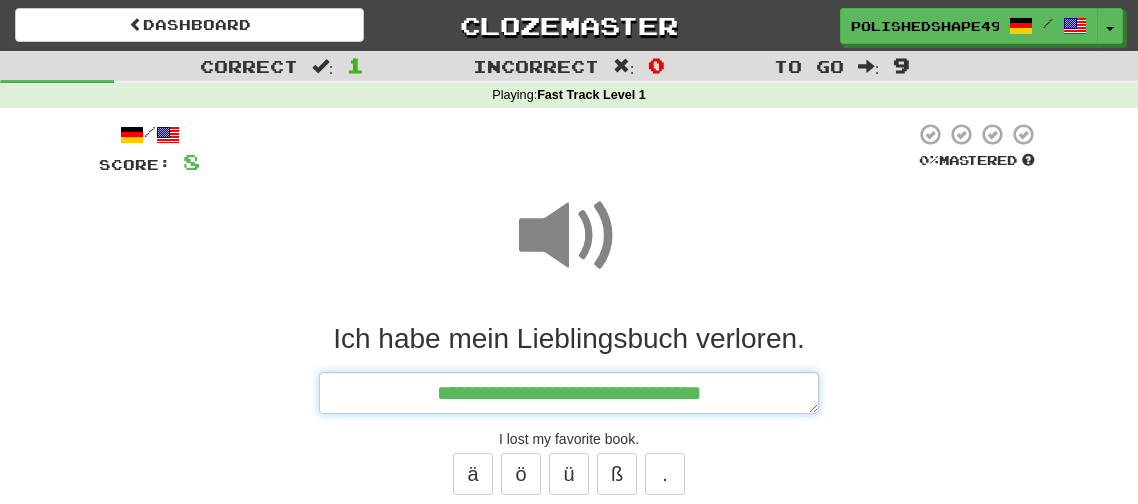 click on "**********" at bounding box center [569, 393] 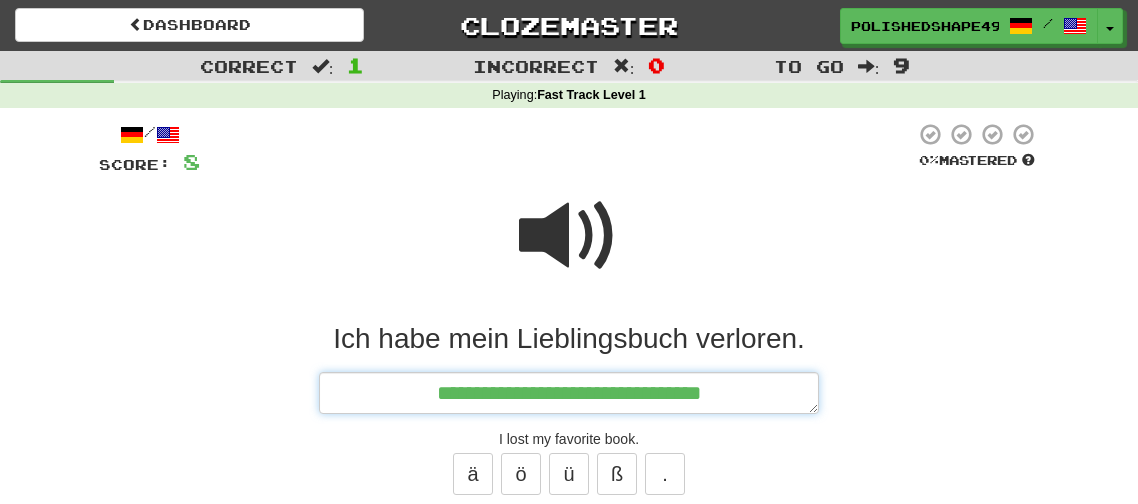 type 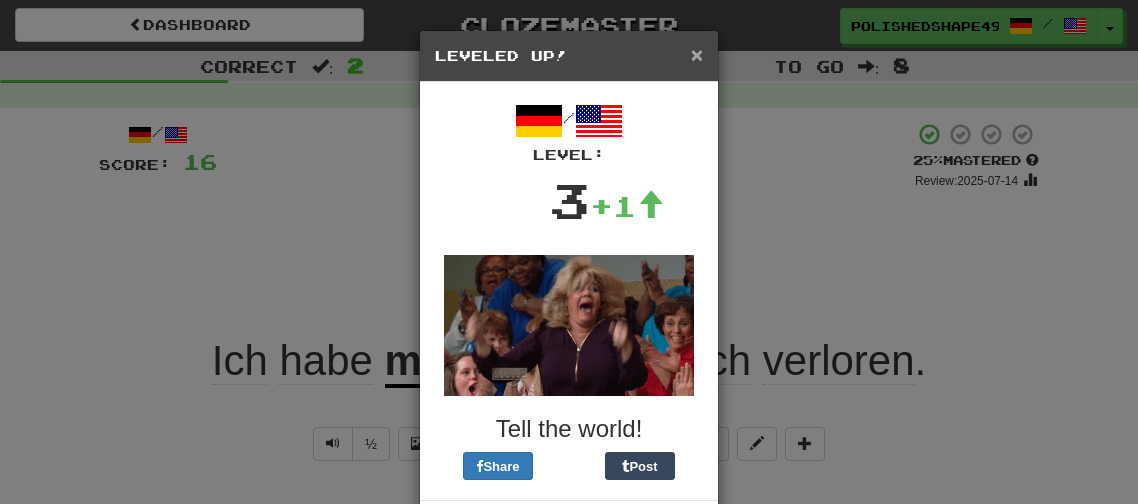 click on "×" at bounding box center (697, 54) 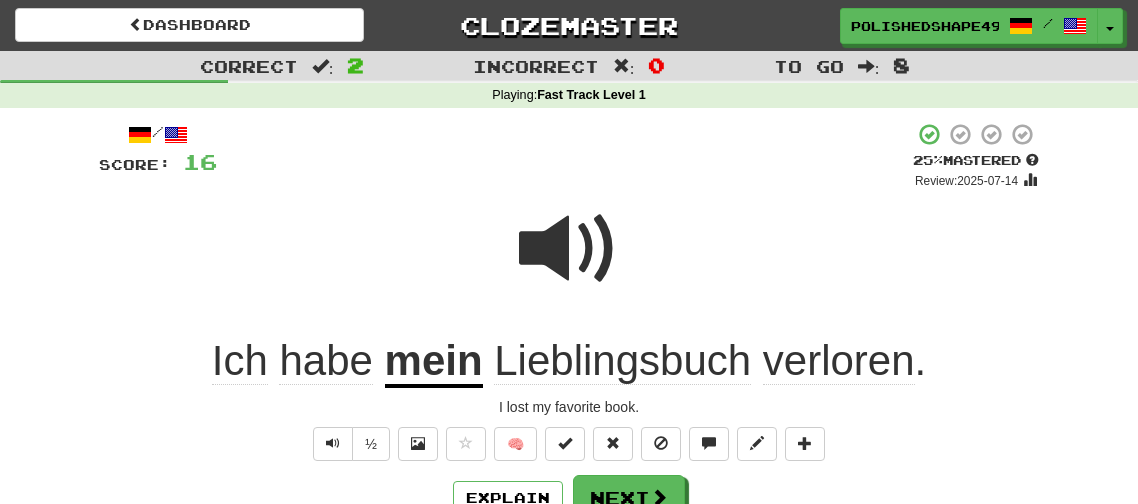 click on "verloren" at bounding box center (839, 361) 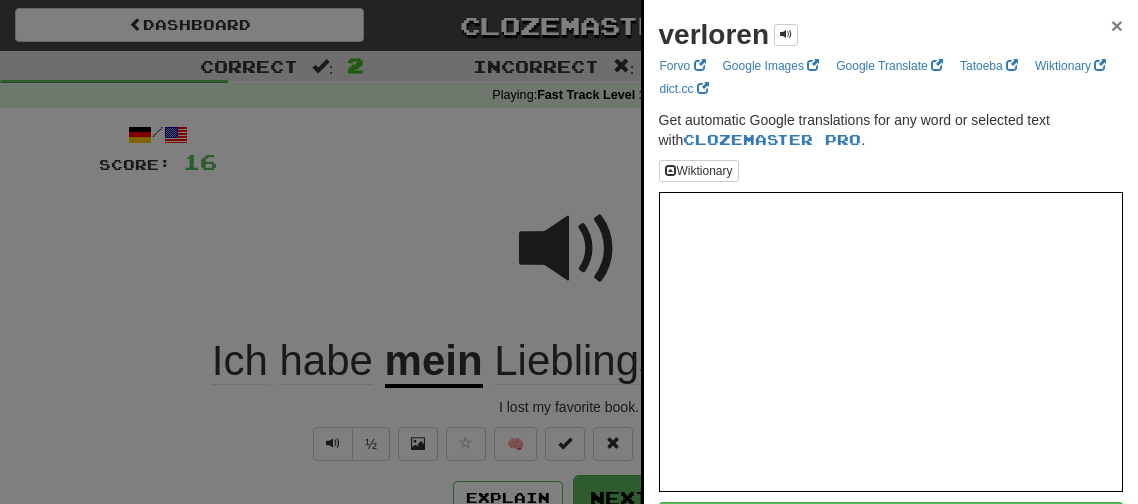 click on "×" at bounding box center (1117, 25) 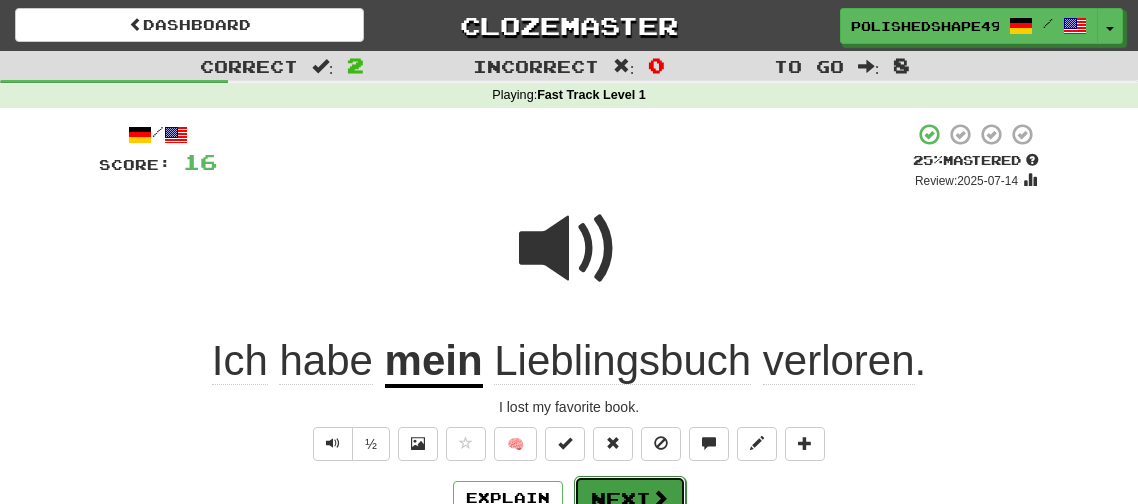 click on "Next" at bounding box center [630, 499] 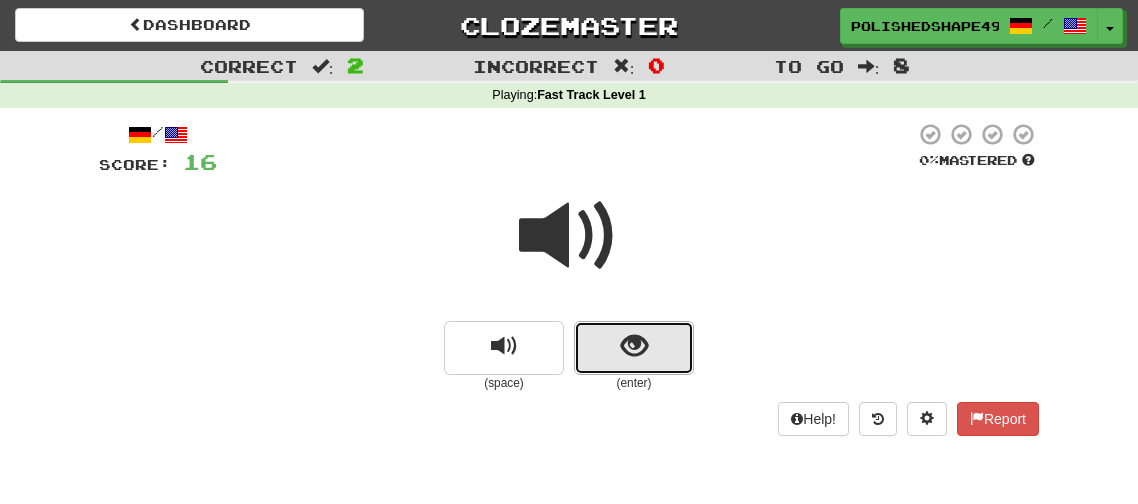 click at bounding box center [634, 348] 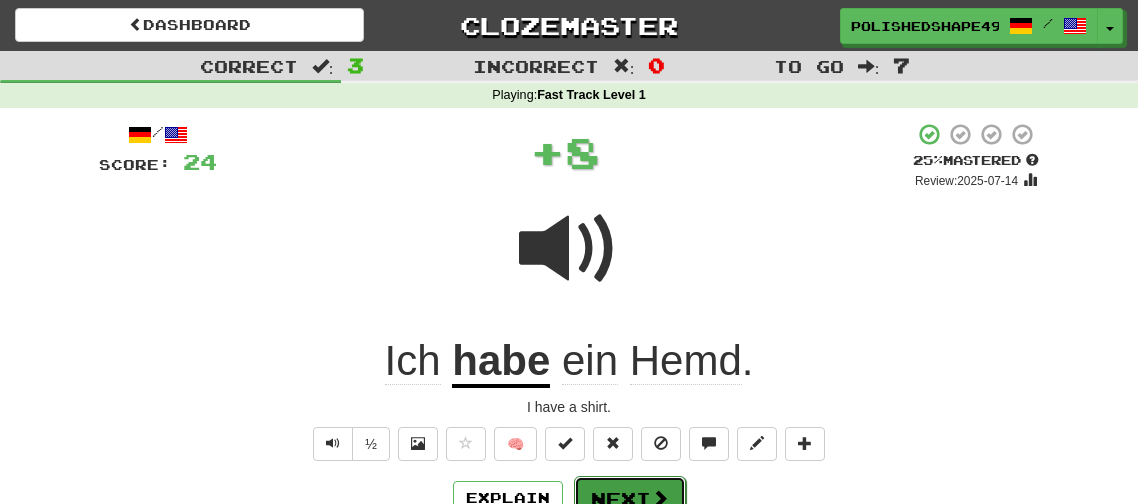 click on "Next" at bounding box center (630, 499) 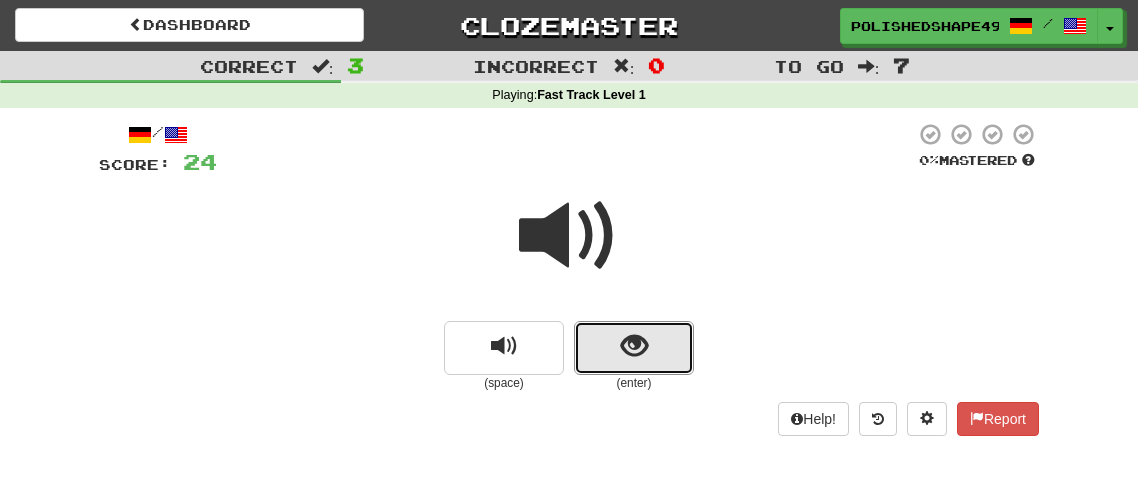 click at bounding box center (634, 348) 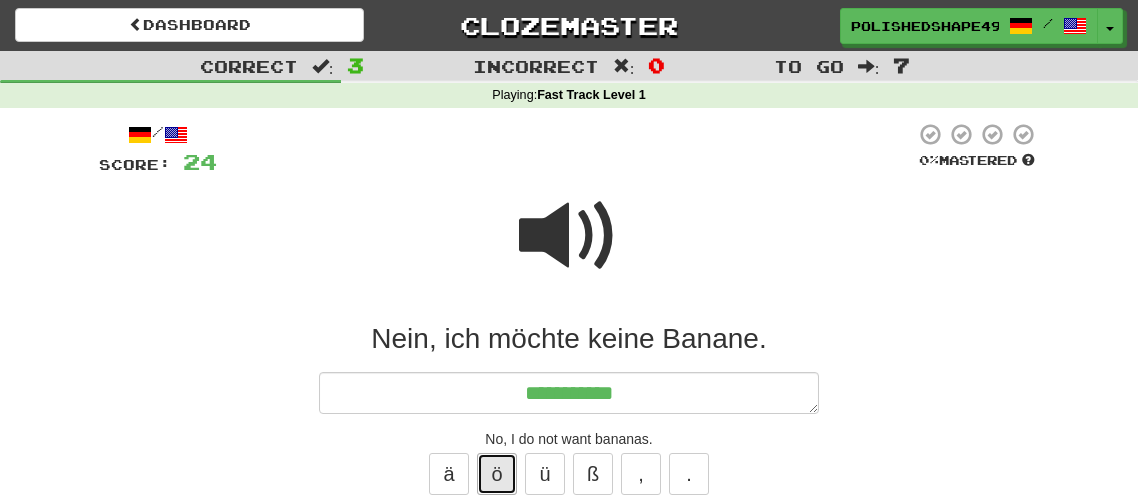click on "ö" at bounding box center (497, 474) 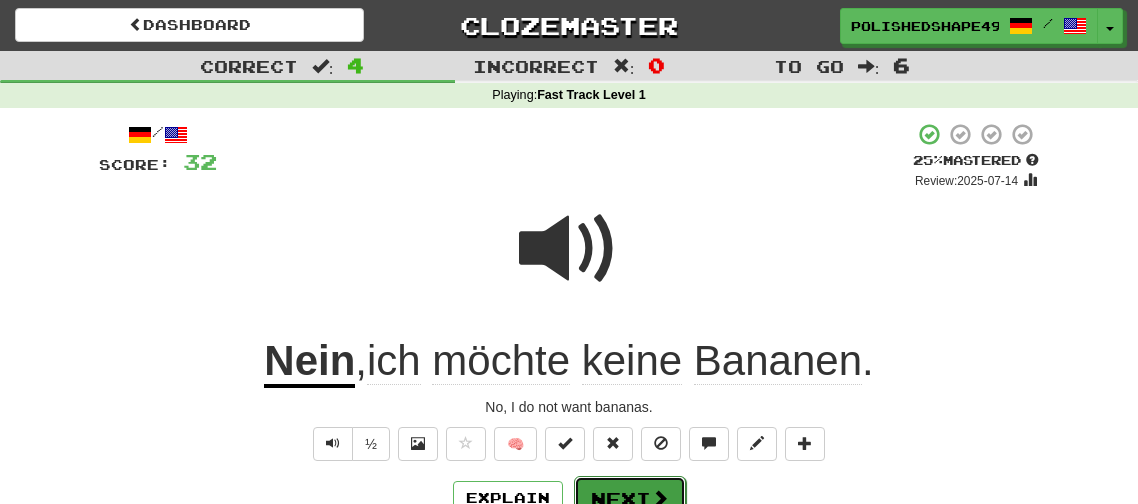 click on "Next" at bounding box center [630, 499] 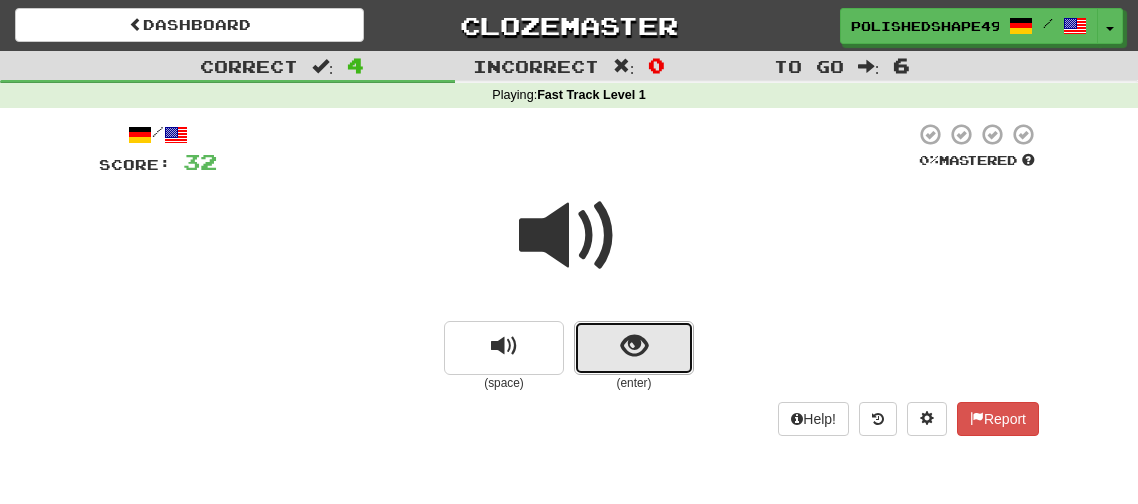 click at bounding box center [634, 348] 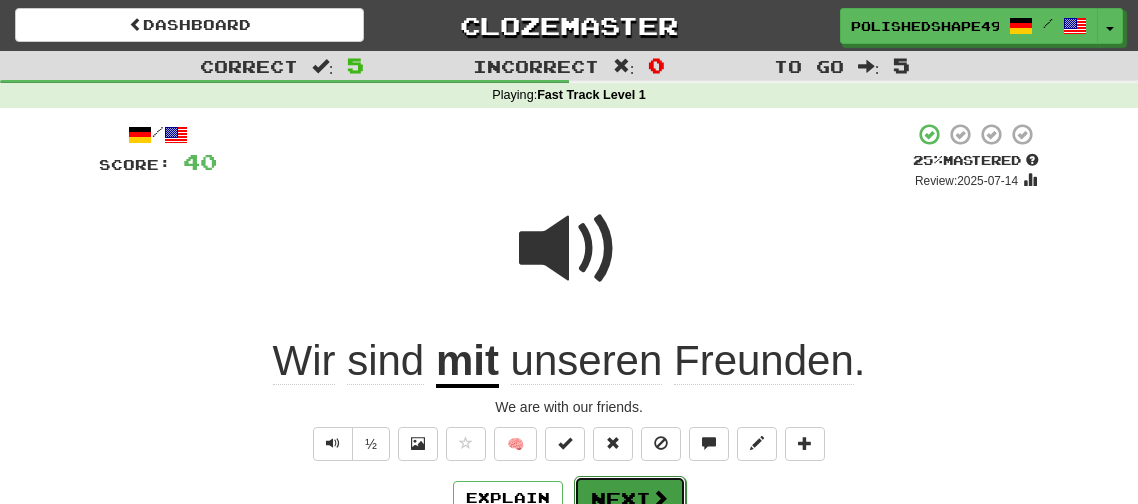 click on "Next" at bounding box center (630, 499) 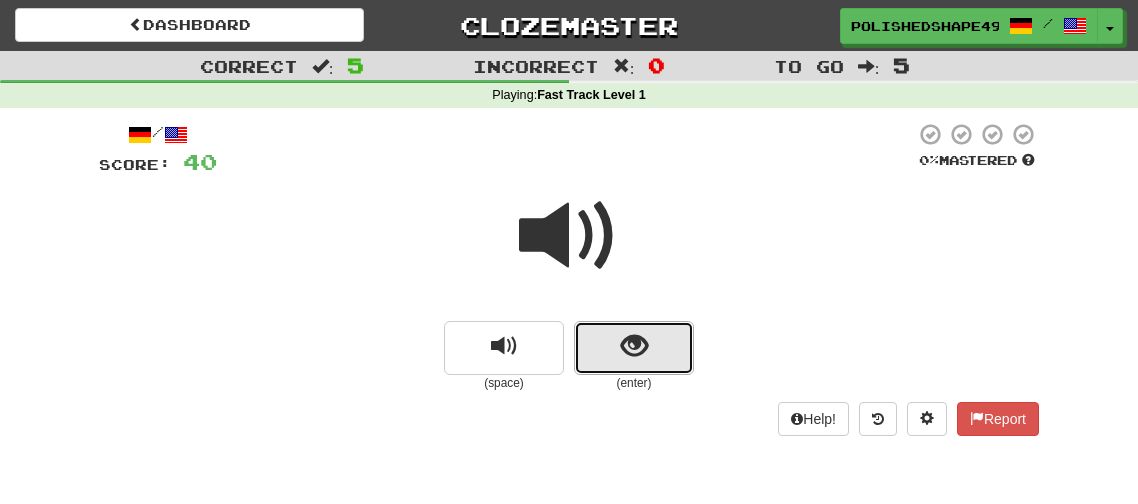 click at bounding box center (634, 348) 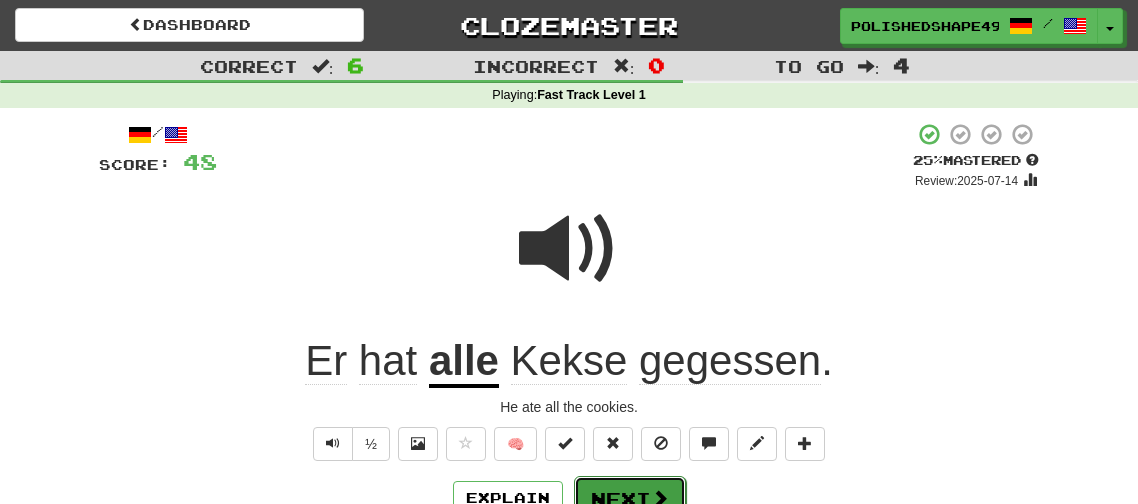 click on "Next" at bounding box center (630, 499) 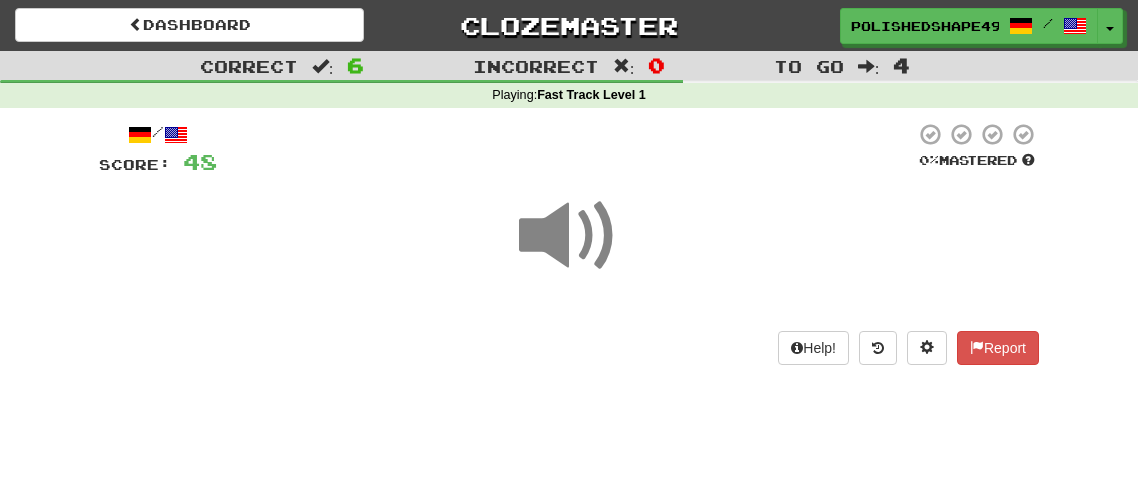 click at bounding box center (569, 236) 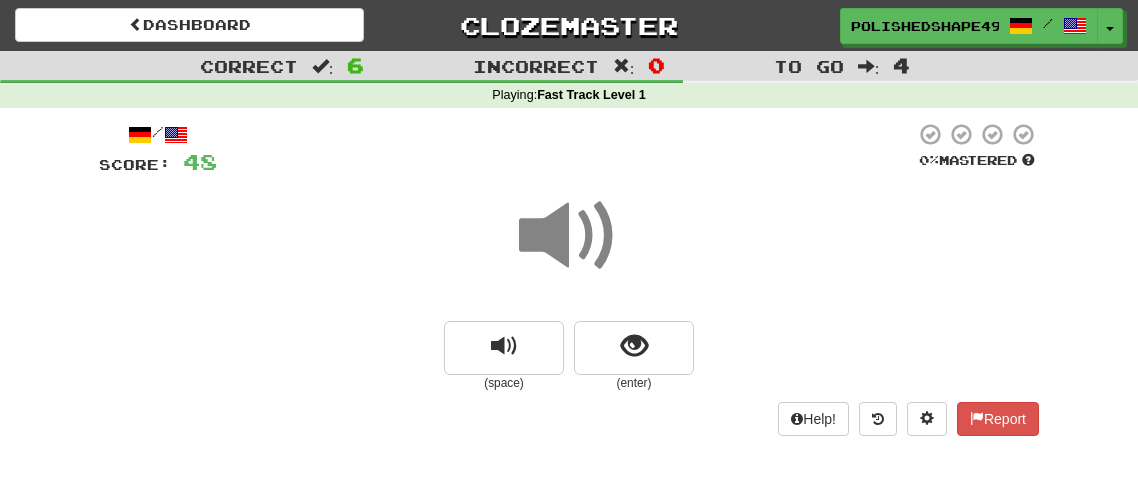click at bounding box center [569, 236] 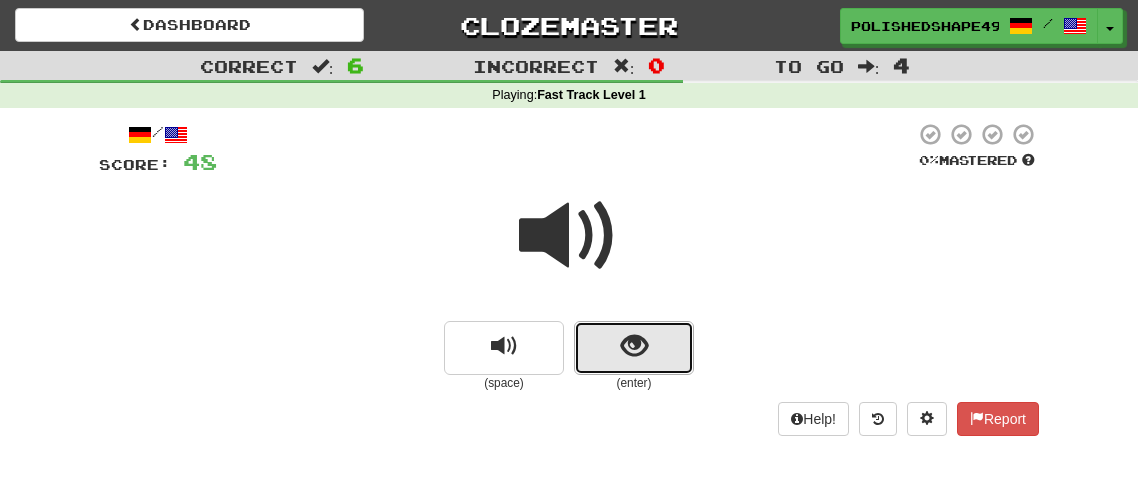 click at bounding box center [634, 348] 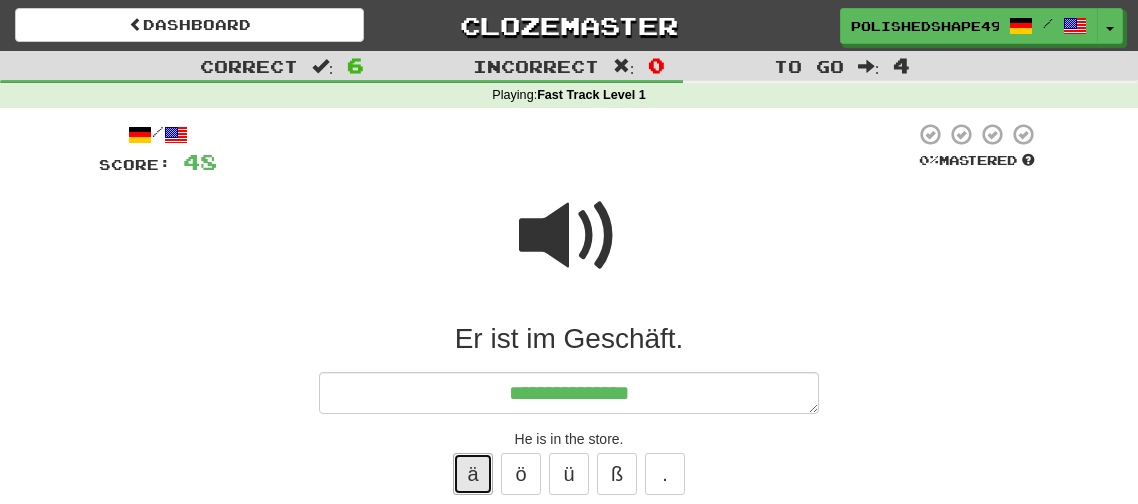 click on "ä" at bounding box center (473, 474) 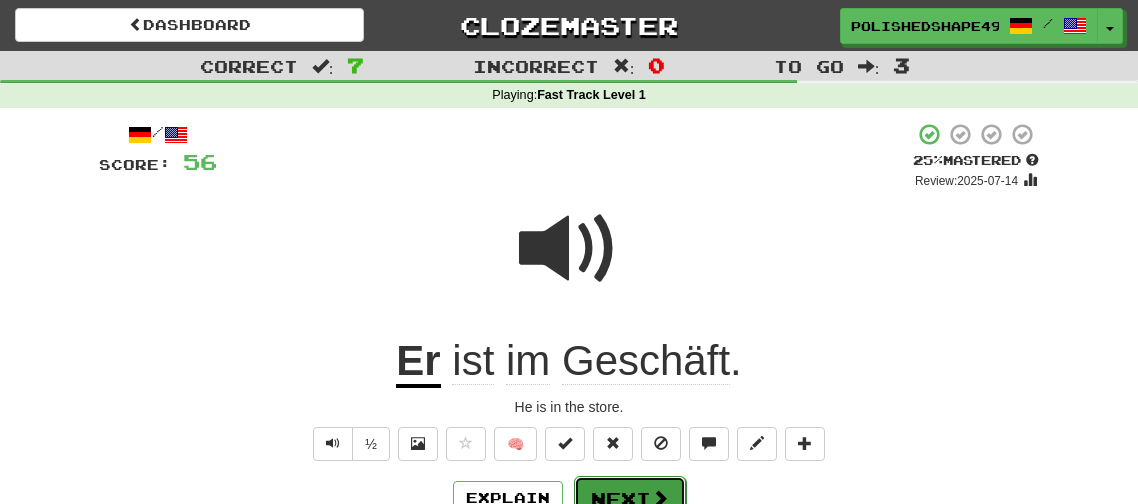 click on "Next" at bounding box center (630, 499) 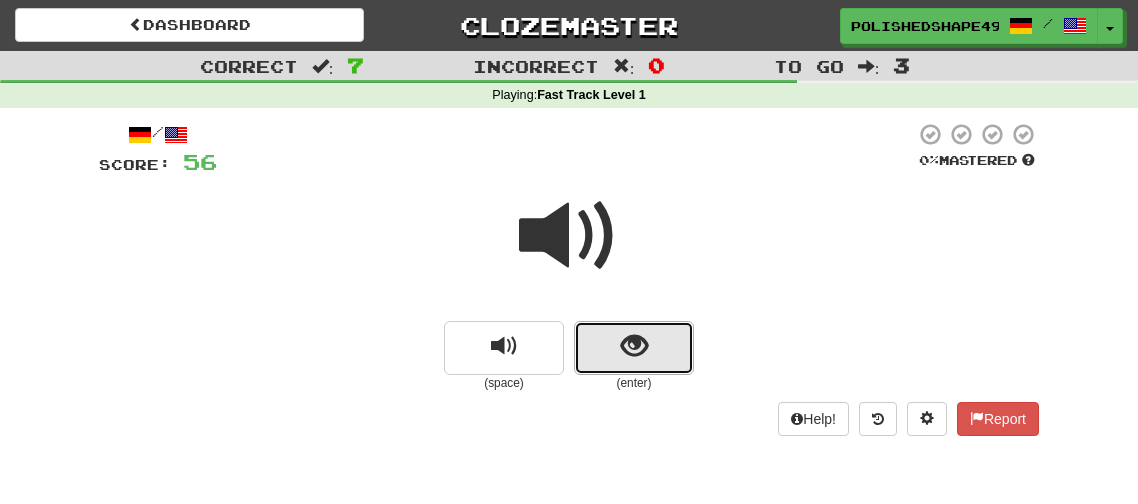 click at bounding box center [634, 346] 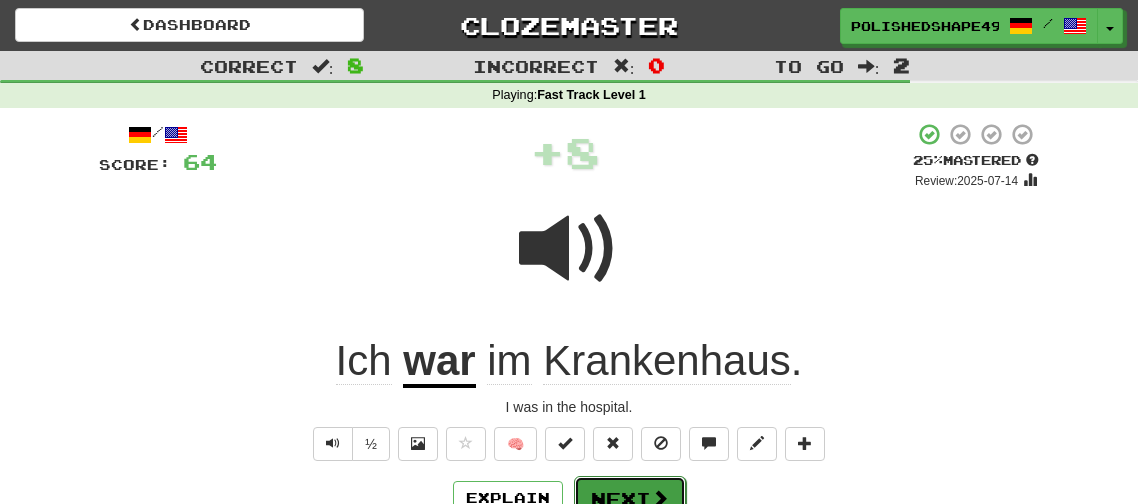 click on "Next" at bounding box center (630, 499) 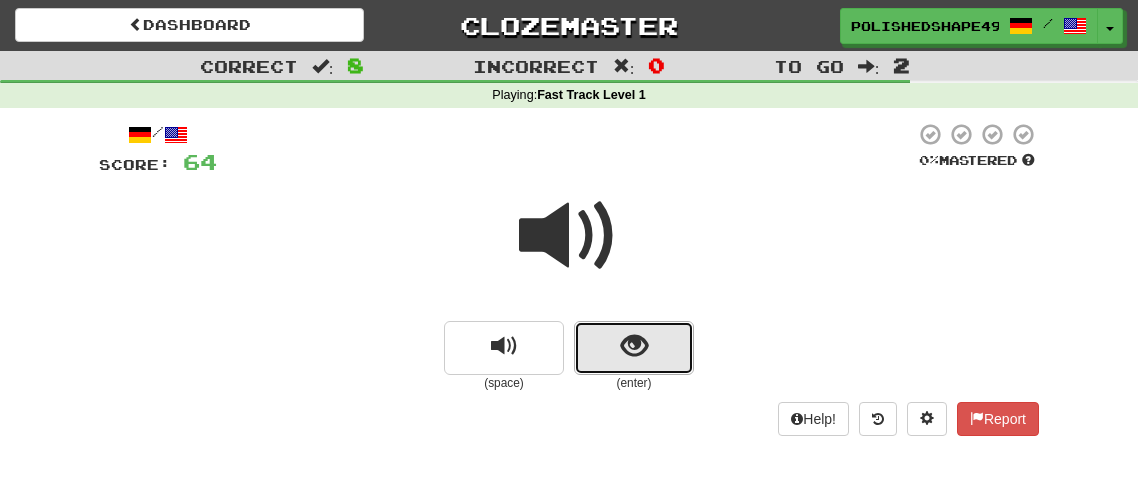 click at bounding box center [634, 348] 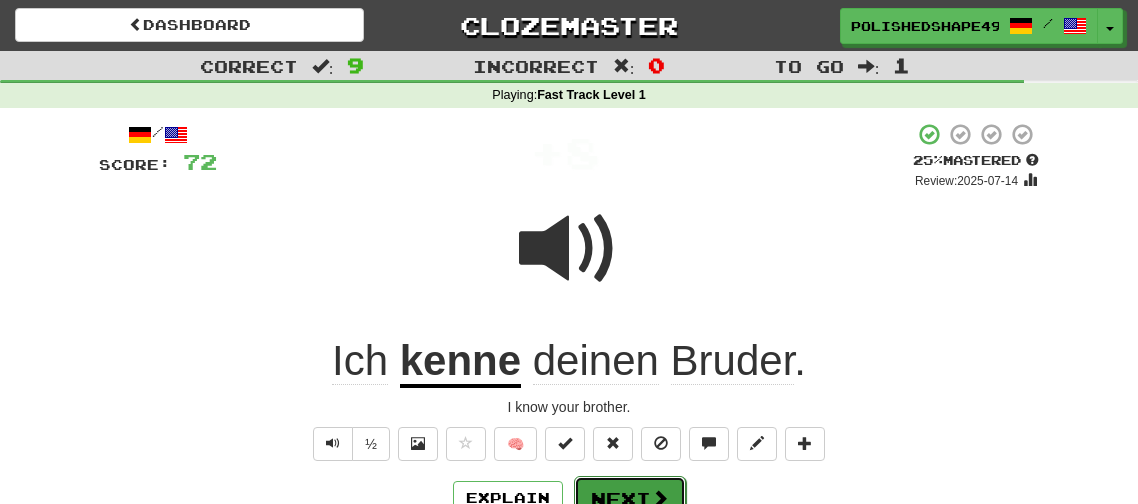 click on "Next" at bounding box center [630, 499] 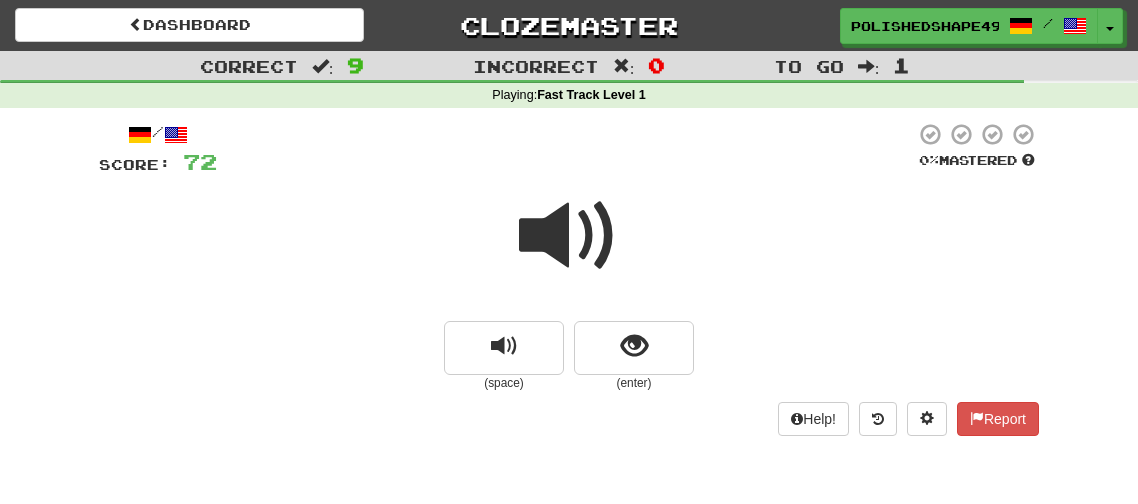 click at bounding box center (569, 236) 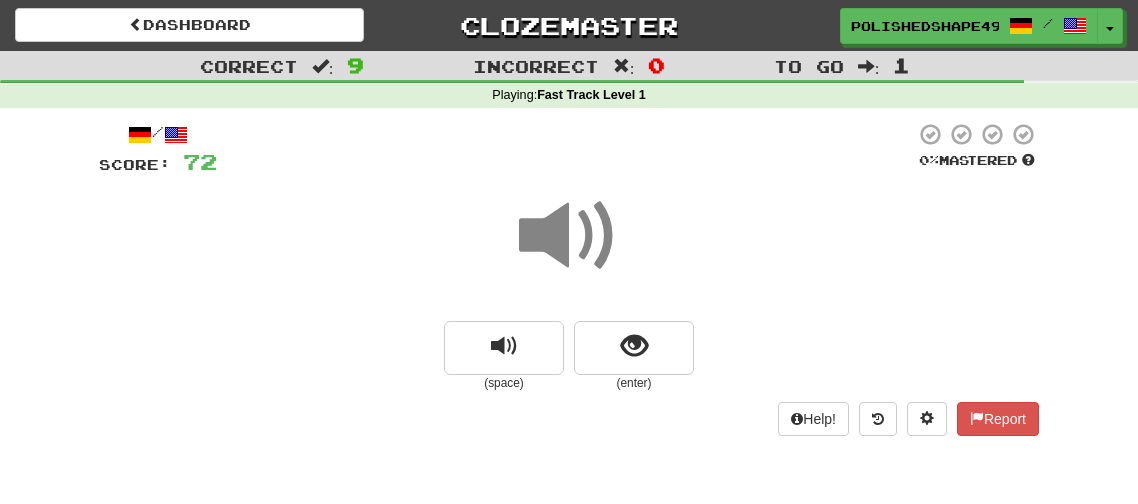 click at bounding box center (569, 236) 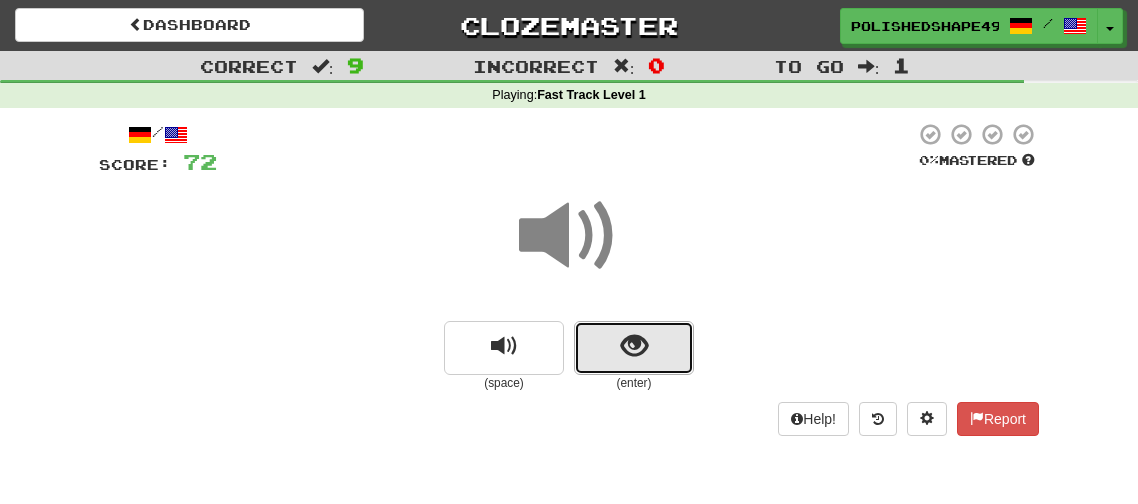 click at bounding box center (634, 348) 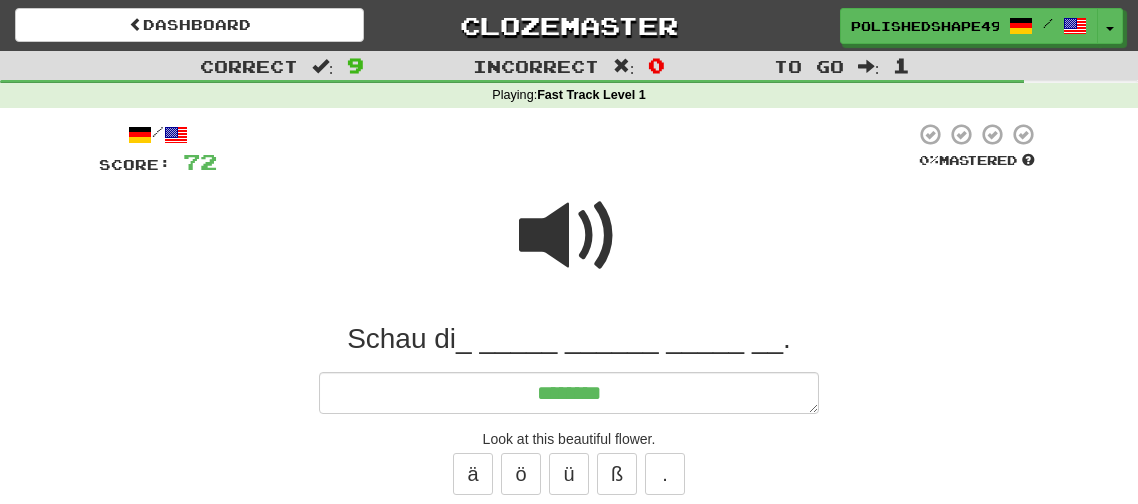 click at bounding box center (569, 236) 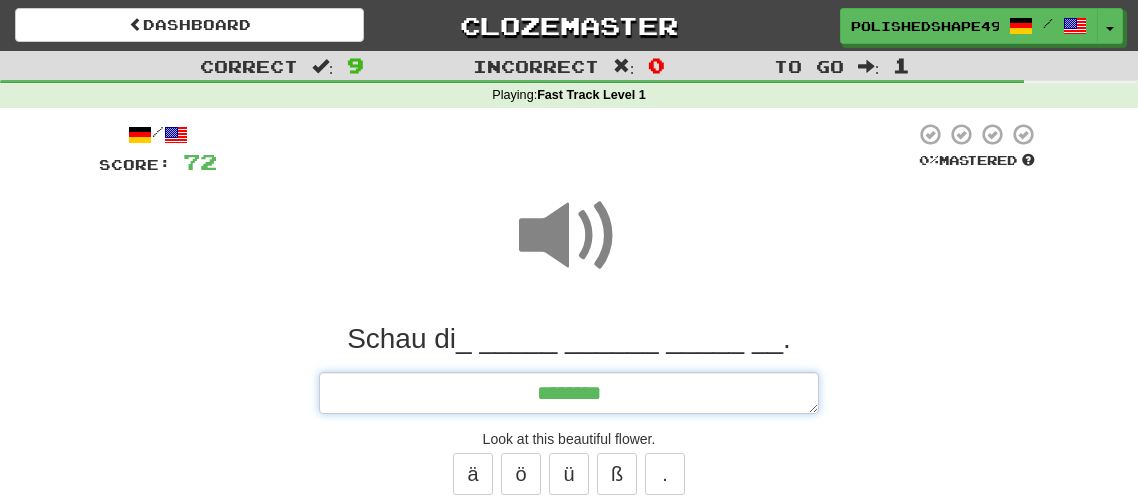 click on "********" at bounding box center (569, 393) 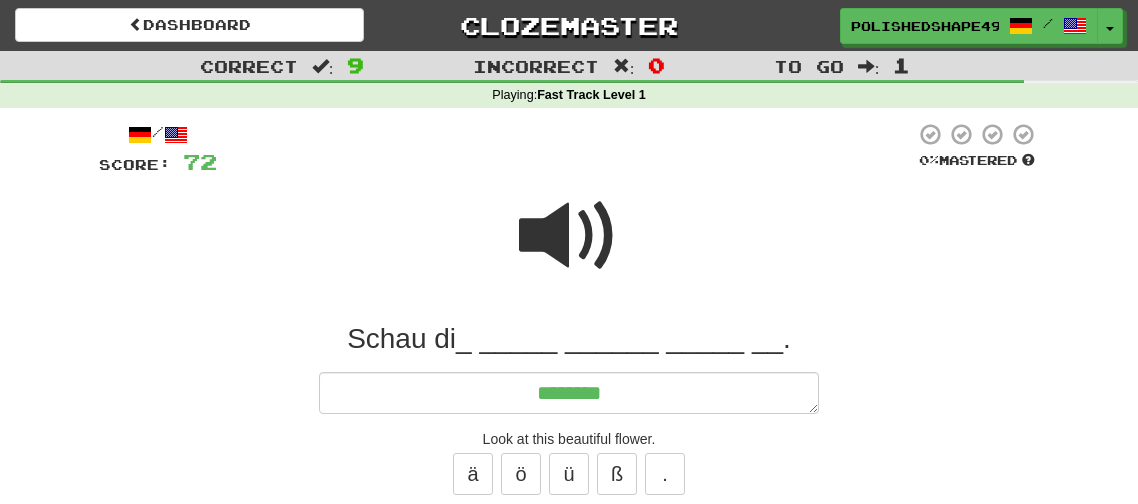 click at bounding box center (569, 236) 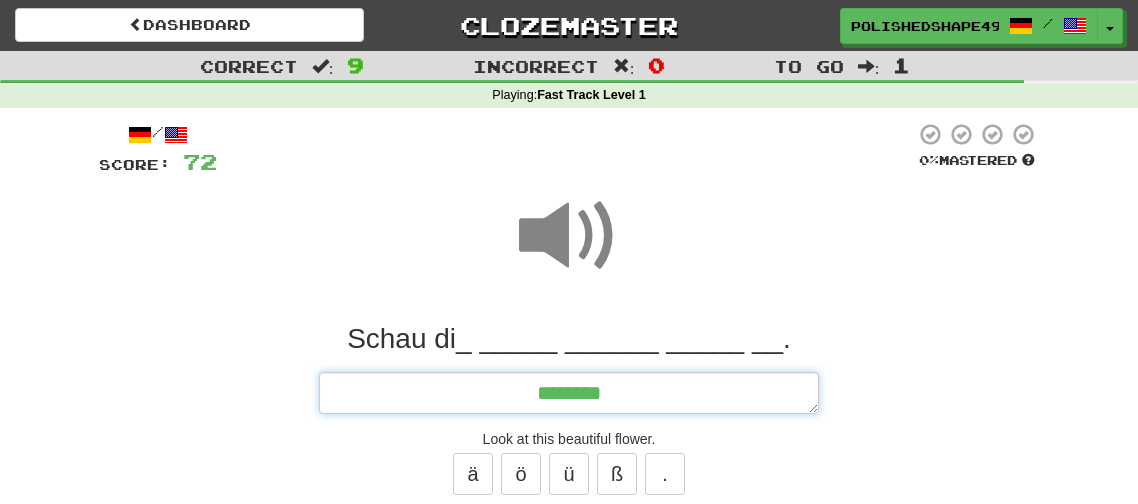click on "********" at bounding box center (569, 393) 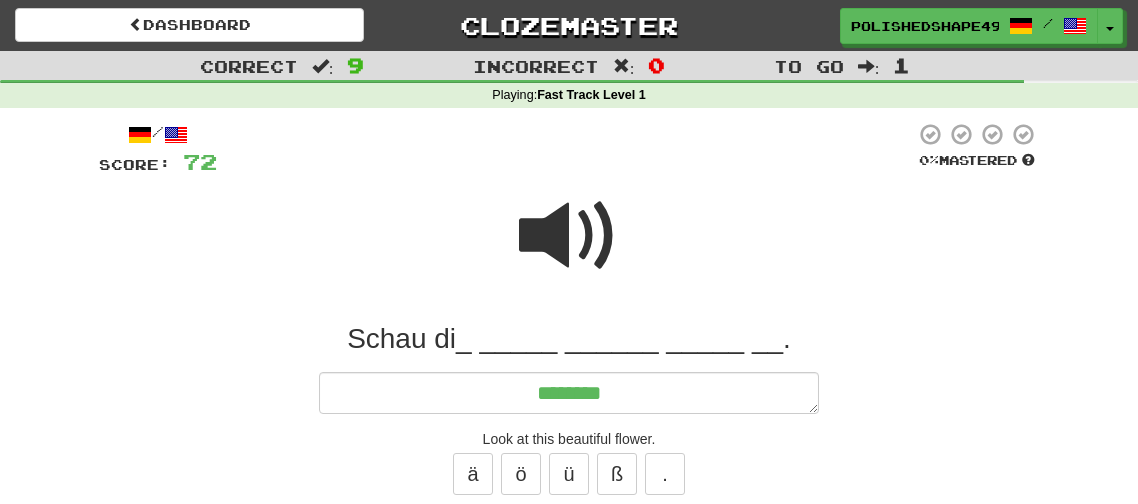 click at bounding box center [569, 236] 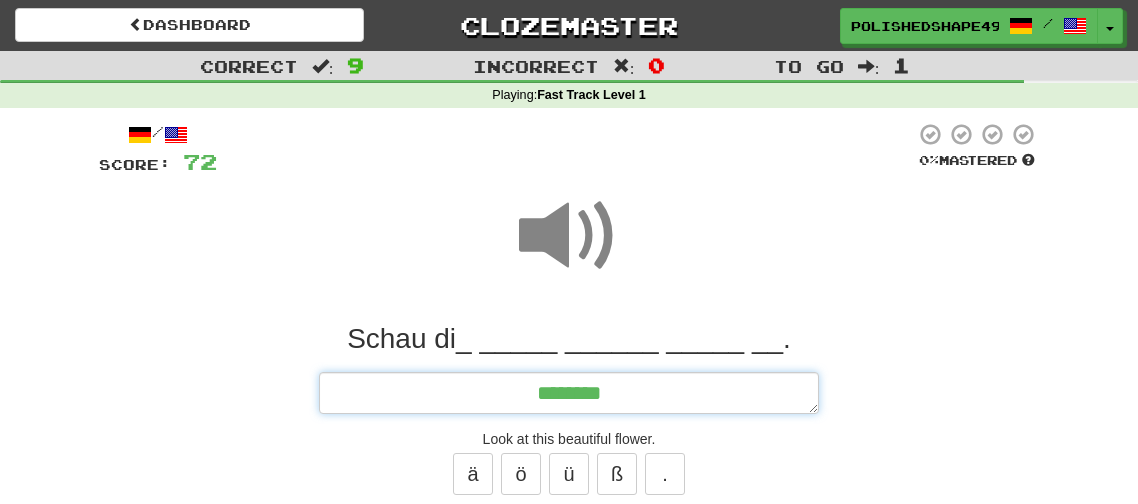 click on "********" at bounding box center (569, 393) 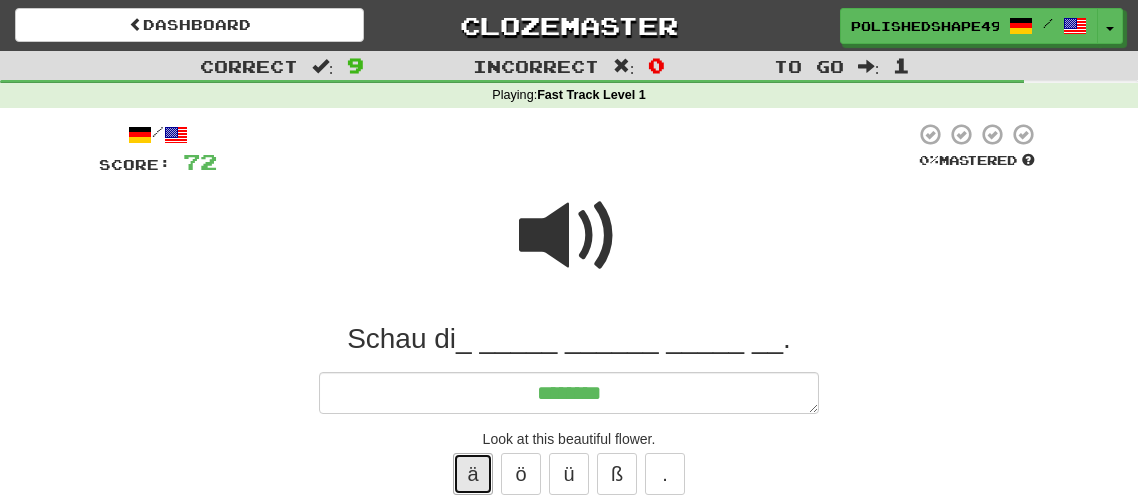 click on "ä" at bounding box center (473, 474) 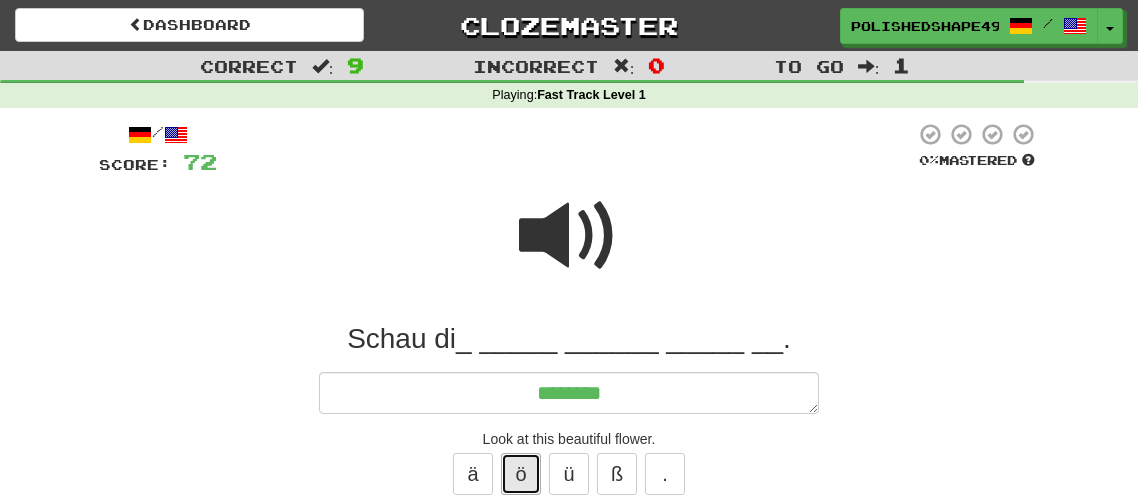 click on "ö" at bounding box center (521, 474) 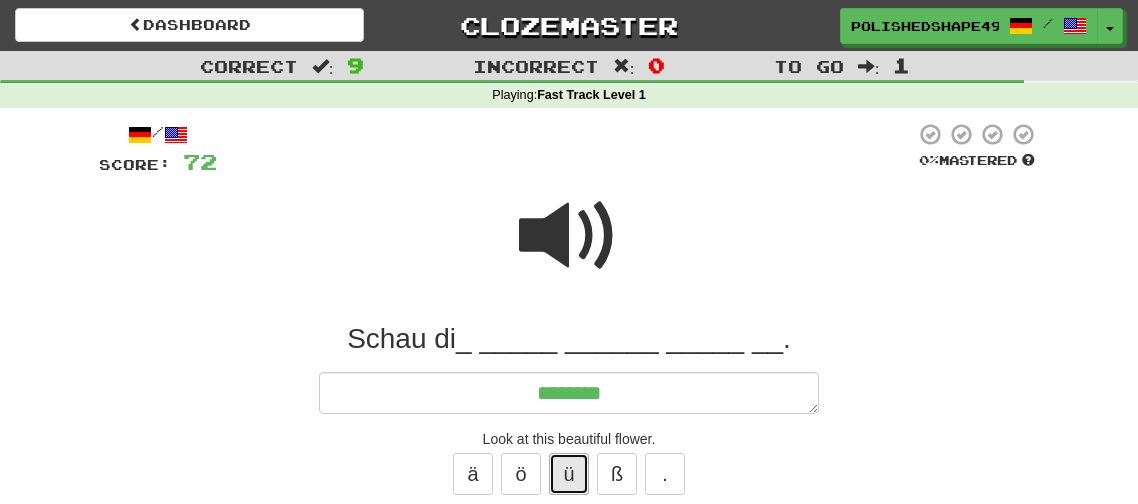 click on "ü" at bounding box center [569, 474] 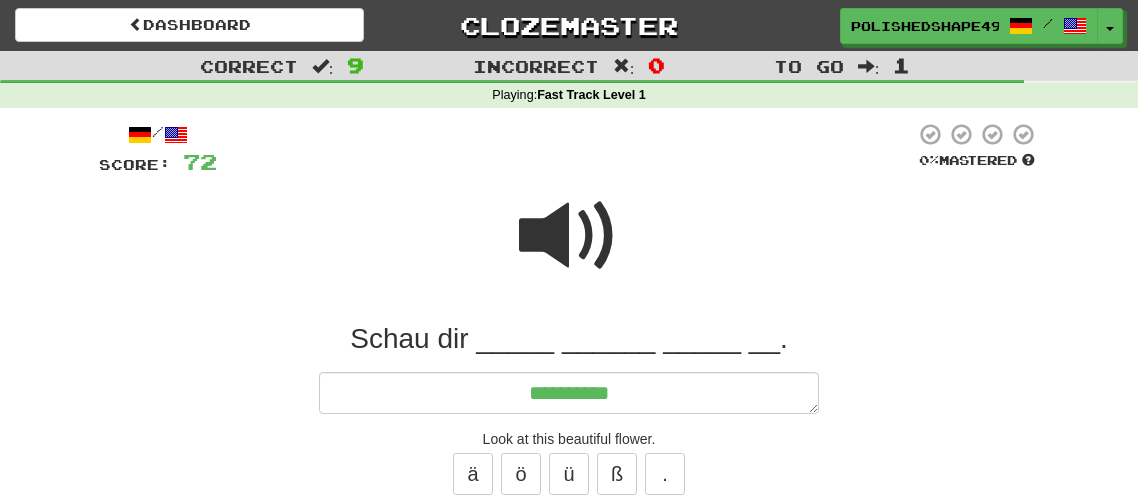 click at bounding box center (569, 236) 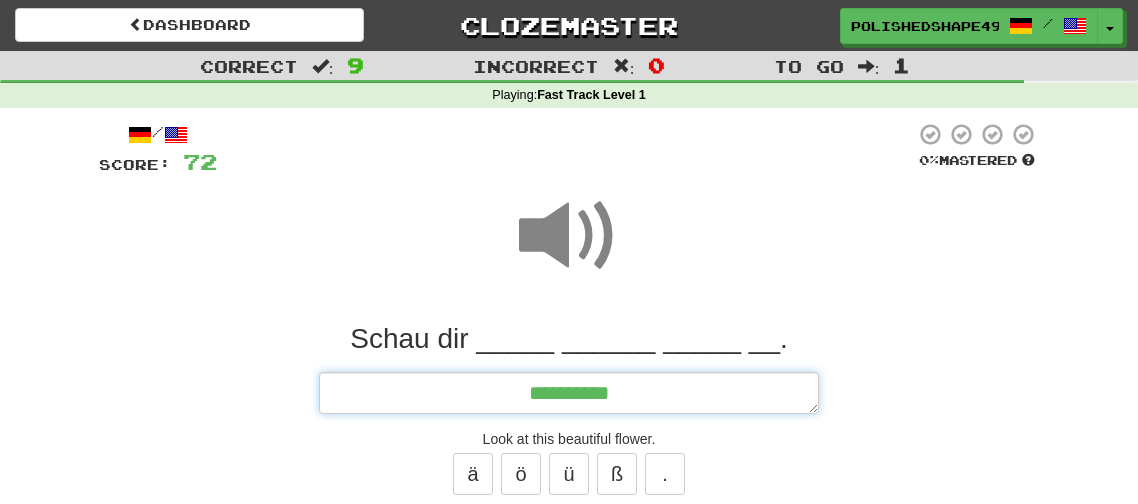click on "*********" at bounding box center [569, 393] 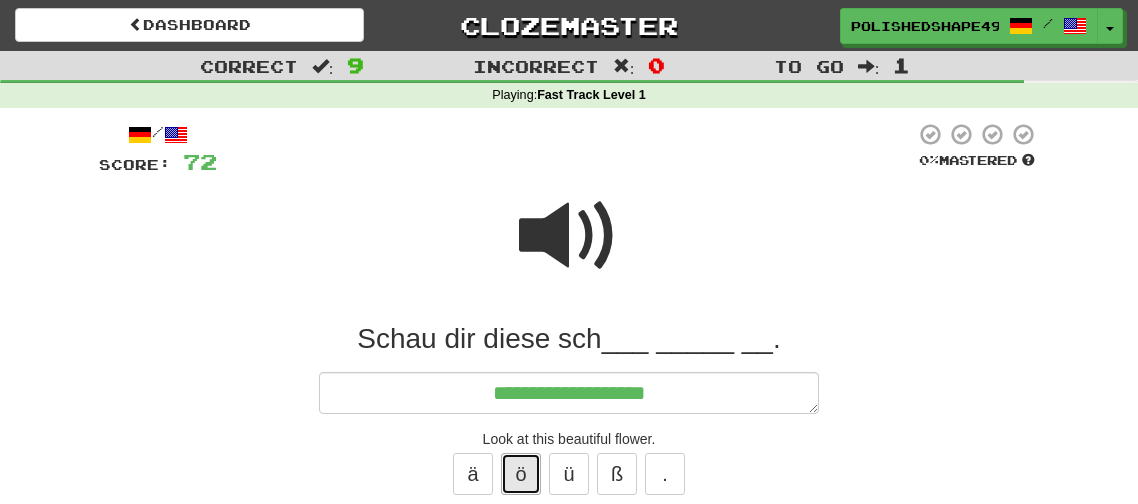 click on "ö" at bounding box center (521, 474) 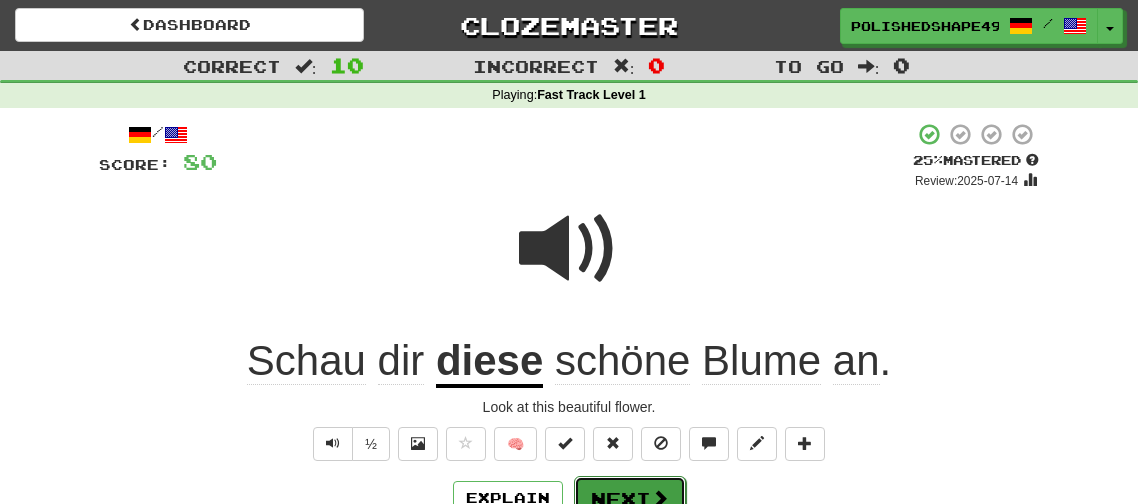 click on "Next" at bounding box center (630, 499) 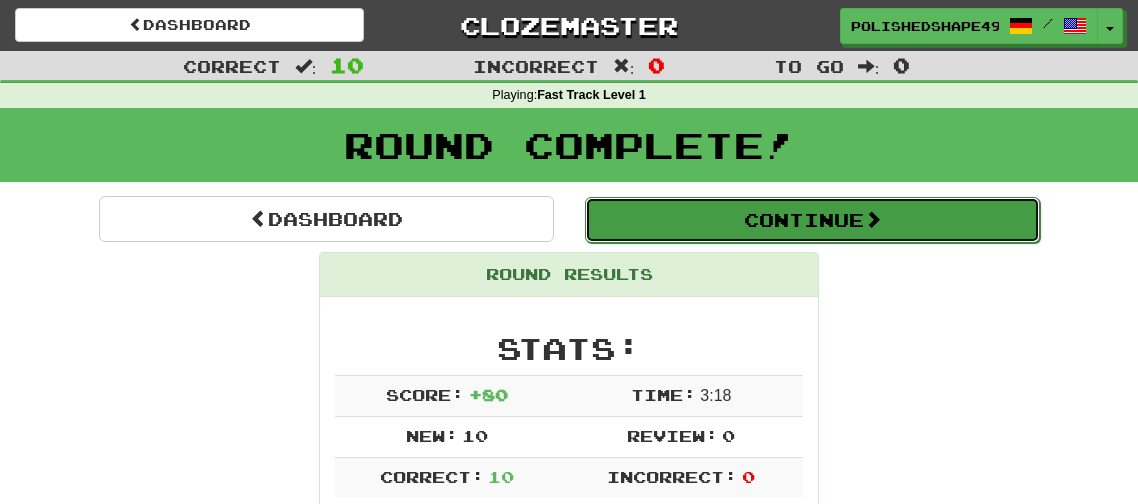 click on "Continue" at bounding box center [812, 220] 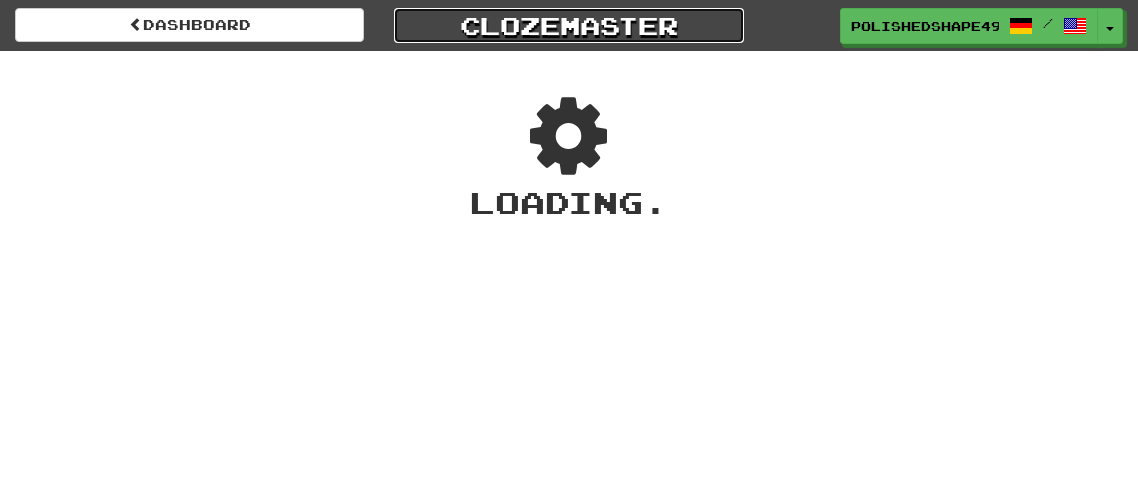 click on "Clozemaster" at bounding box center [568, 25] 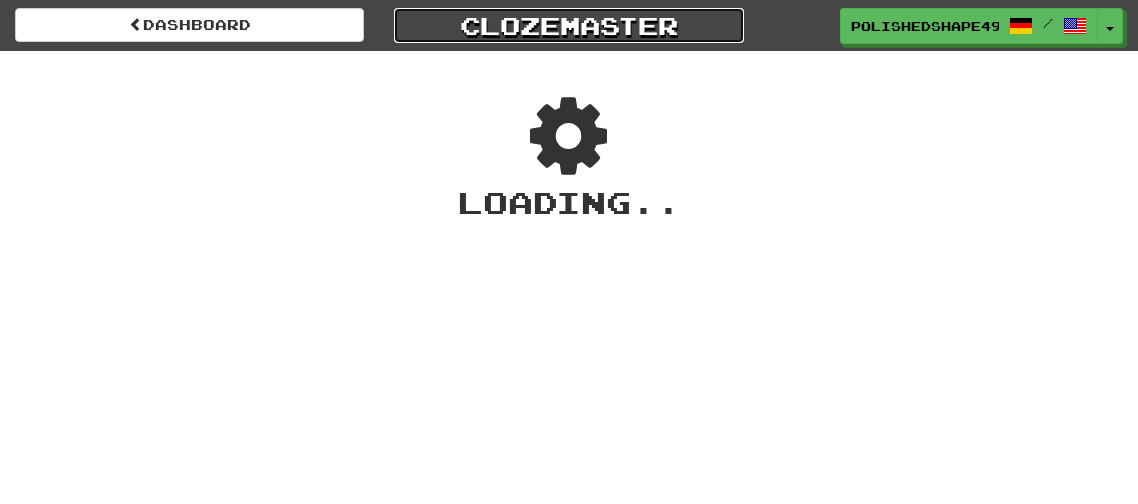 click on "Clozemaster" at bounding box center (568, 25) 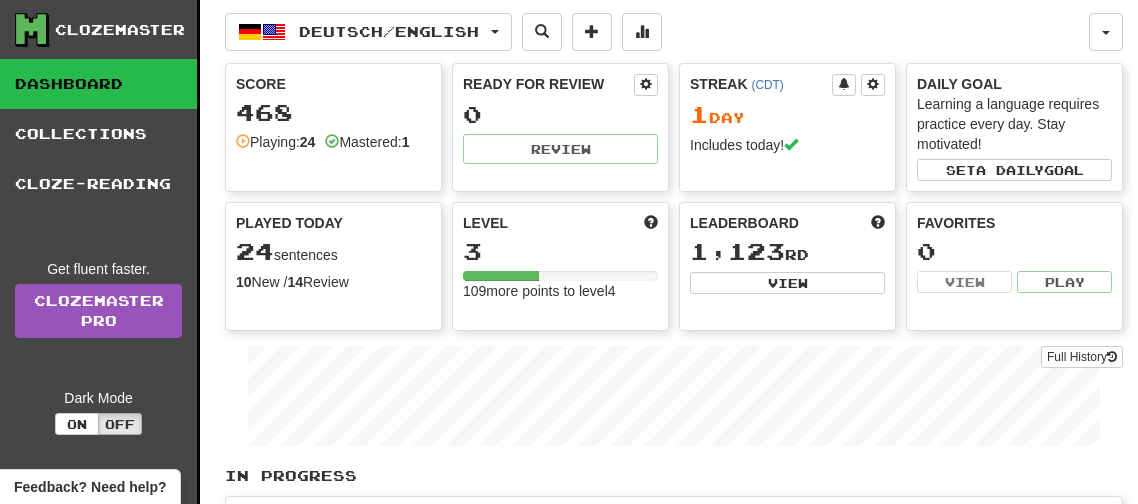 scroll, scrollTop: 0, scrollLeft: 0, axis: both 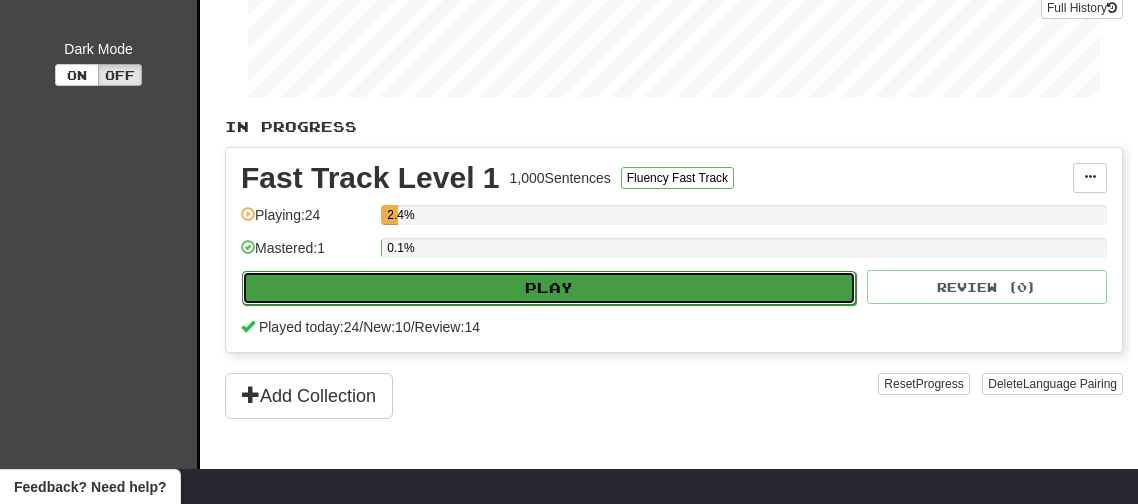 click on "Play" at bounding box center (549, 288) 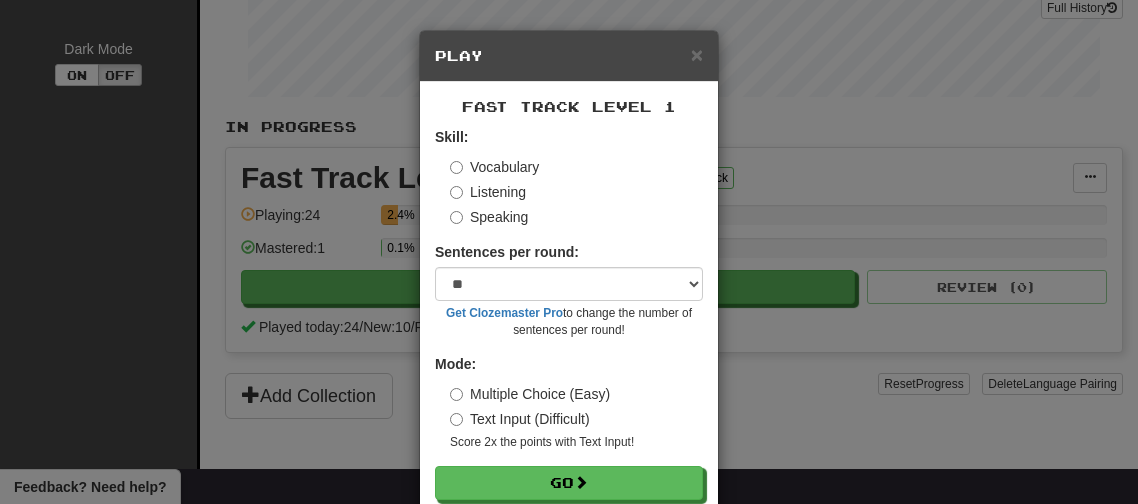 click on "Listening" at bounding box center [488, 192] 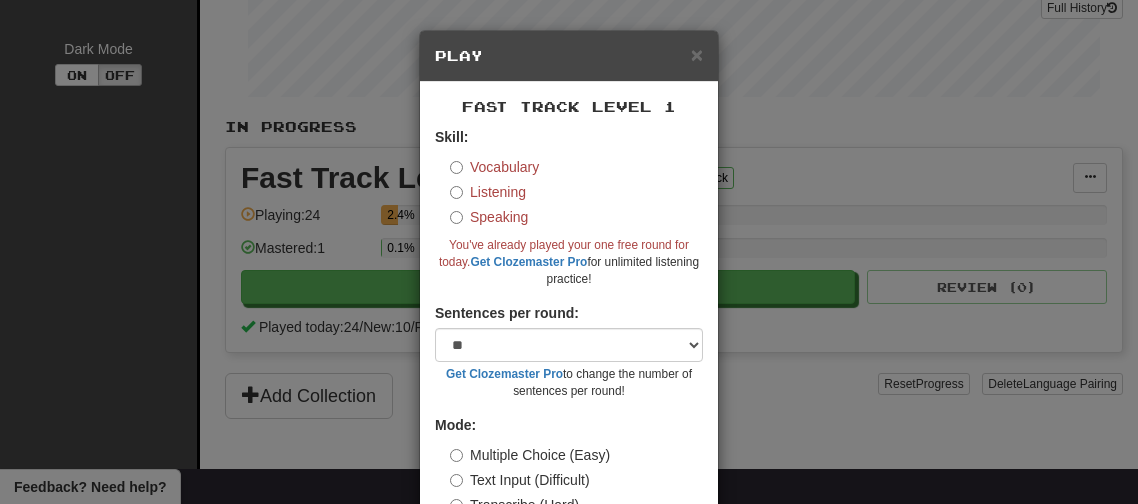 click on "Vocabulary" at bounding box center [494, 167] 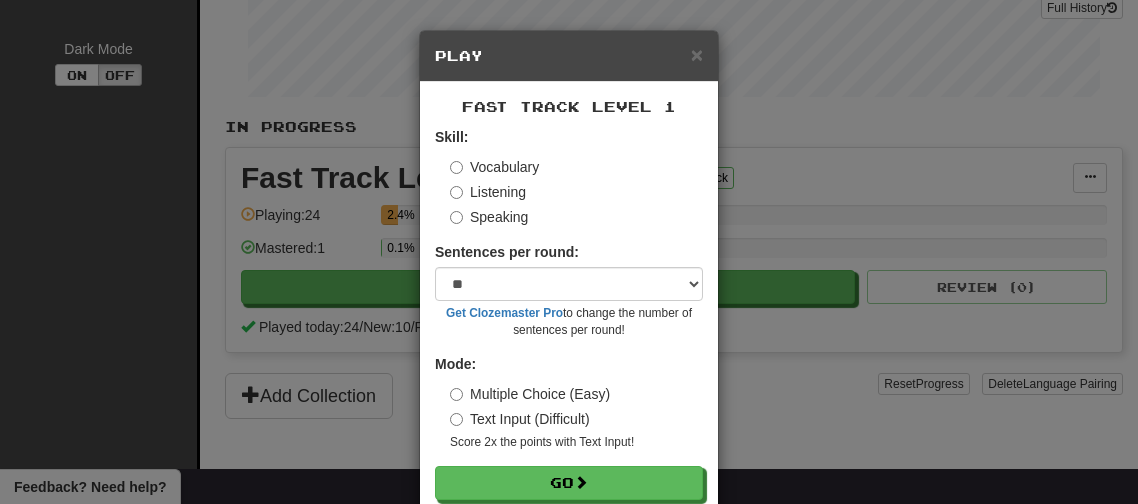 click on "Speaking" at bounding box center (489, 217) 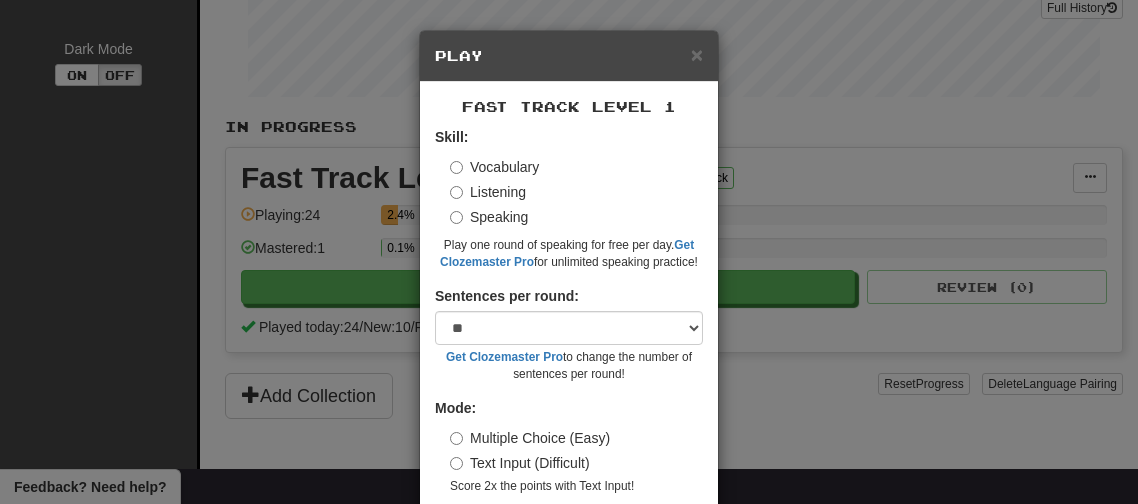 click on "Skill: Vocabulary Listening Speaking Play one round of speaking for free per day.  Get Clozemaster Pro  for unlimited speaking practice!" at bounding box center [569, 199] 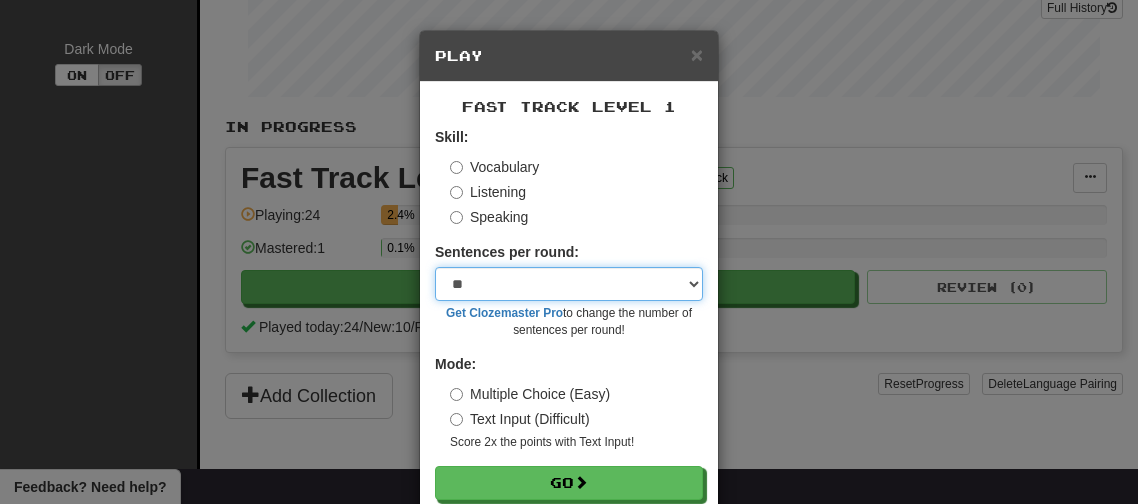 click on "* ** ** ** ** ** *** ********" at bounding box center [569, 284] 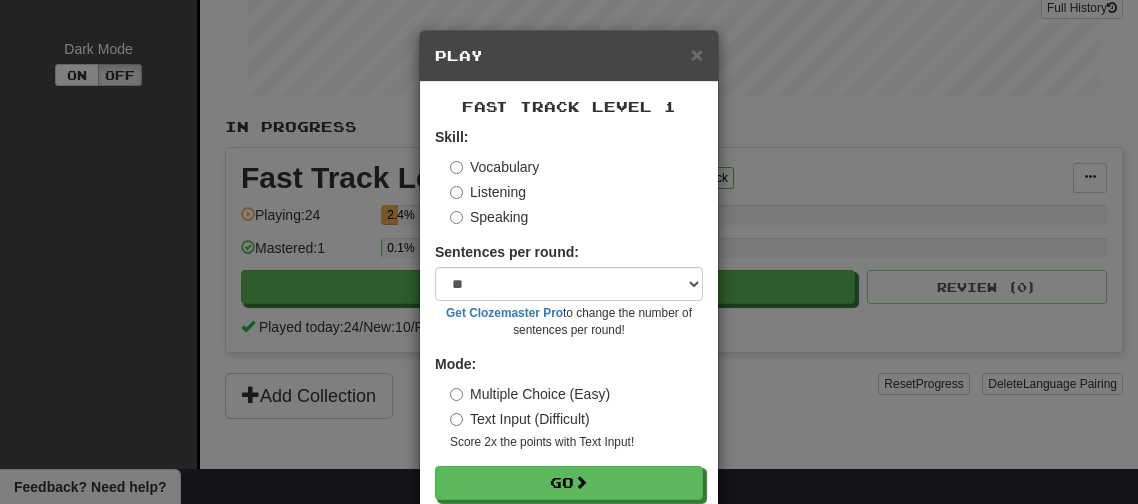 click on "Sentences per round: * ** ** ** ** ** *** ******** Get Clozemaster Pro  to change the number of sentences per round!" at bounding box center (569, 290) 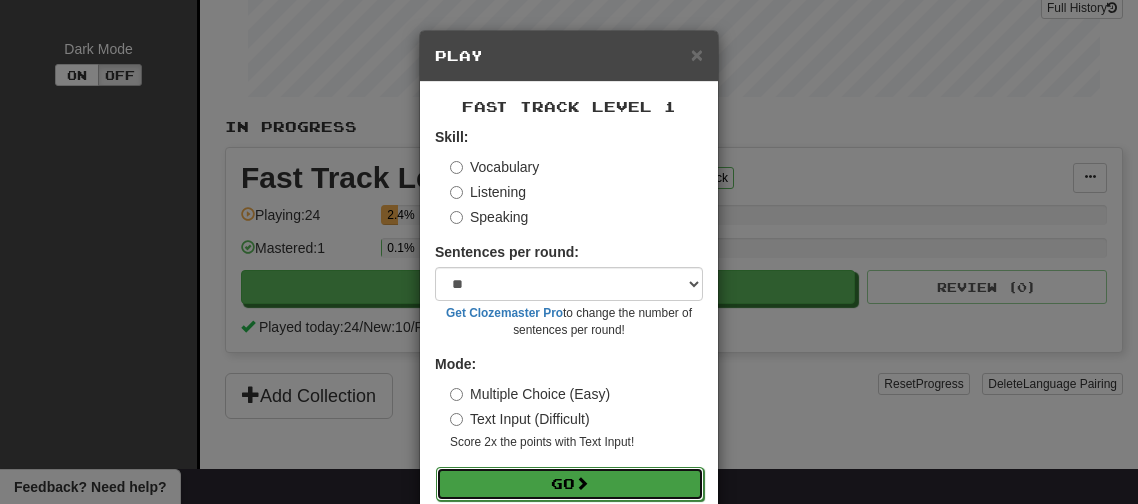 click on "Go" at bounding box center [570, 484] 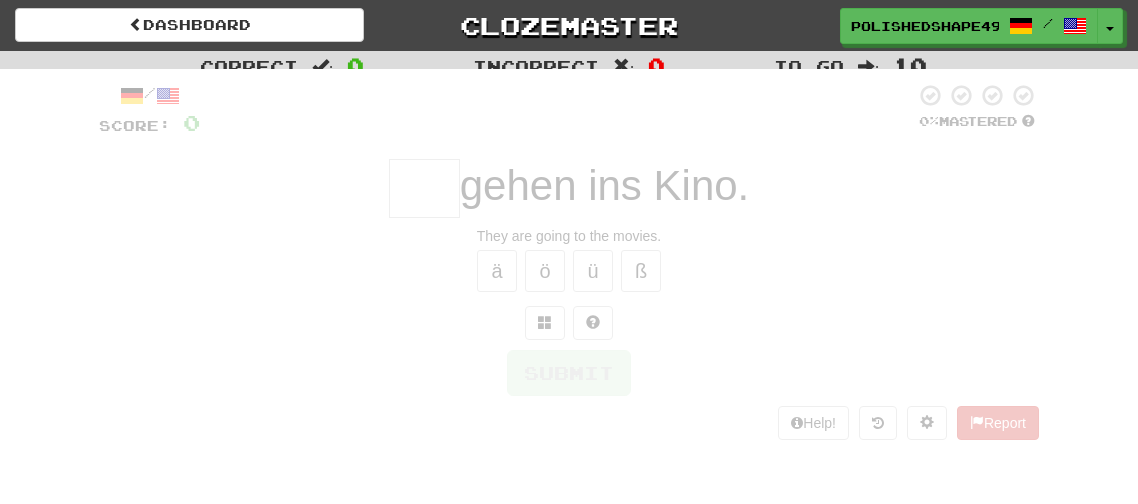 scroll, scrollTop: 0, scrollLeft: 0, axis: both 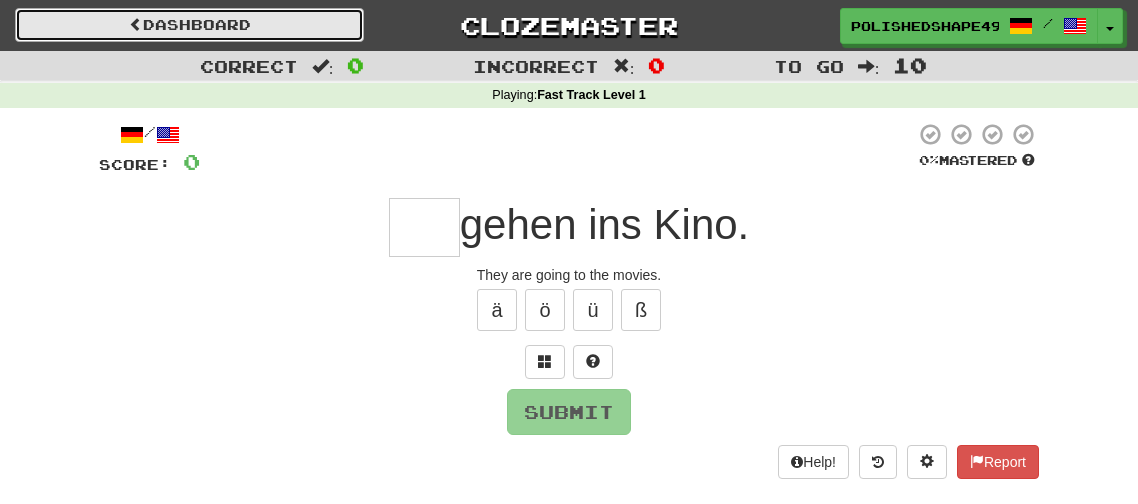 click on "Dashboard" at bounding box center (189, 25) 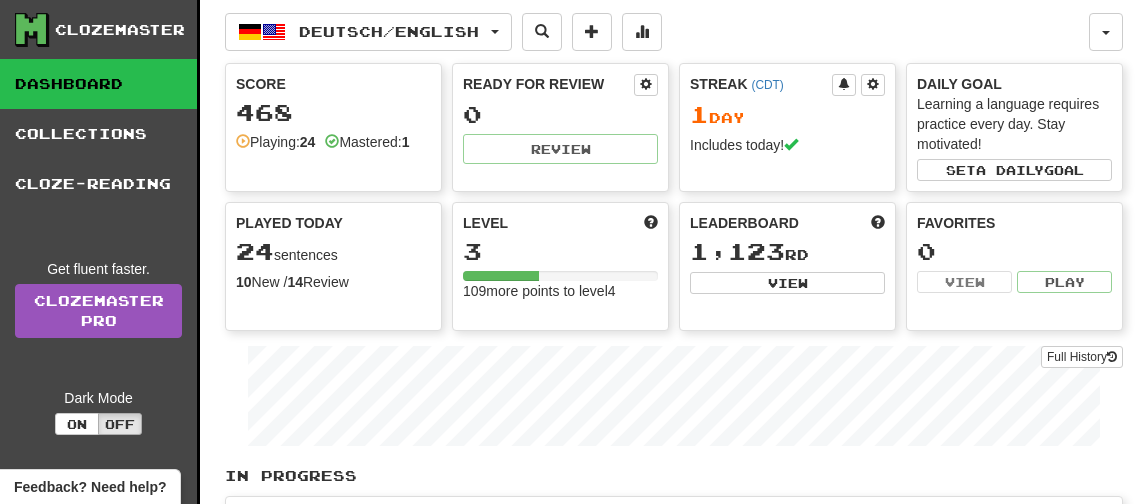 scroll, scrollTop: 0, scrollLeft: 0, axis: both 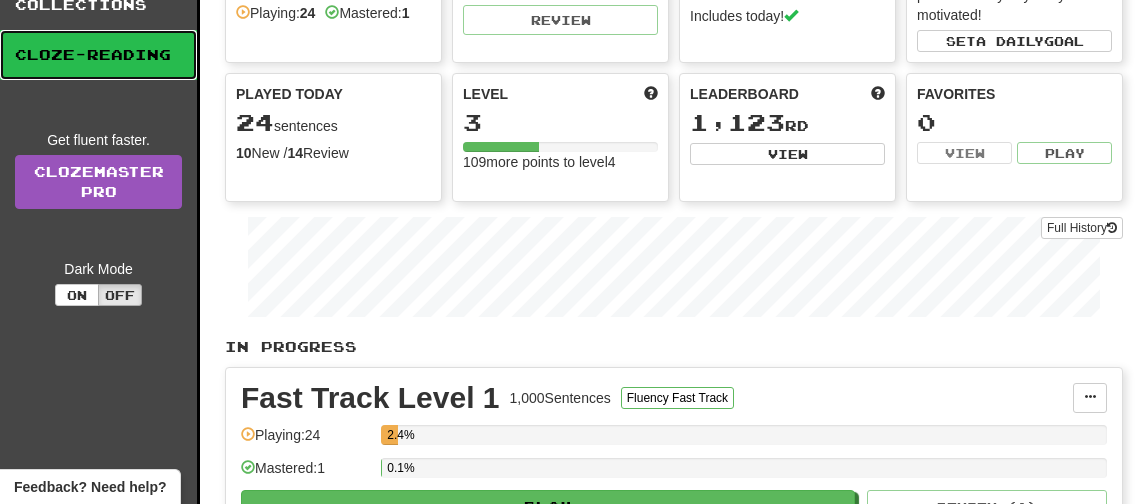 click on "Cloze-Reading" at bounding box center (98, 55) 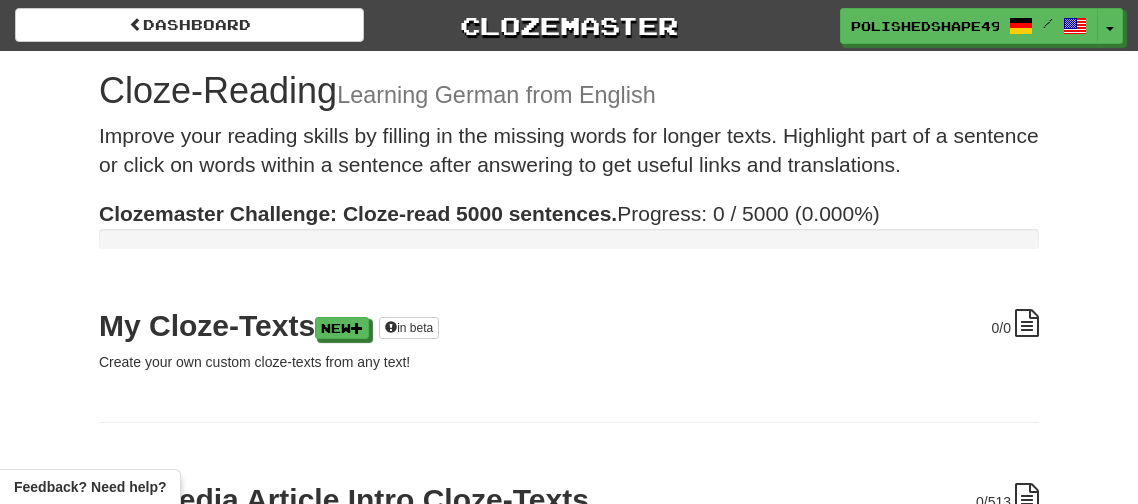 scroll, scrollTop: 0, scrollLeft: 0, axis: both 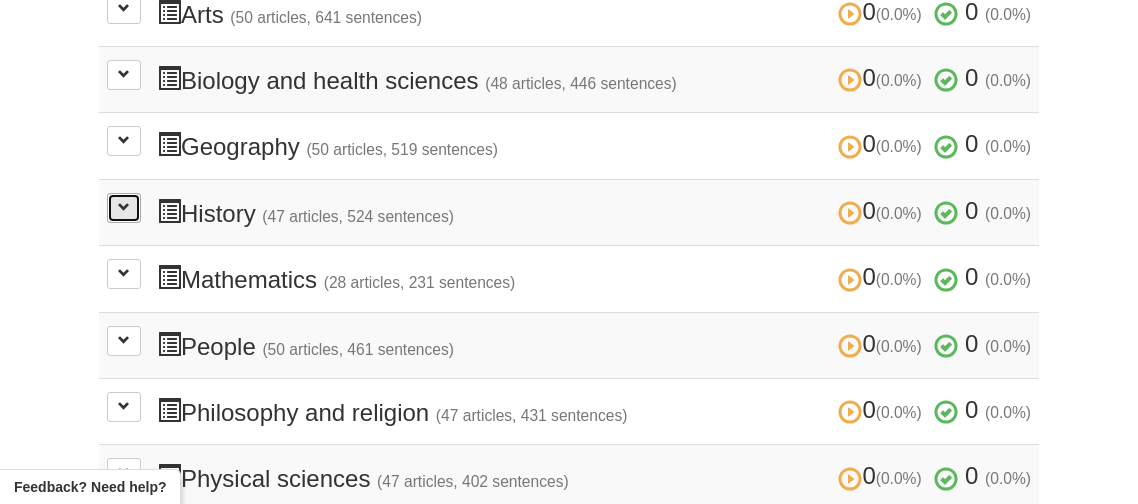 click at bounding box center [124, 207] 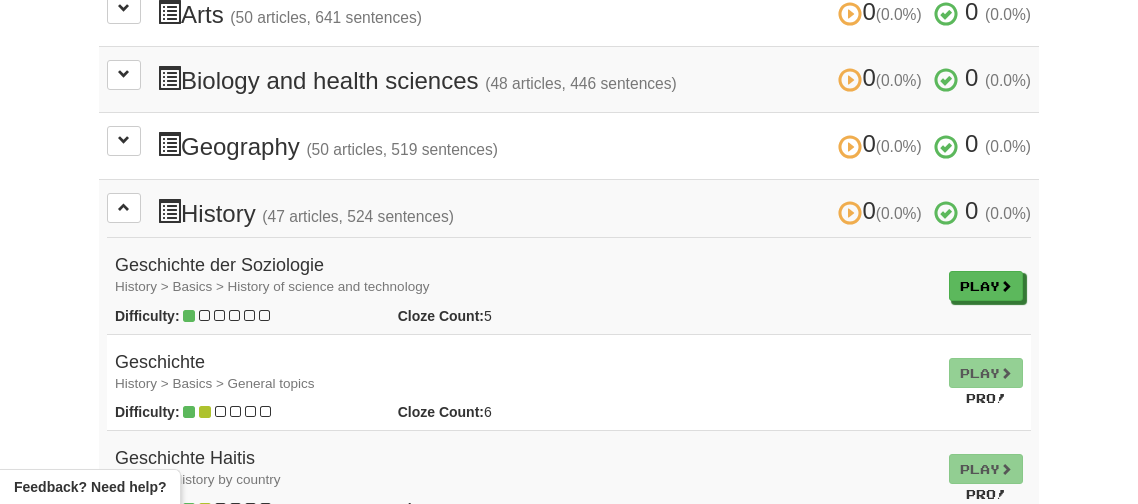 click on "Play" at bounding box center [986, 286] 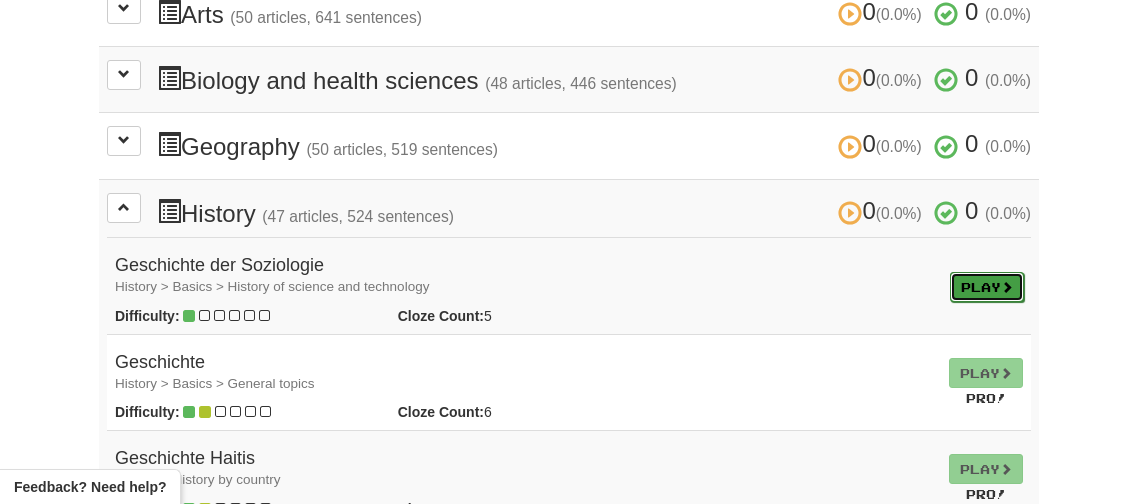 click on "Play" at bounding box center [987, 287] 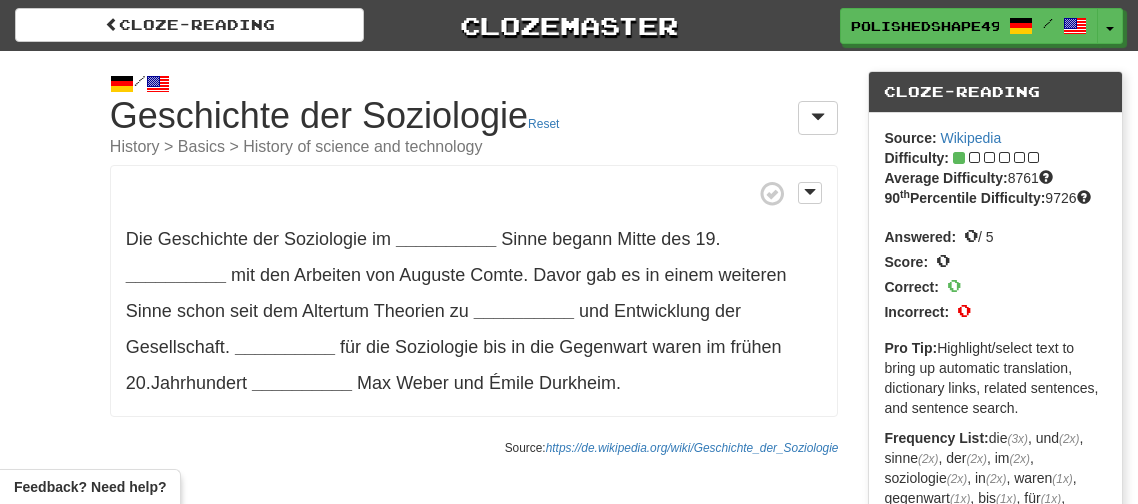 scroll, scrollTop: 0, scrollLeft: 0, axis: both 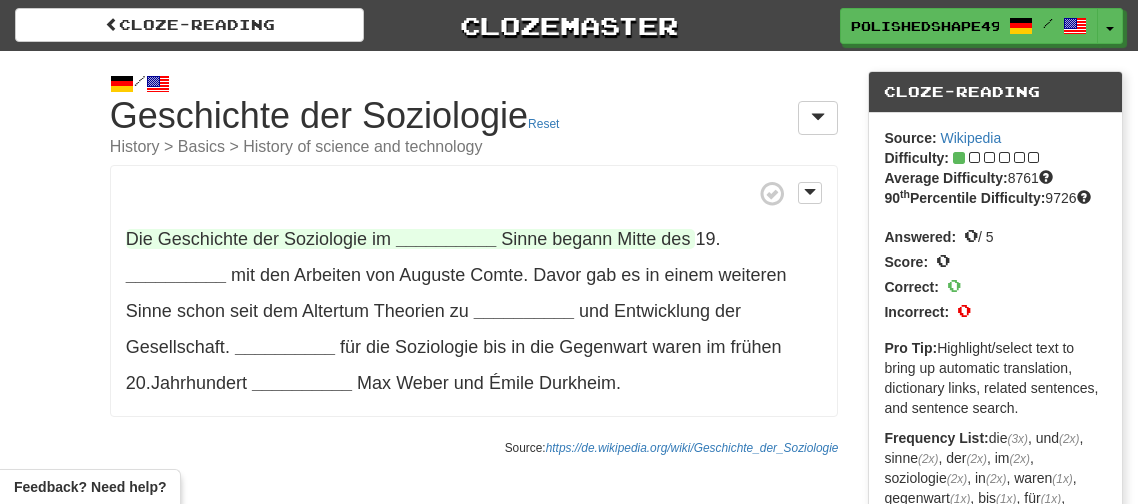 click on "__________" at bounding box center (446, 239) 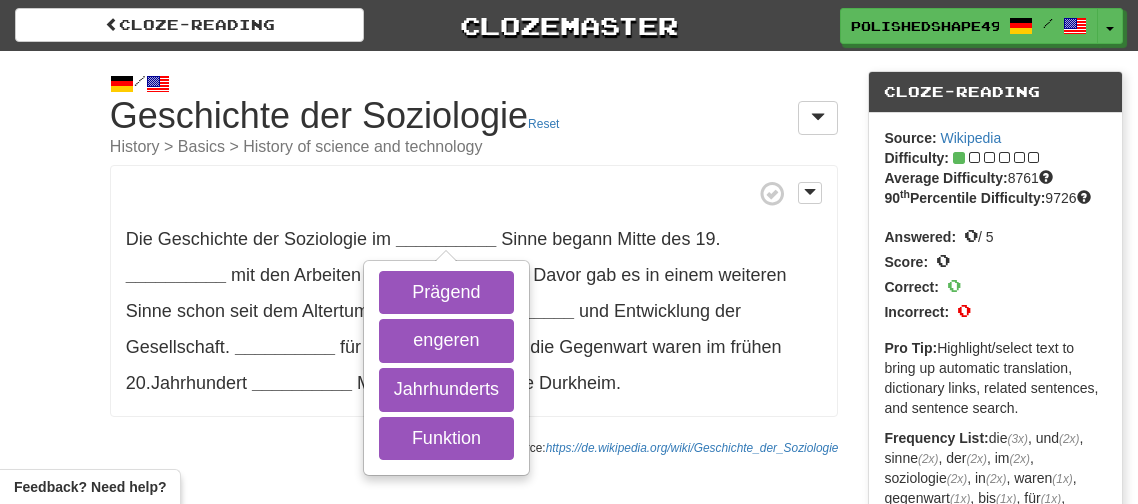 click on "Die   Geschichte   der   Soziologie   im
__________ Prägend engeren Jahrhunderts Funktion
Sinne   begann   Mitte   des
19 .
__________
mit   den   Arbeiten   von   [PERSON] .
Davor   gab   es   in   einem   weiteren   Sinne   schon   seit   dem   Altertum   Theorien   zu
__________
und   Entwicklung   der   Gesellschaft .
__________
für   die   Soziologie   bis   in   die   Gegenwart   waren   im   frühen
20 .  Jahrhundert
__________
[PERSON]   und   [PERSON] ." at bounding box center (474, 291) 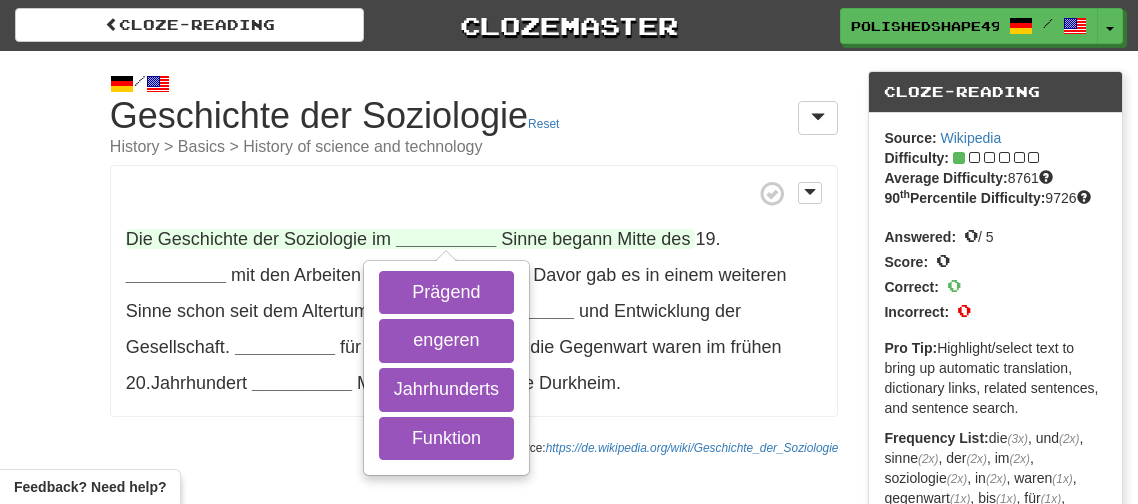 click on "Geschichte" at bounding box center (203, 239) 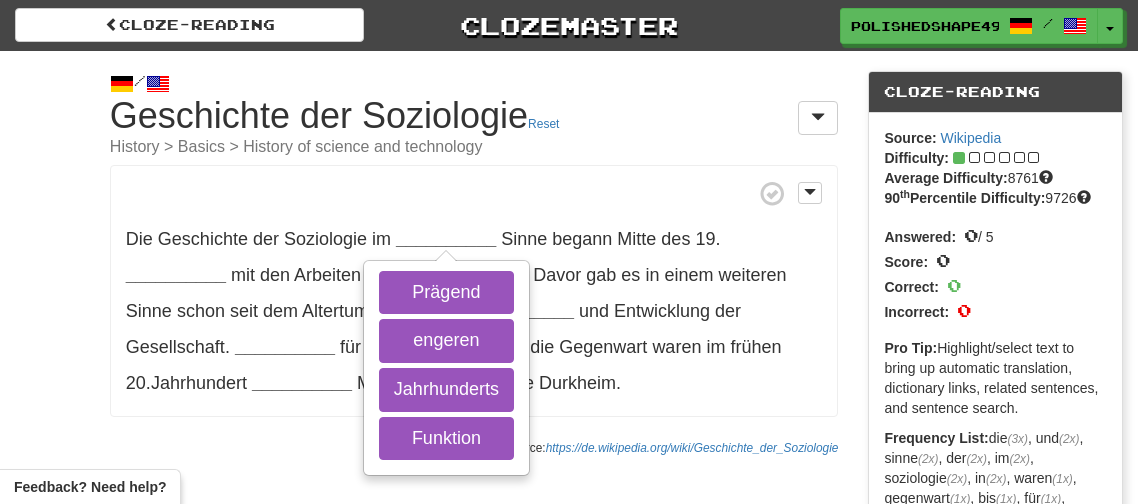 click on "Die   Geschichte   der   Soziologie   im
__________ Prägend engeren Jahrhunderts Funktion
Sinne   begann   Mitte   des
19 .
__________
mit   den   Arbeiten   von   Auguste   Comte .
Davor   gab   es   in   einem   weiteren   Sinne   schon   seit   dem   Altertum   Theorien   zu
__________
und   Entwicklung   der   Gesellschaft .
__________
für   die   Soziologie   bis   in   die   Gegenwart   waren   im   frühen
20 .  Jahrhundert
__________
Max   Weber   und   Émile   Durkheim ." at bounding box center [474, 291] 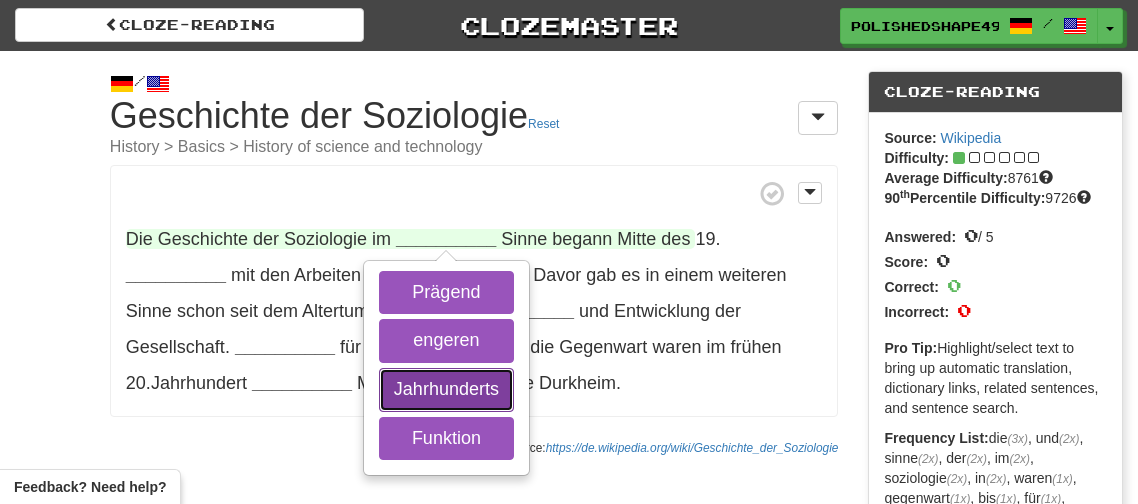 click on "Jahrhunderts" at bounding box center [446, 390] 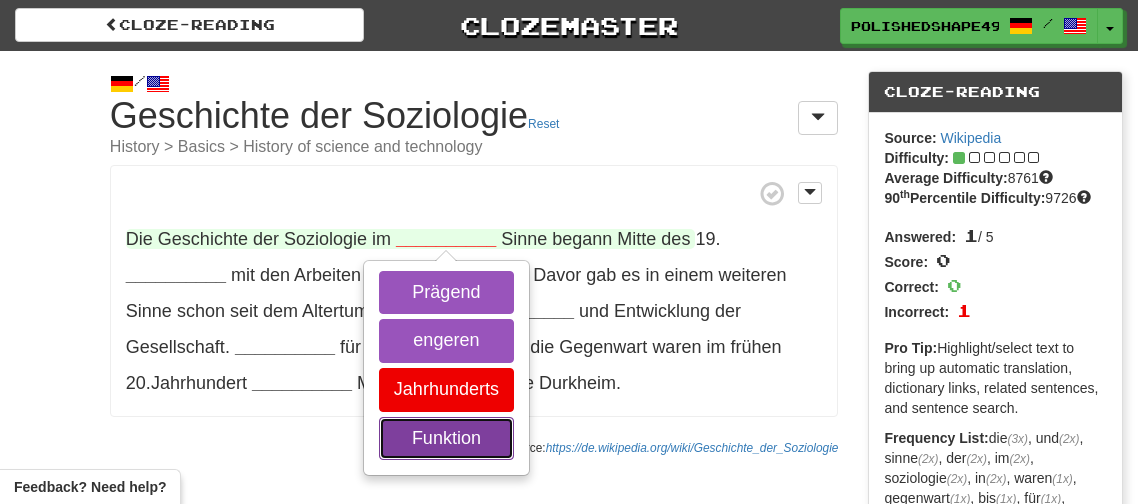 click on "Funktion" at bounding box center (446, 439) 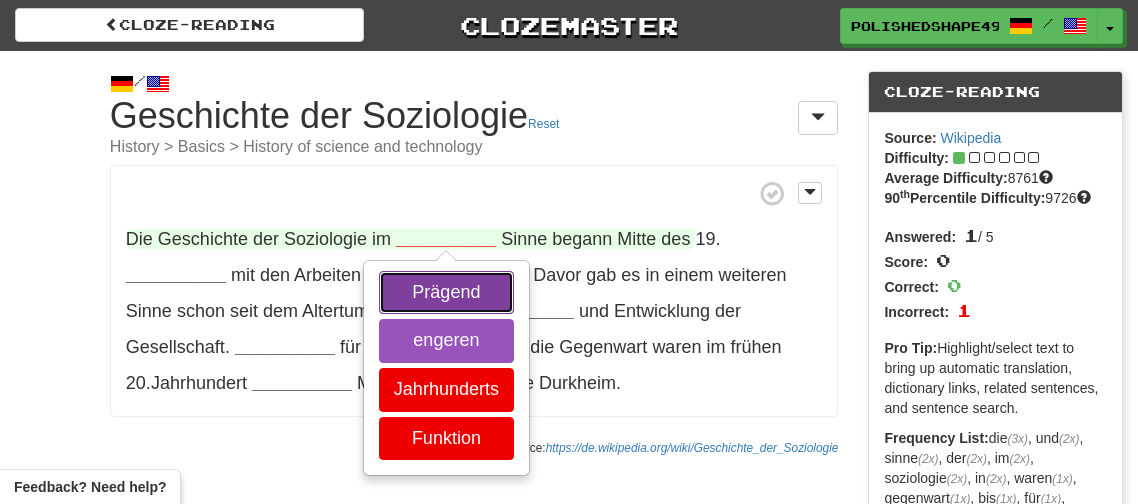 click on "Prägend" at bounding box center (446, 293) 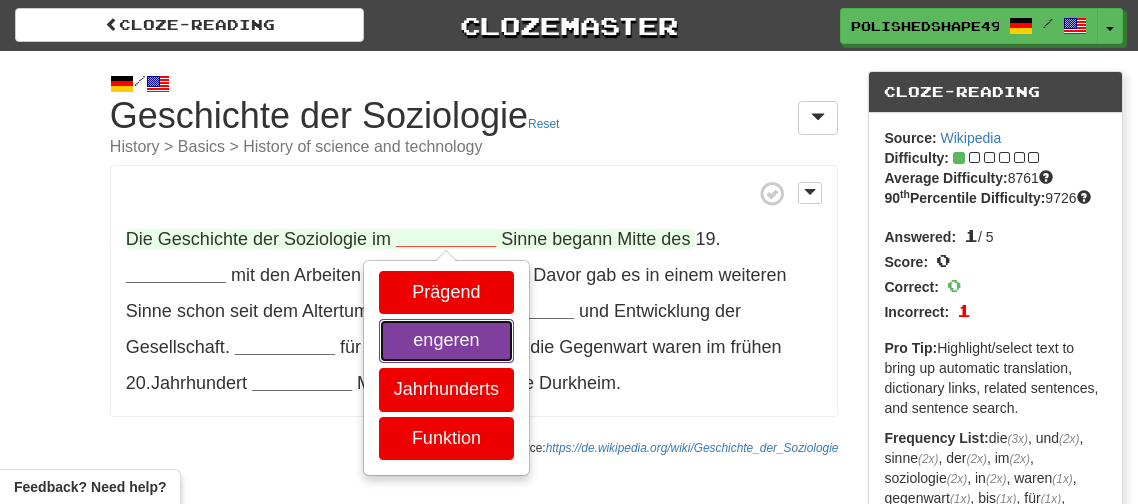 click on "engeren" at bounding box center [446, 341] 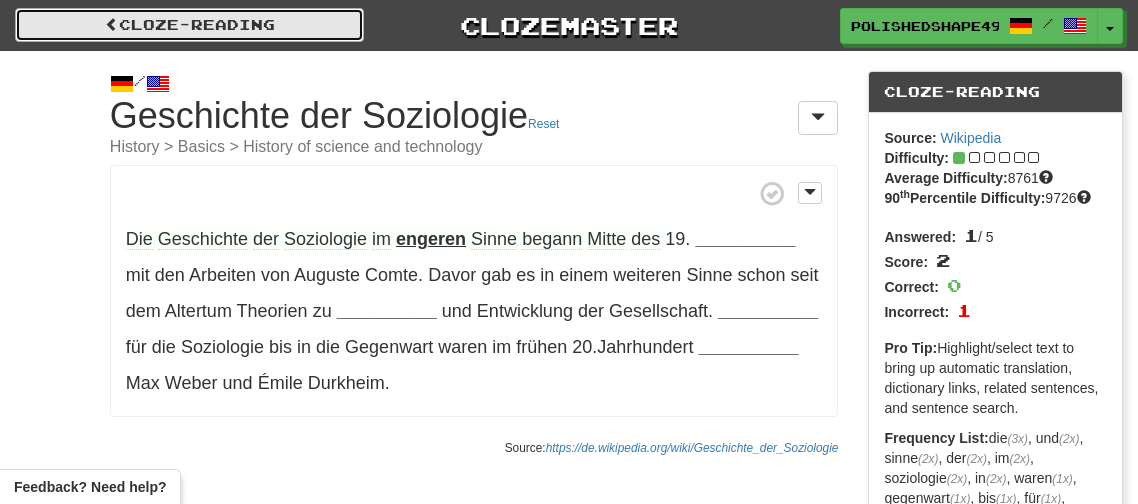 click on "Cloze-Reading" at bounding box center (189, 25) 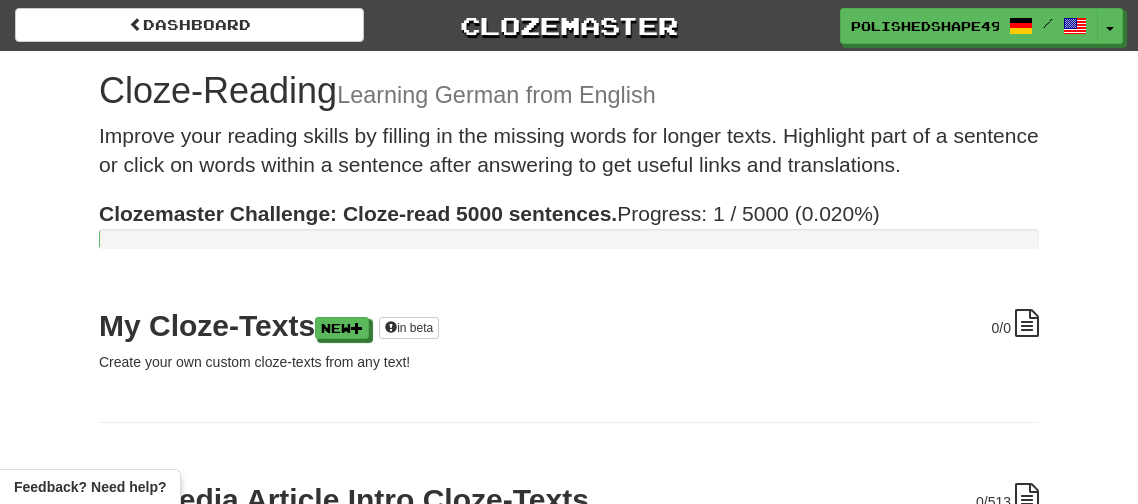 scroll, scrollTop: 0, scrollLeft: 0, axis: both 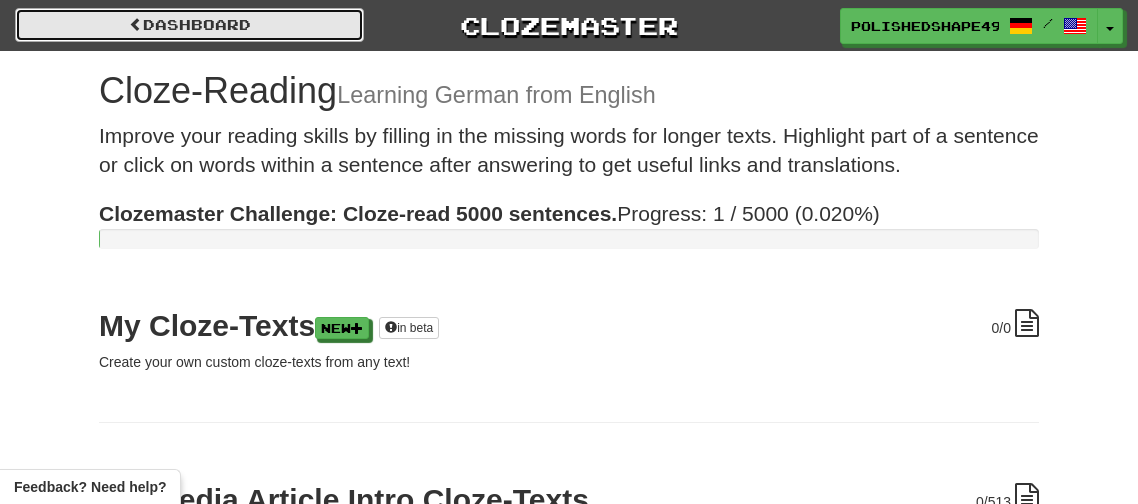 click on "Dashboard" at bounding box center (189, 25) 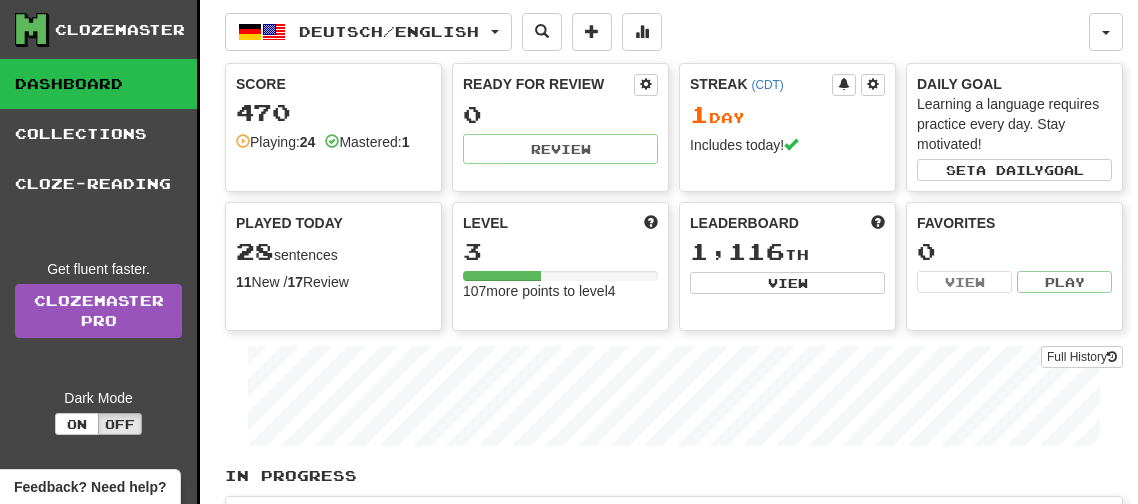 scroll, scrollTop: 0, scrollLeft: 0, axis: both 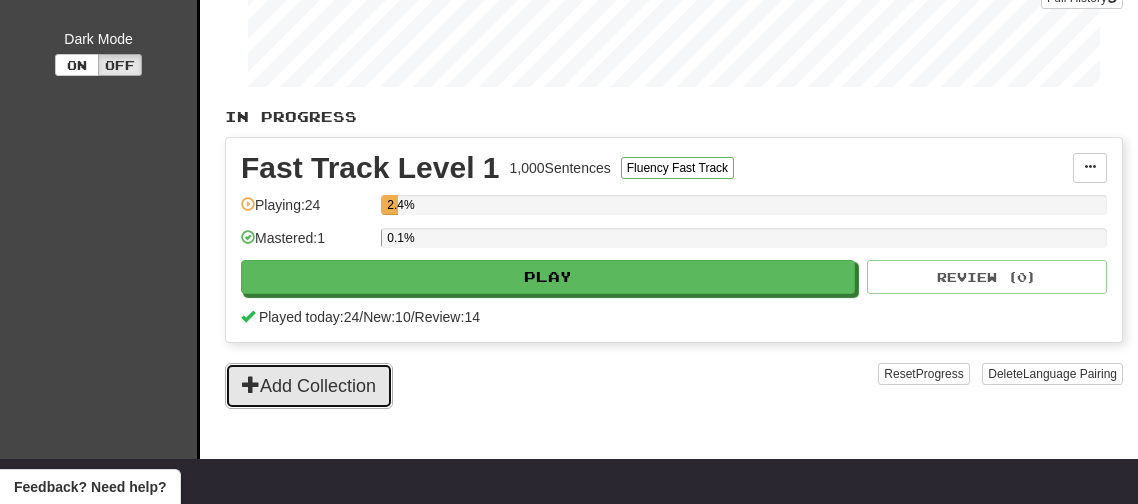 click on "Add Collection" at bounding box center (309, 386) 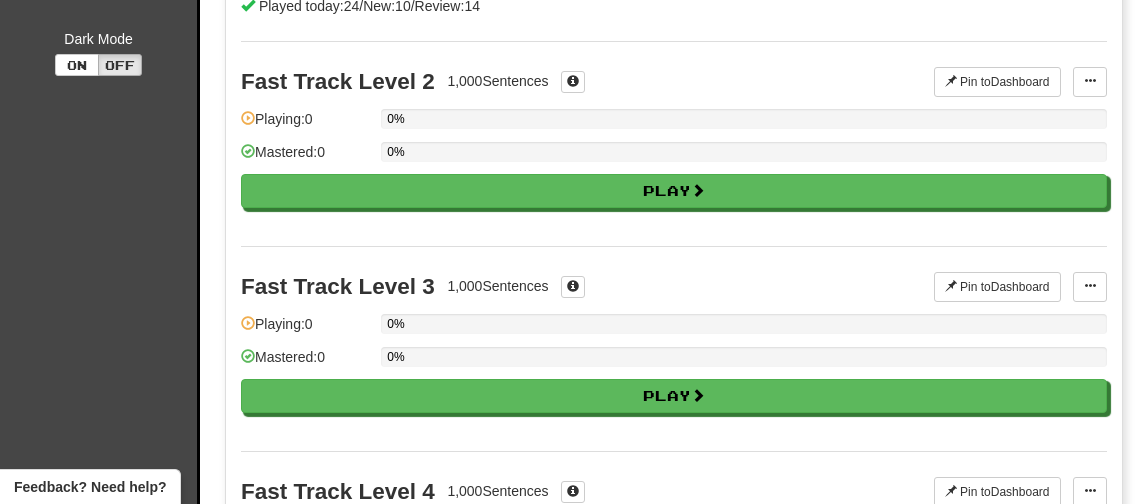 scroll, scrollTop: 0, scrollLeft: 0, axis: both 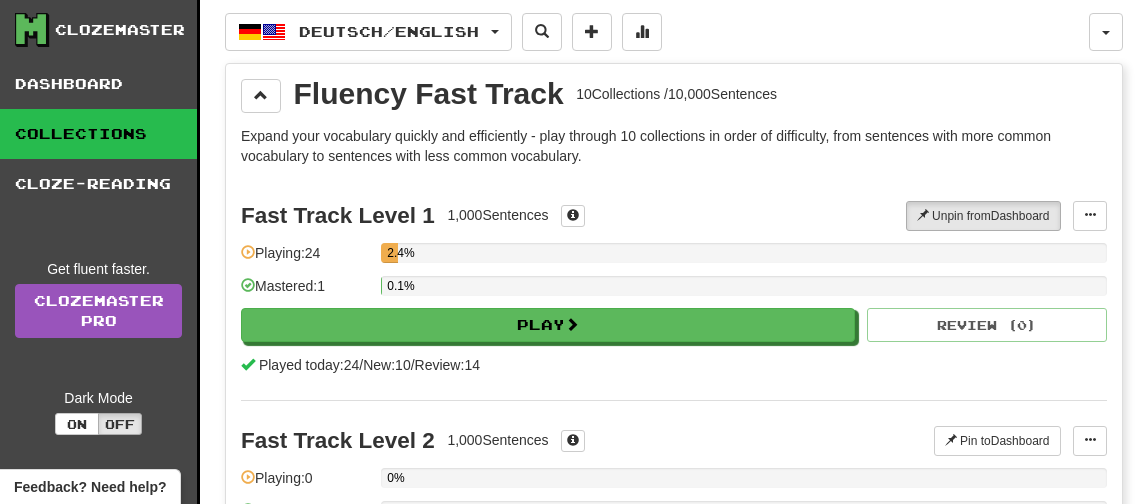 click on "1,000  Sentences" at bounding box center (516, 215) 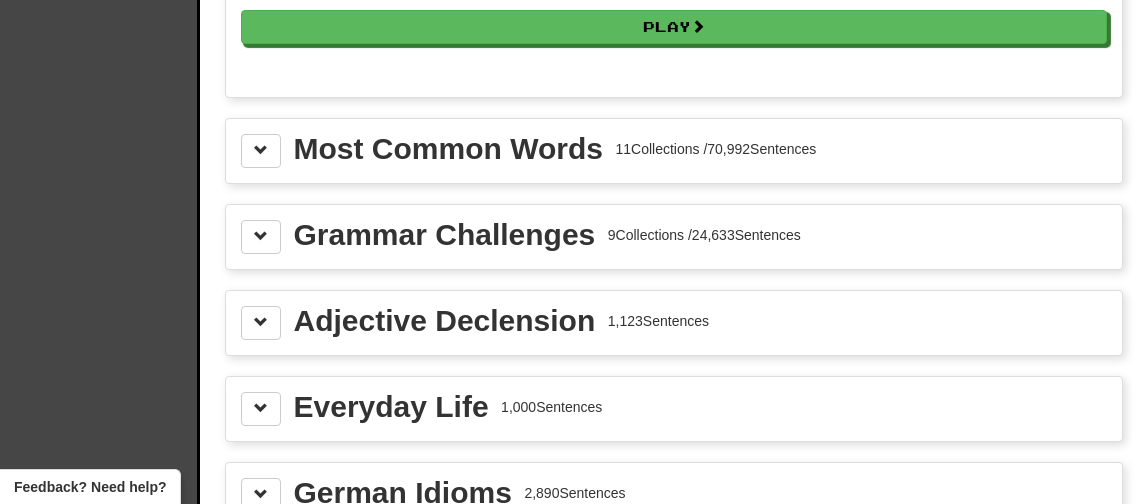 scroll, scrollTop: 2159, scrollLeft: 0, axis: vertical 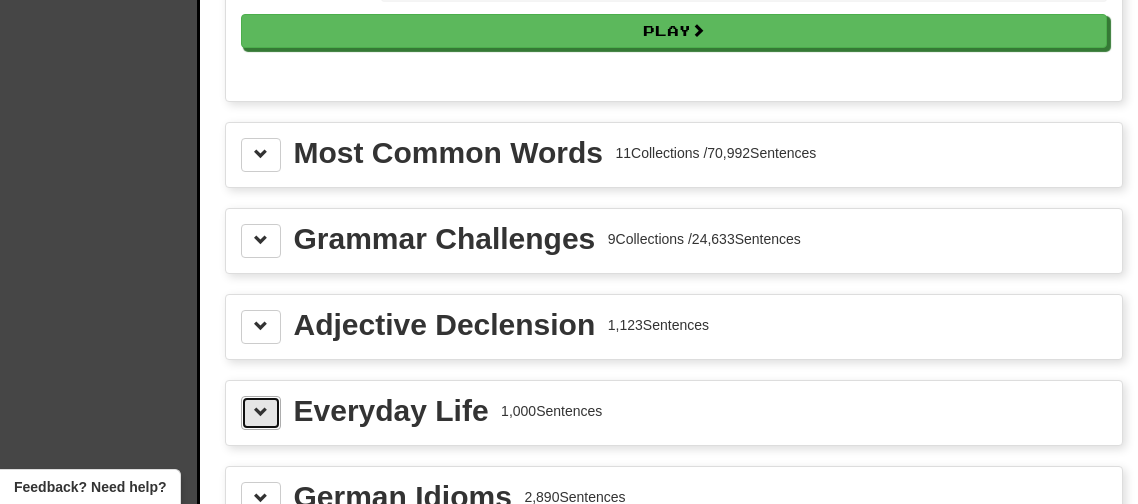 click at bounding box center [261, 413] 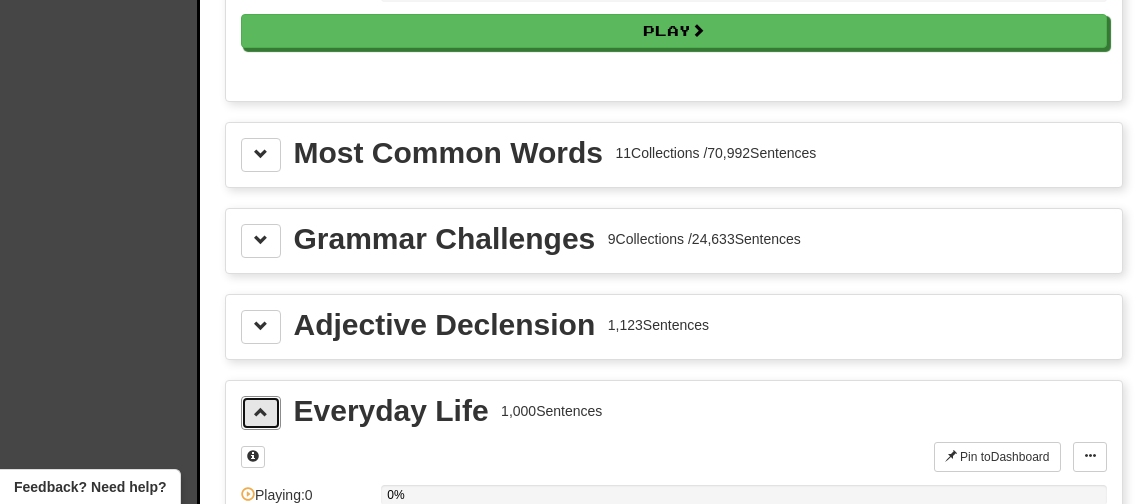 type 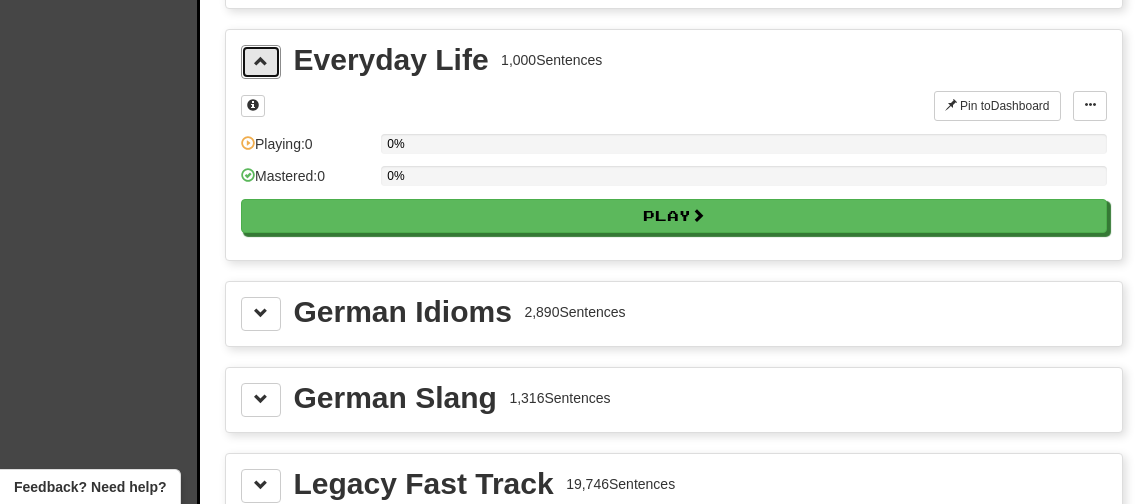 scroll, scrollTop: 2519, scrollLeft: 0, axis: vertical 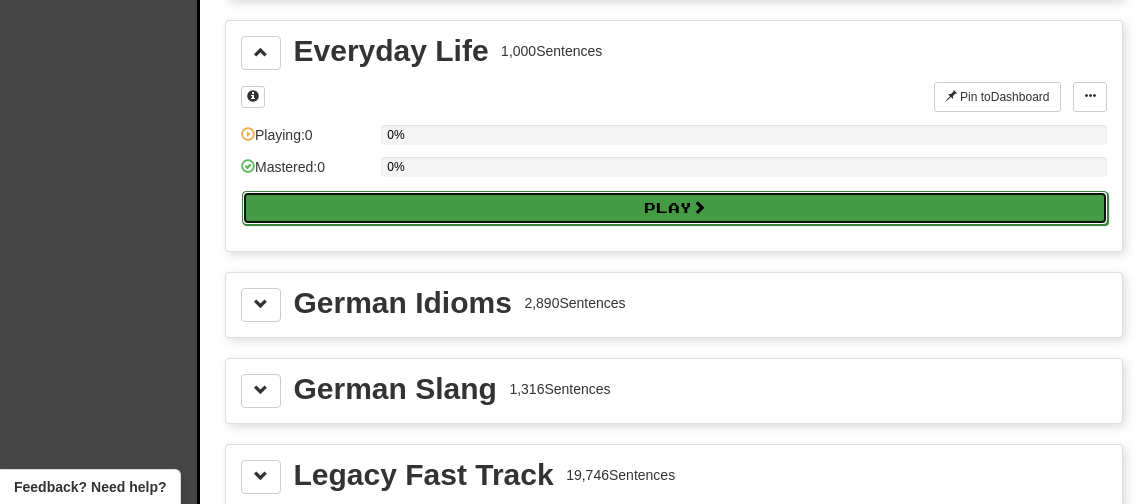 click on "Play" at bounding box center [675, 208] 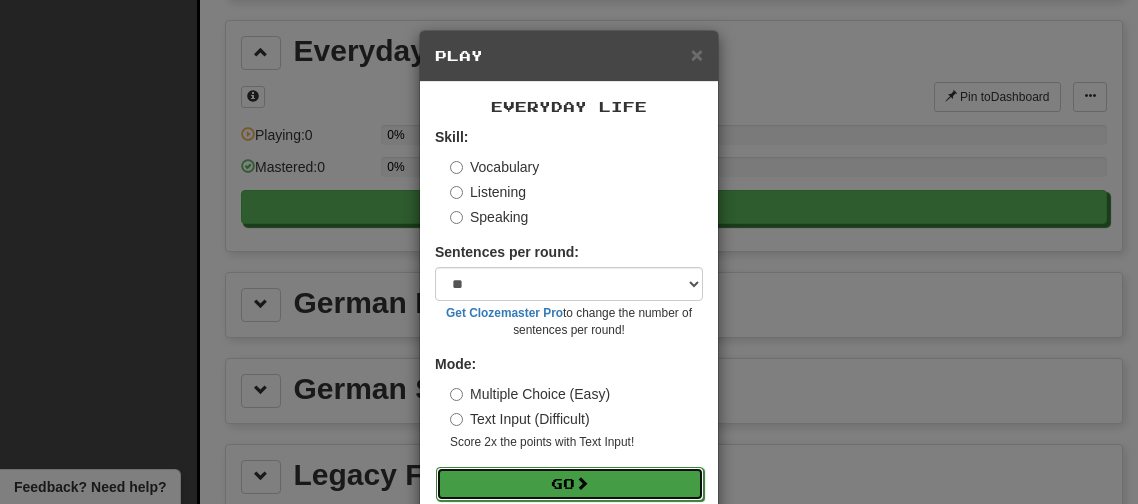click on "Go" at bounding box center (570, 484) 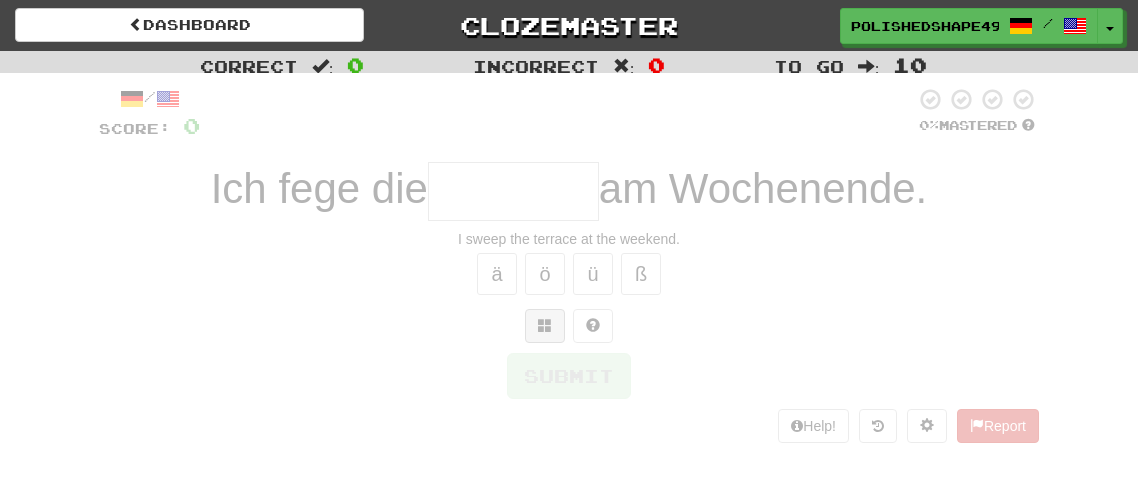 scroll, scrollTop: 0, scrollLeft: 0, axis: both 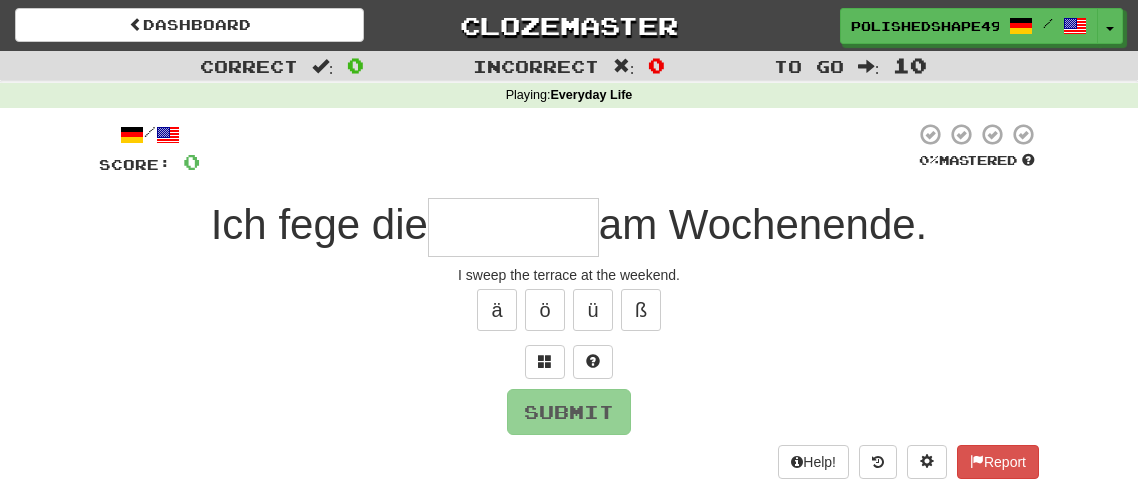 click at bounding box center [513, 227] 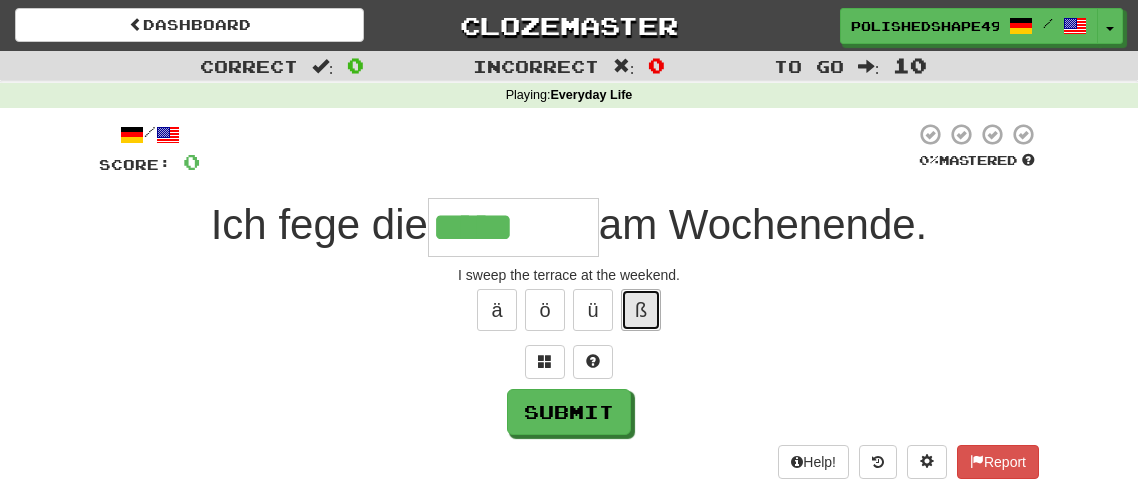 click on "ß" at bounding box center [641, 310] 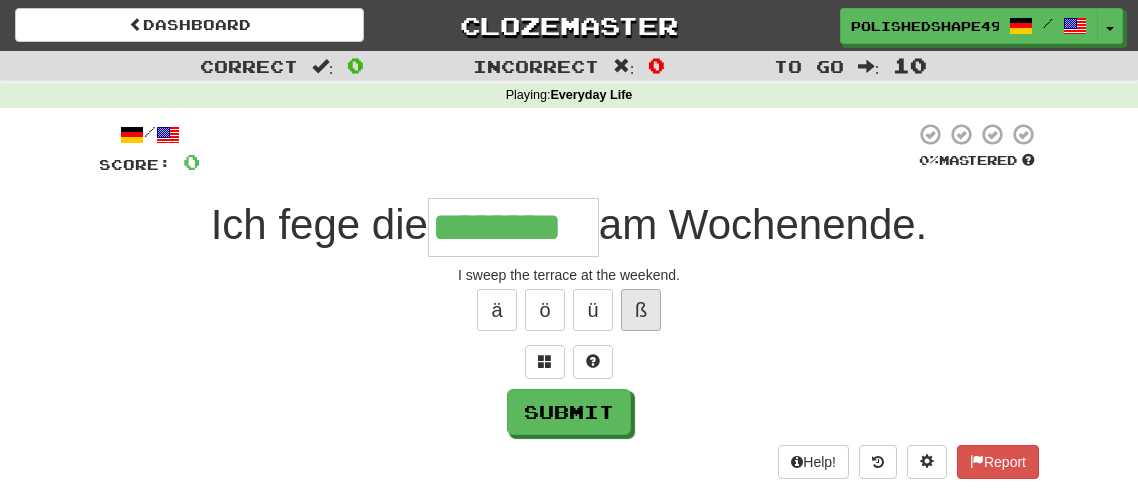 type on "********" 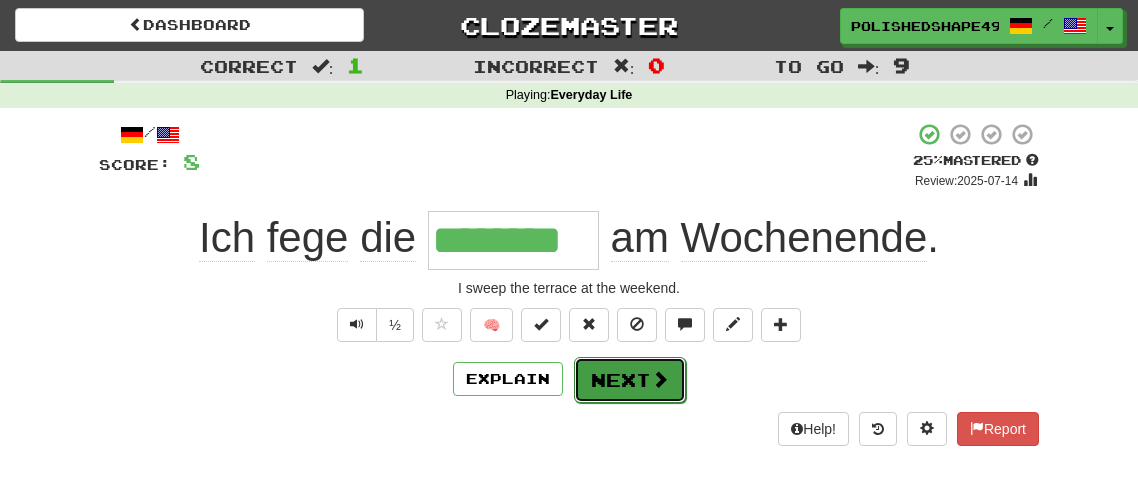 click on "Next" at bounding box center [630, 380] 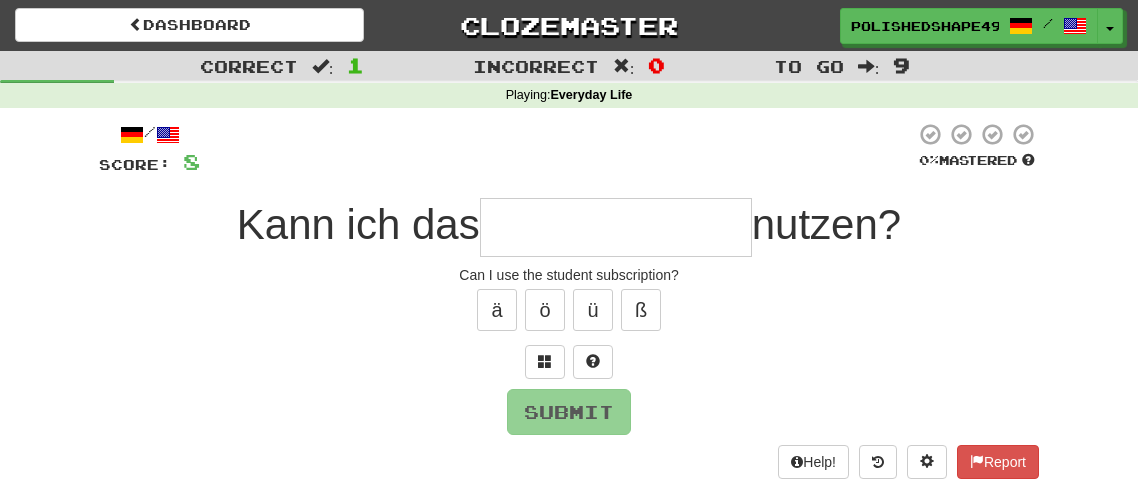 click at bounding box center (616, 227) 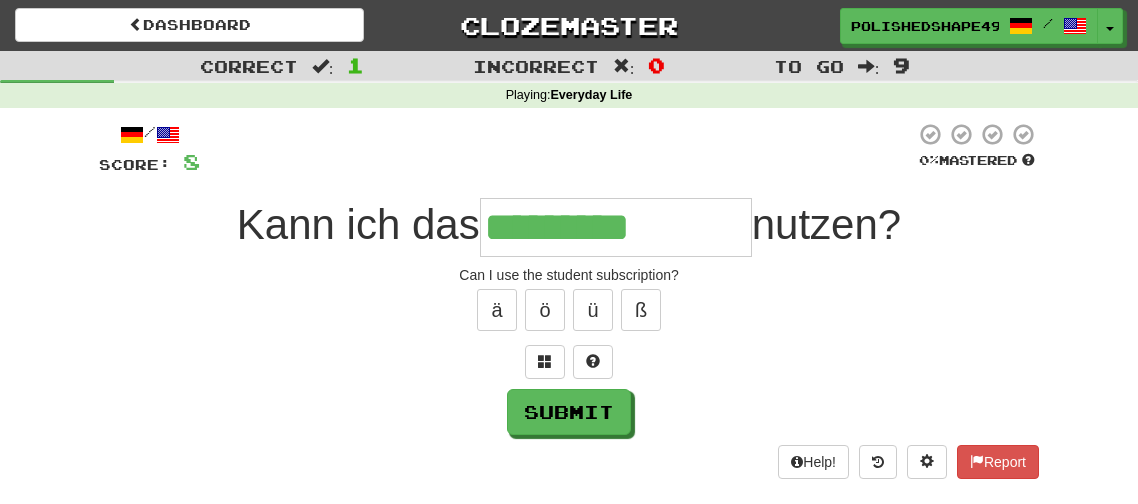 type on "**********" 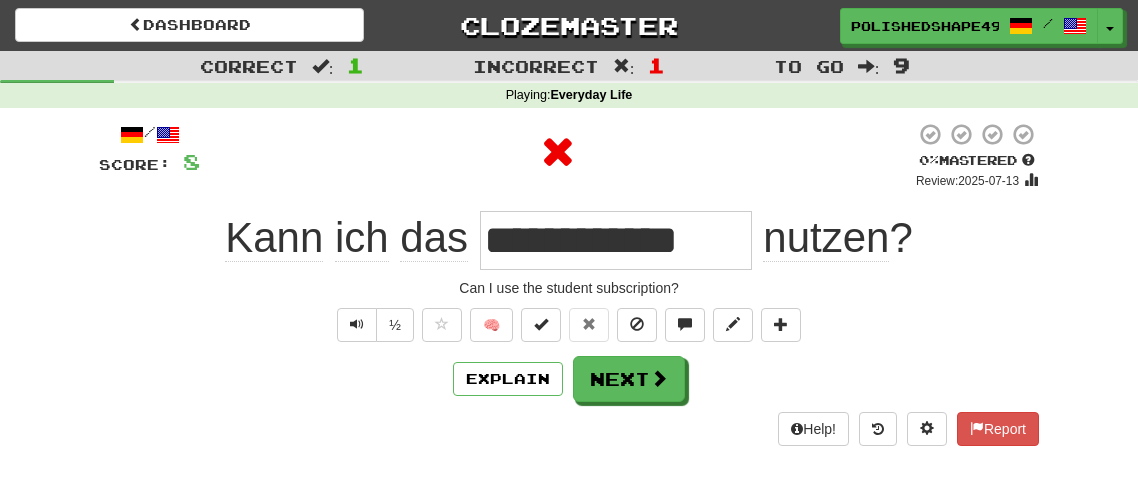 type 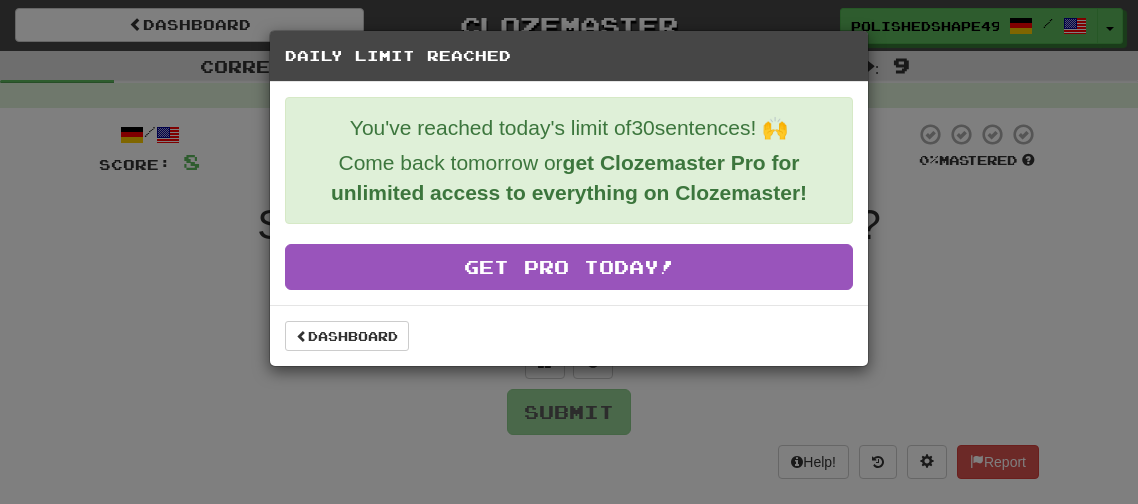 click on "Daily Limit Reached You've reached today's limit of  30  sentences! 🙌  Come back tomorrow or  get Clozemaster Pro for unlimited access to everything on Clozemaster! Get Pro Today! Dashboard" at bounding box center [569, 252] 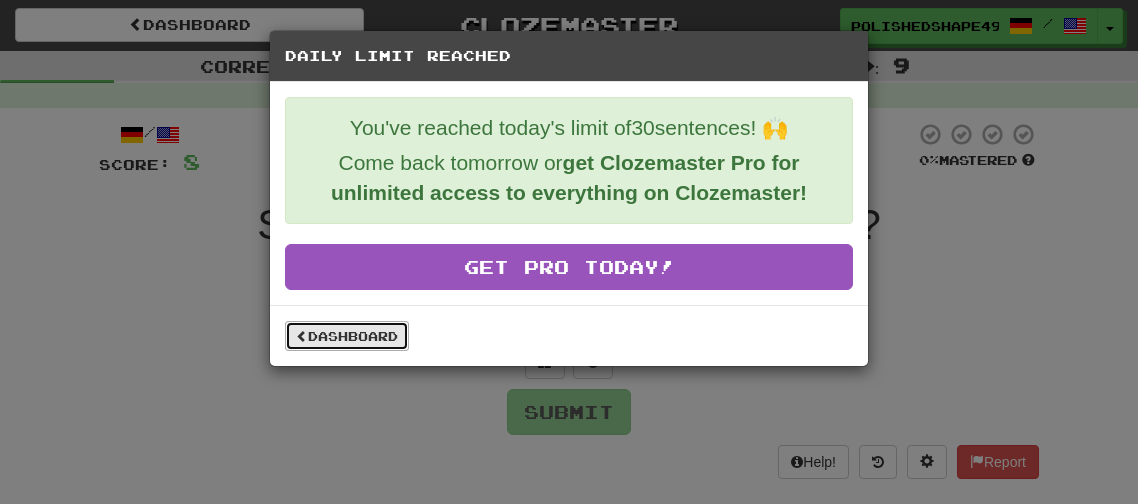 click on "Dashboard" at bounding box center [347, 336] 